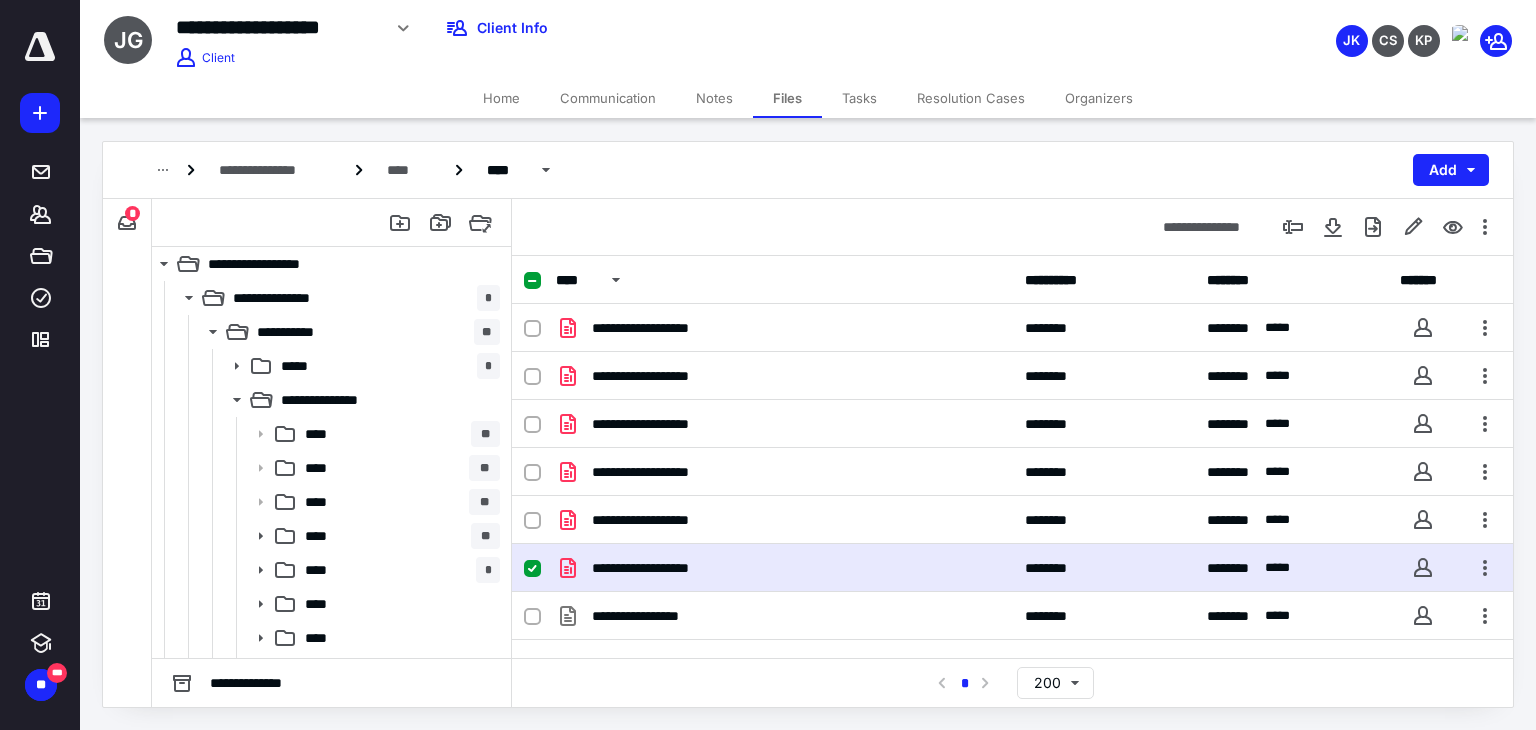 scroll, scrollTop: 0, scrollLeft: 0, axis: both 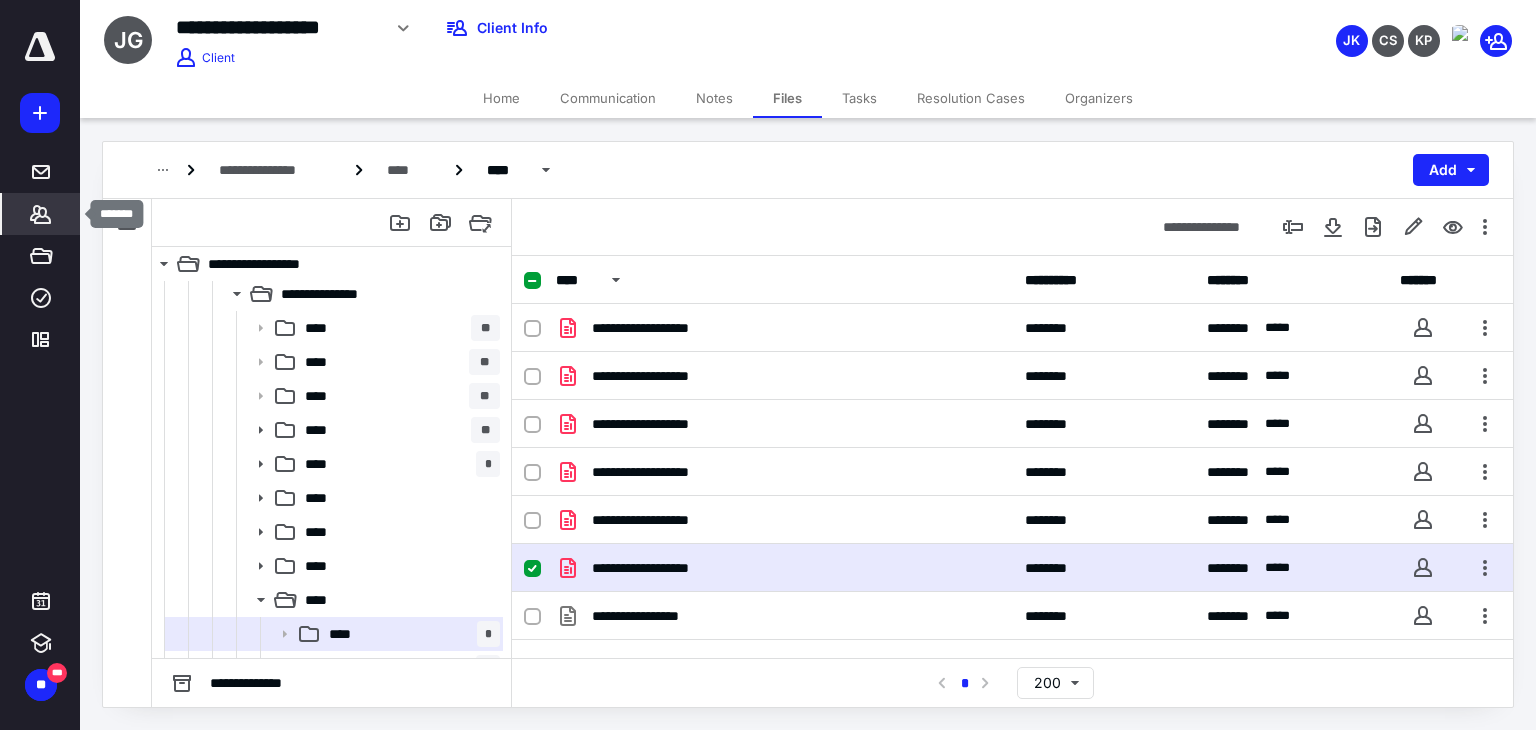 click 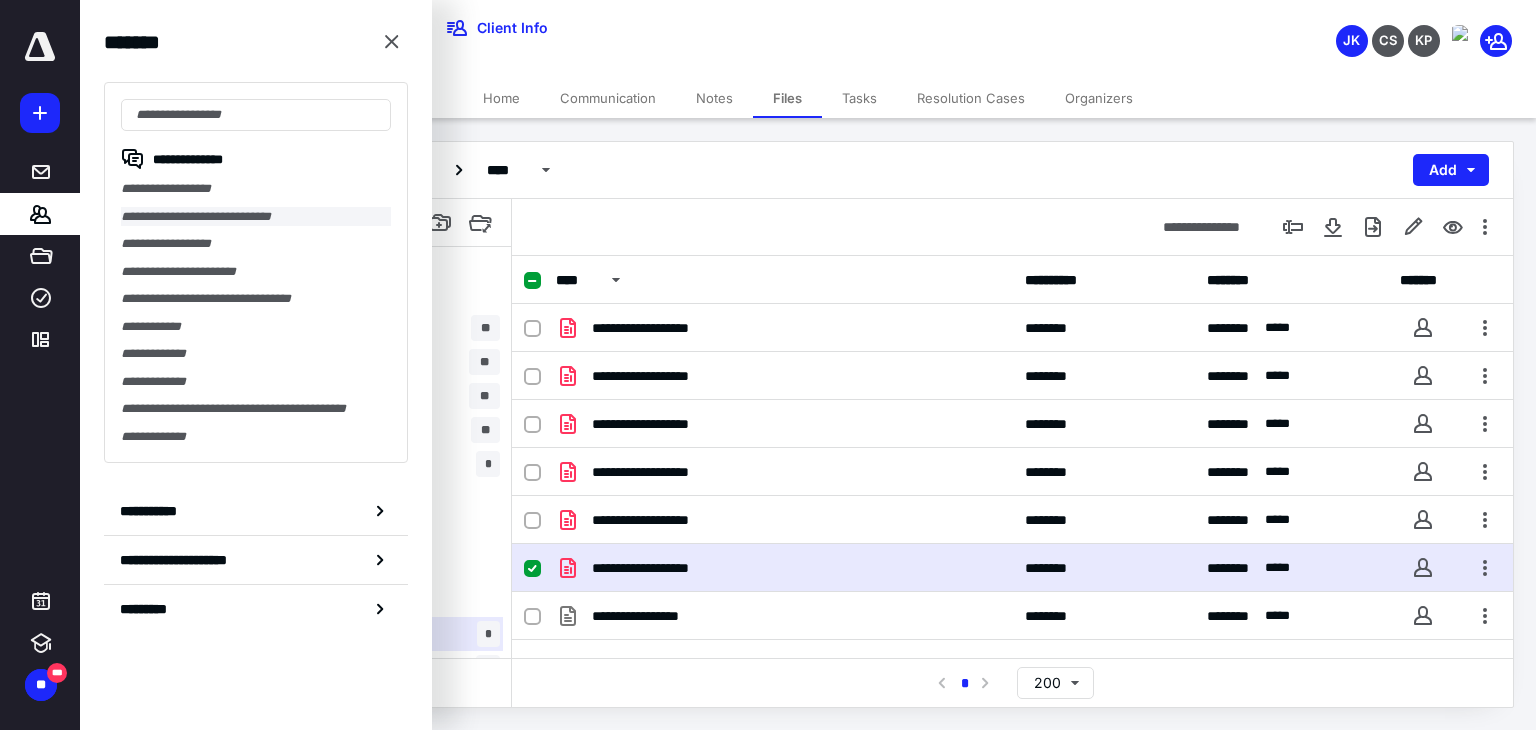 click on "**********" at bounding box center (256, 217) 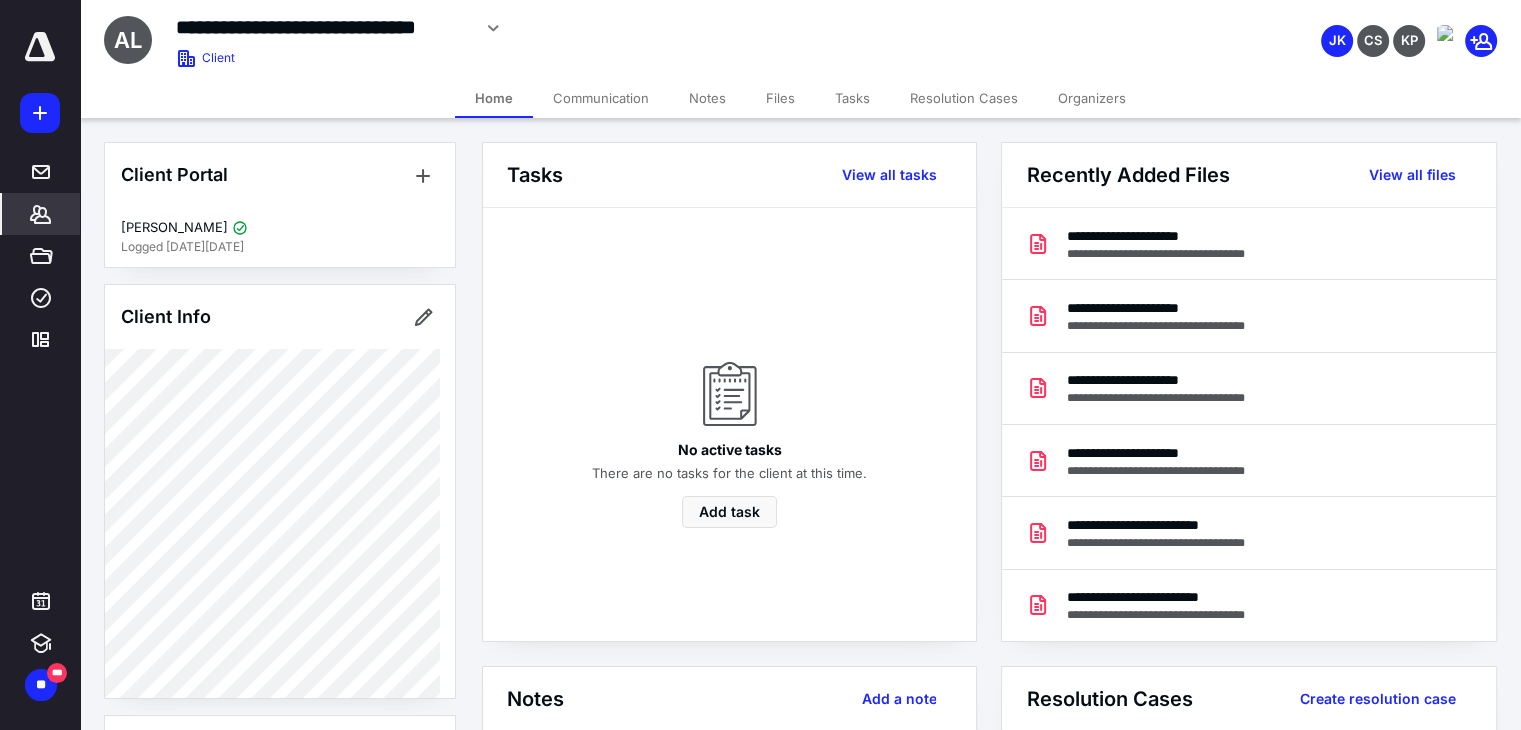 click on "Files" at bounding box center [780, 98] 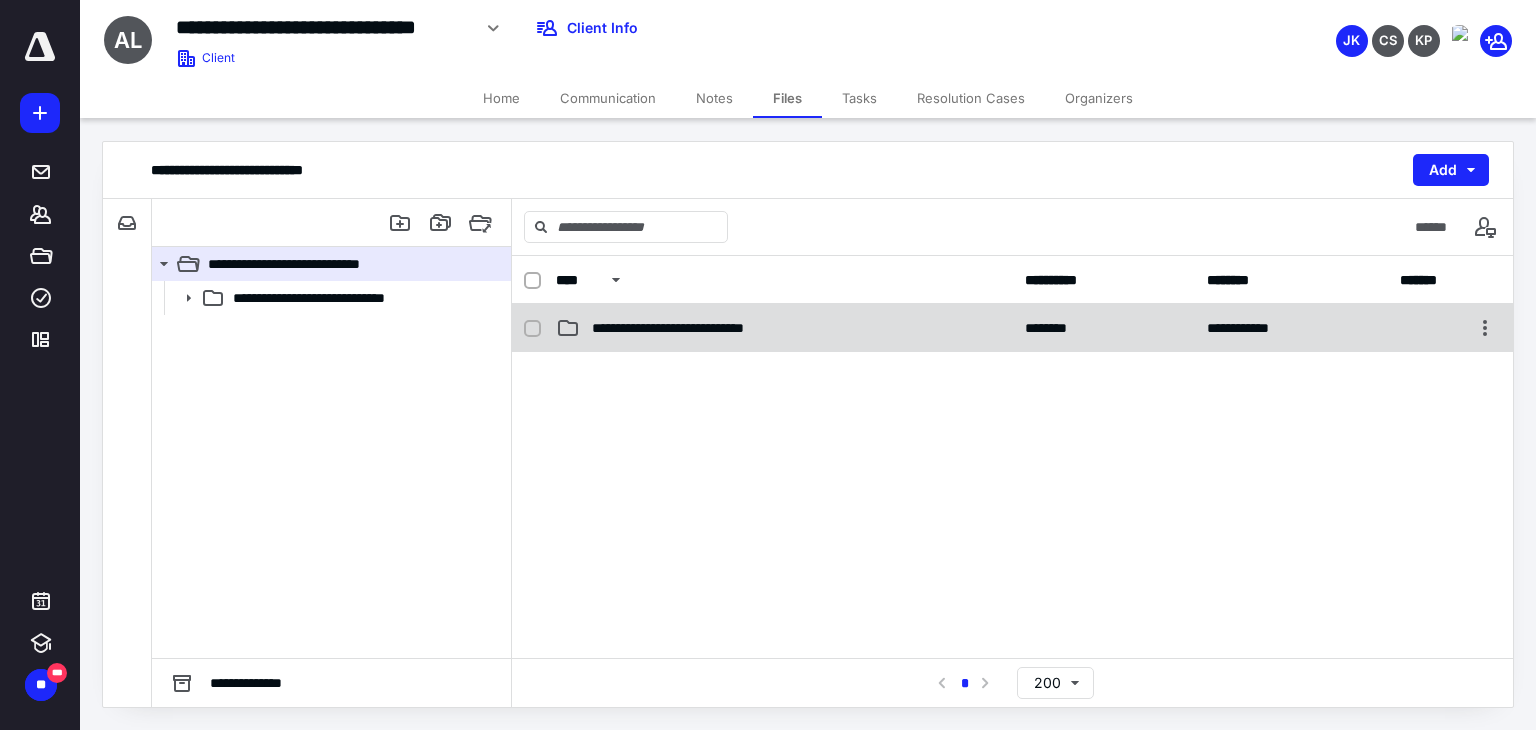 click on "**********" at bounding box center [693, 328] 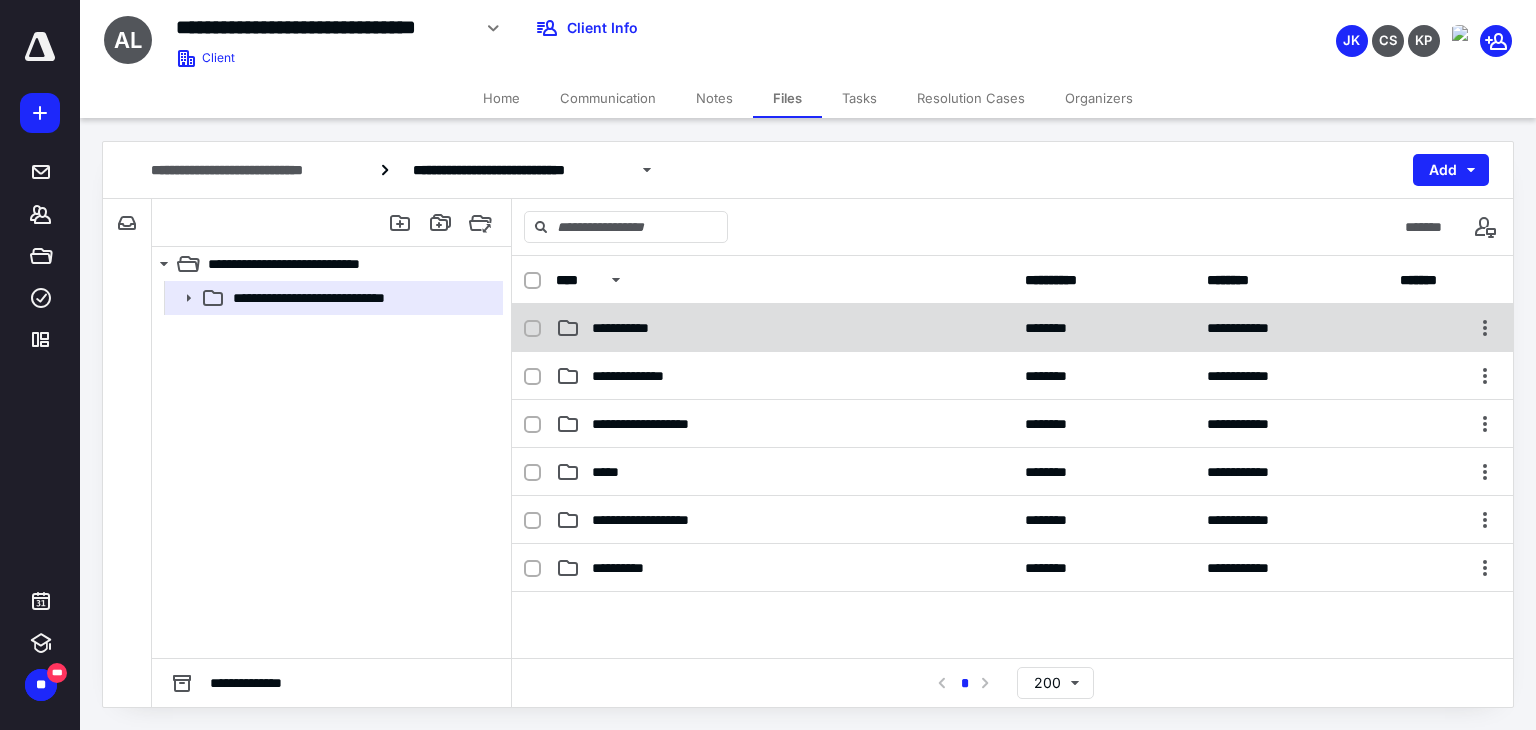 click on "**********" at bounding box center (635, 328) 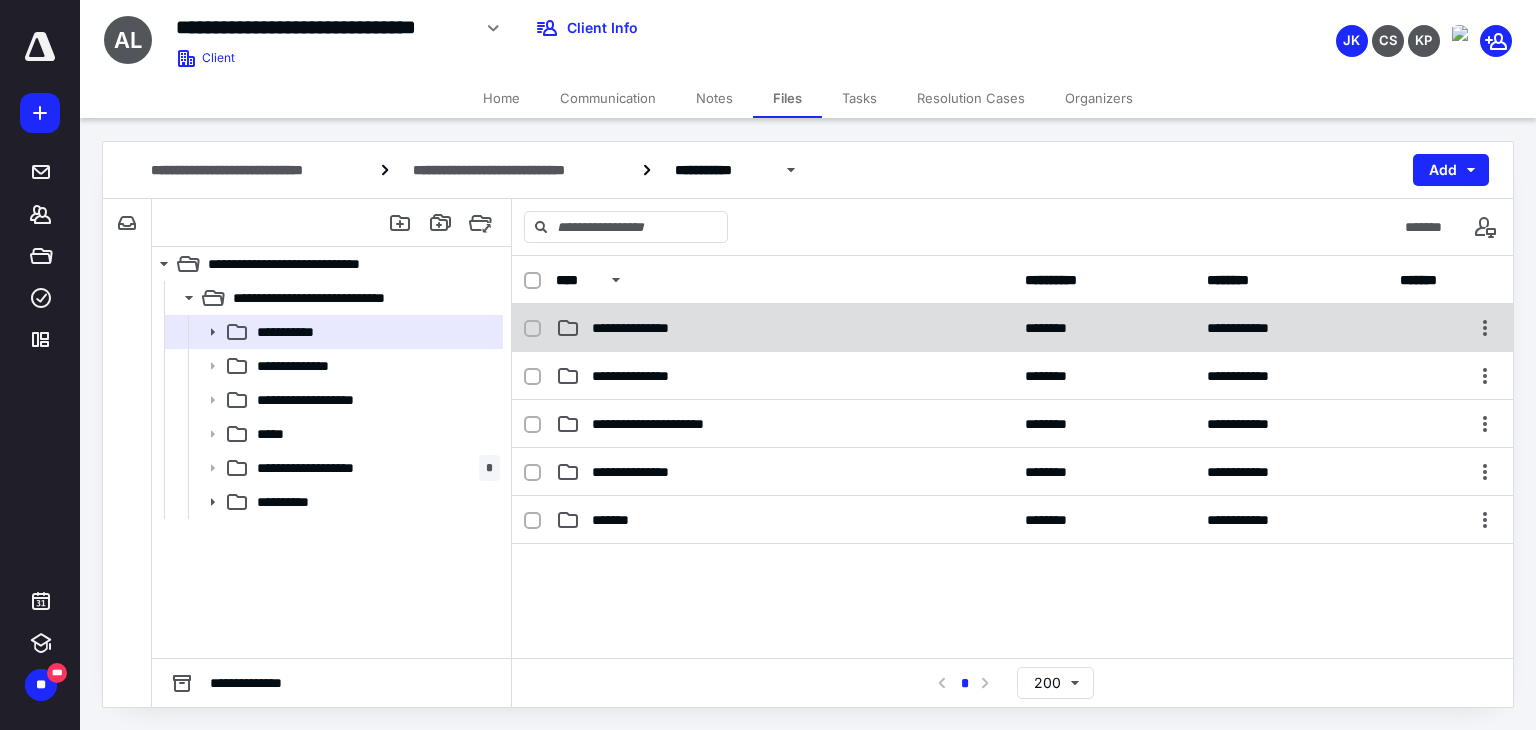 click on "**********" at bounding box center (648, 328) 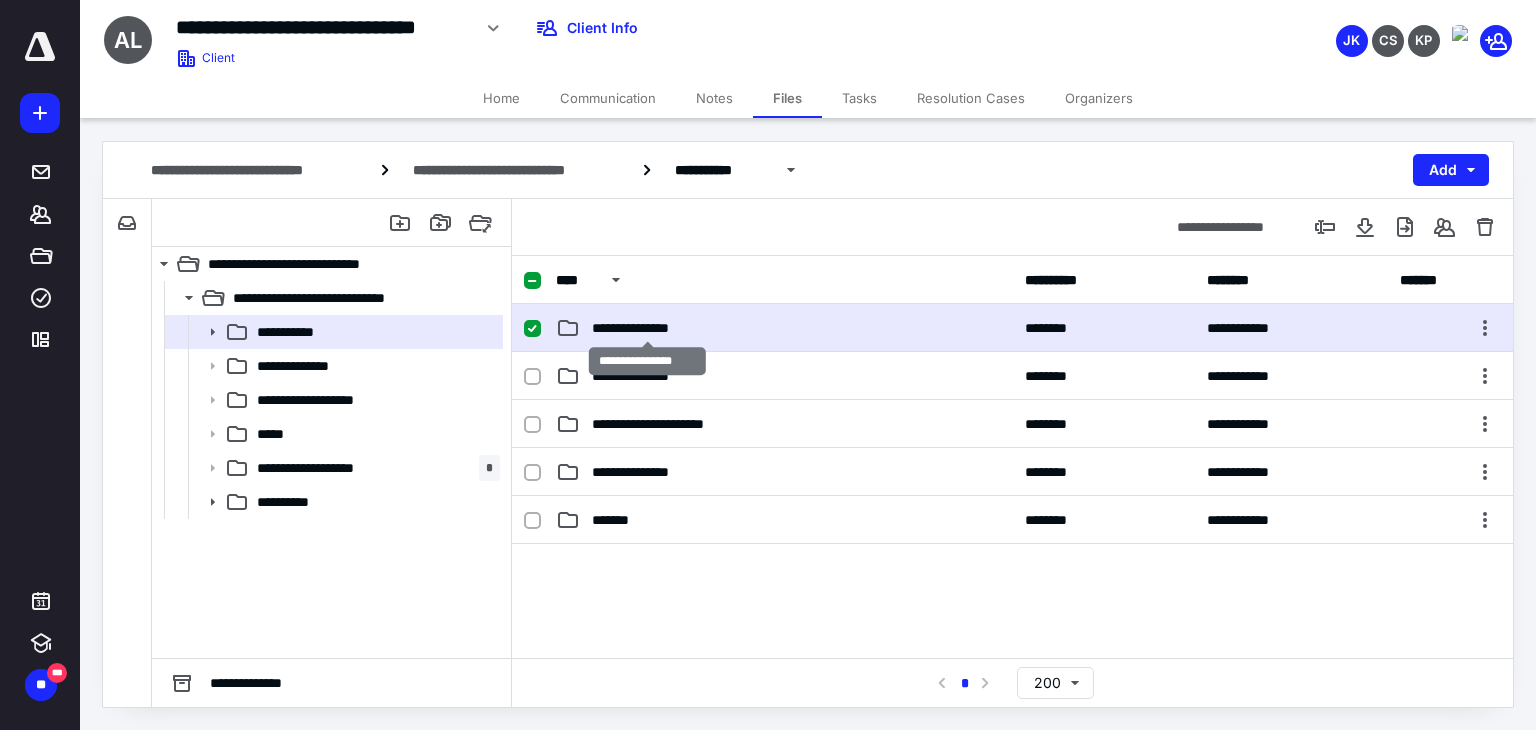 click on "**********" at bounding box center [648, 328] 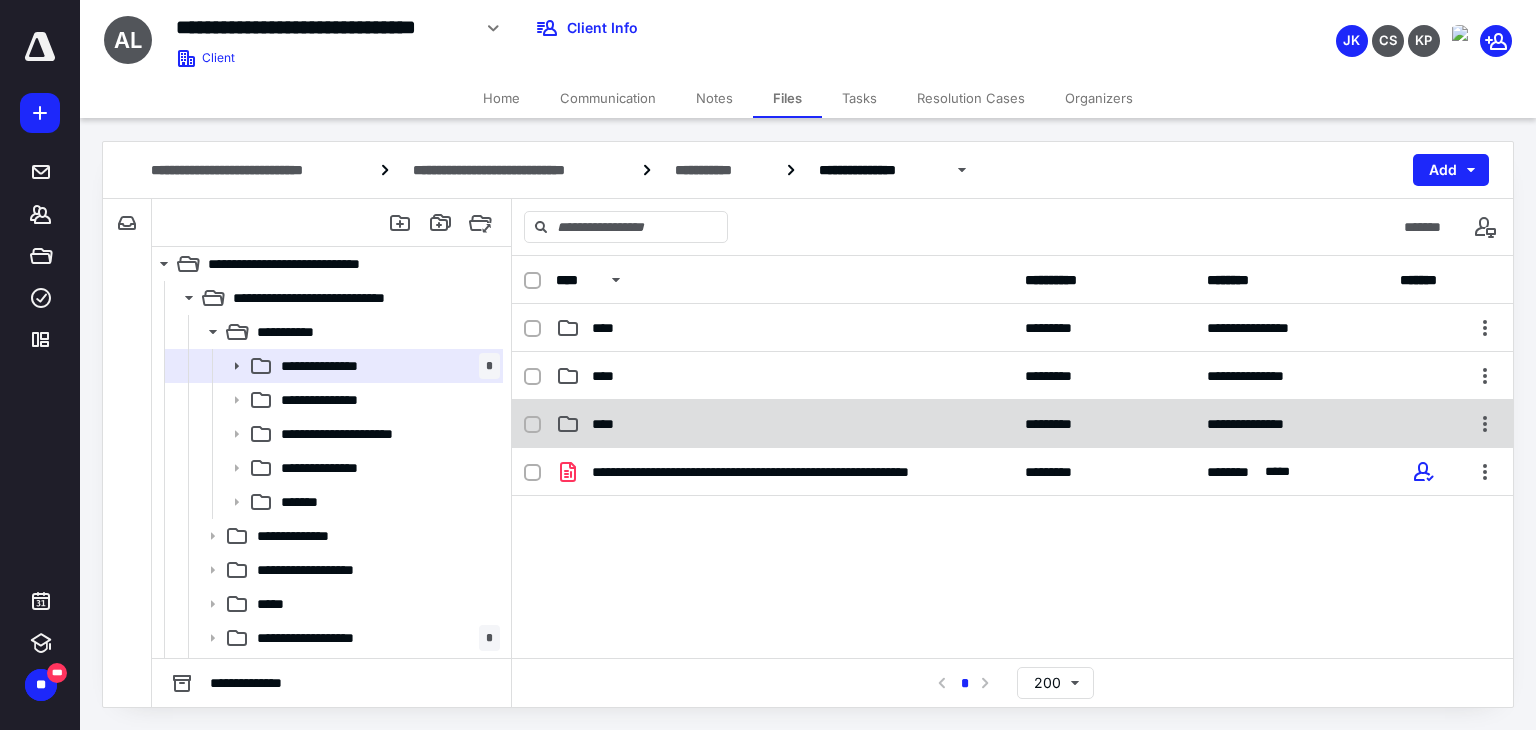 click on "**********" at bounding box center (1012, 424) 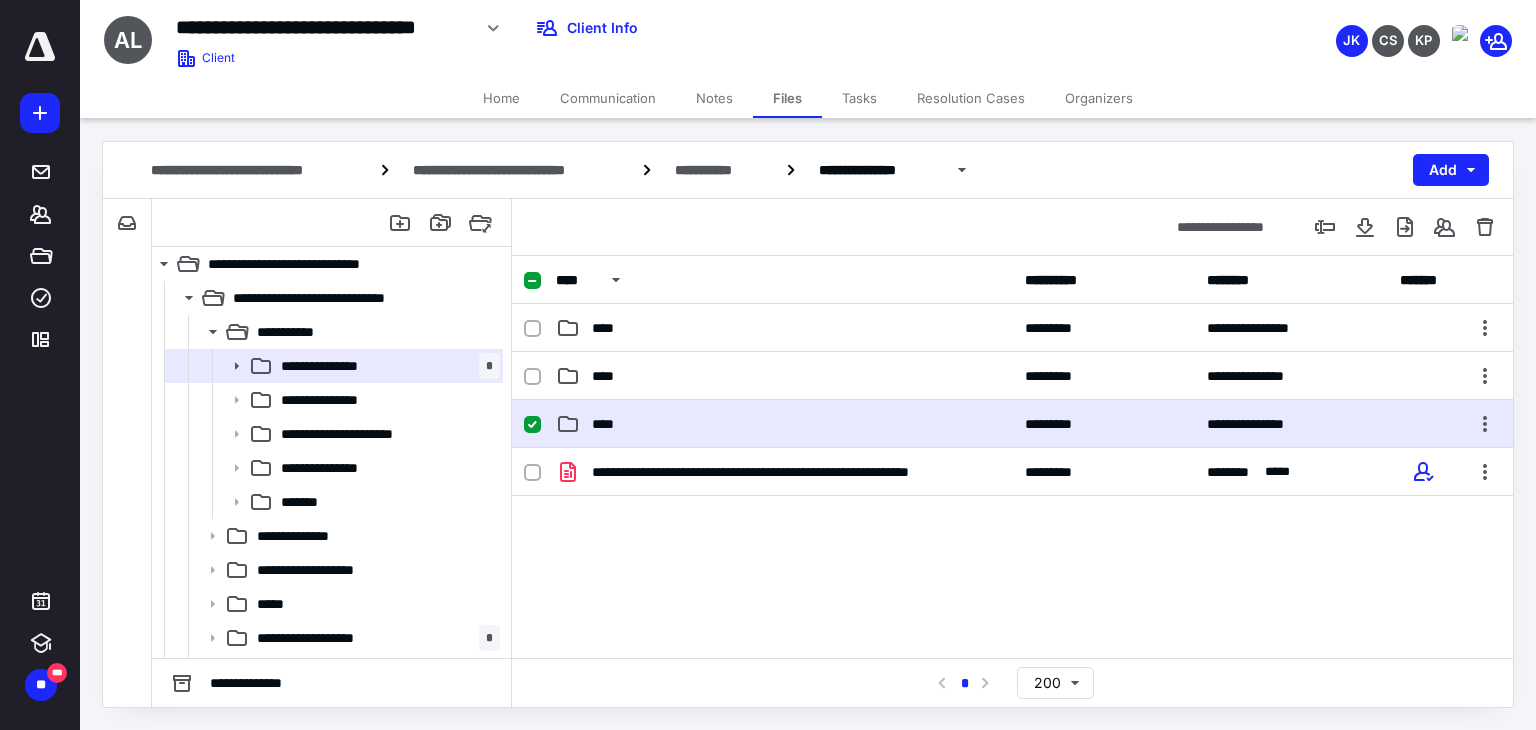 click on "**********" at bounding box center [1012, 424] 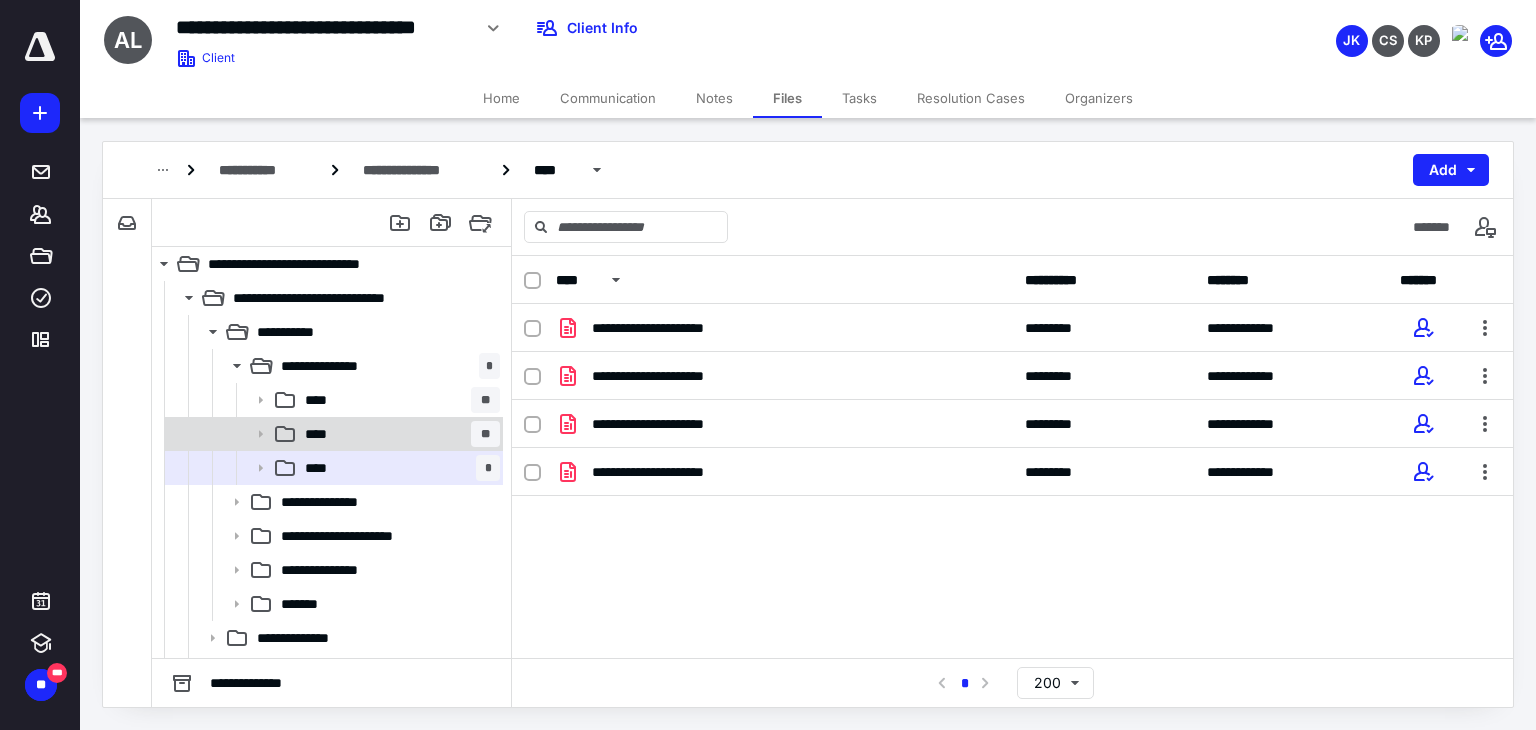 click on "**** **" at bounding box center (398, 434) 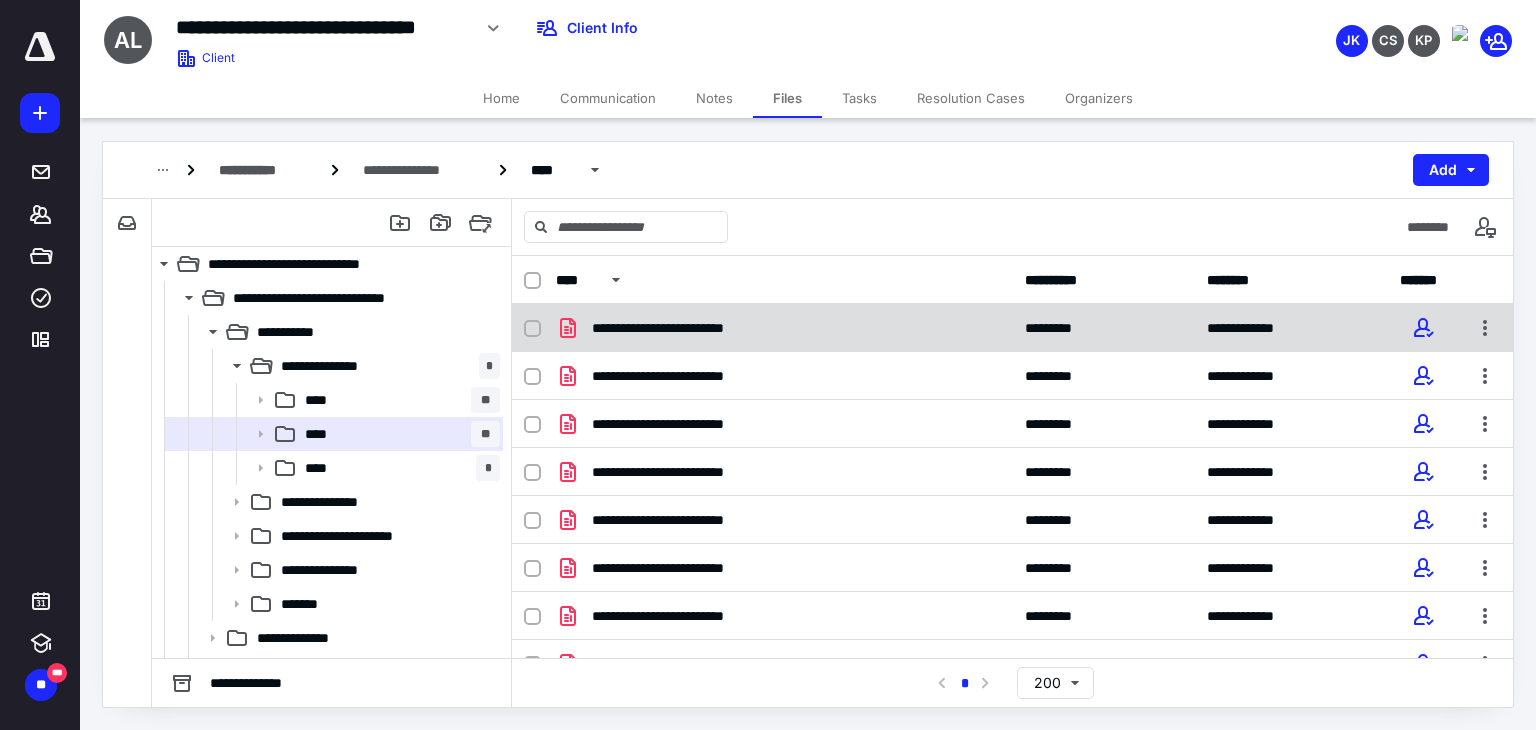 click on "**********" at bounding box center [681, 328] 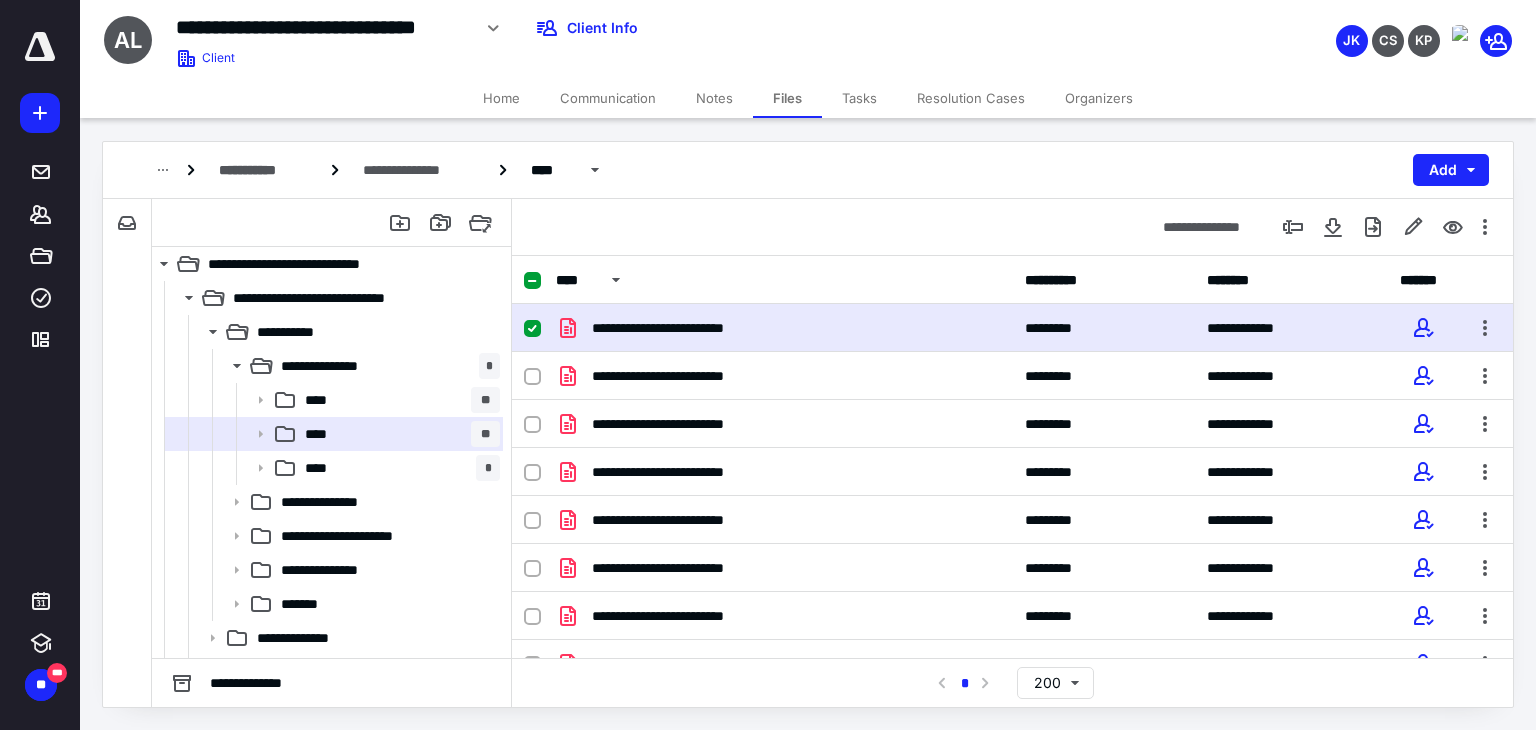 click on "**********" at bounding box center [681, 328] 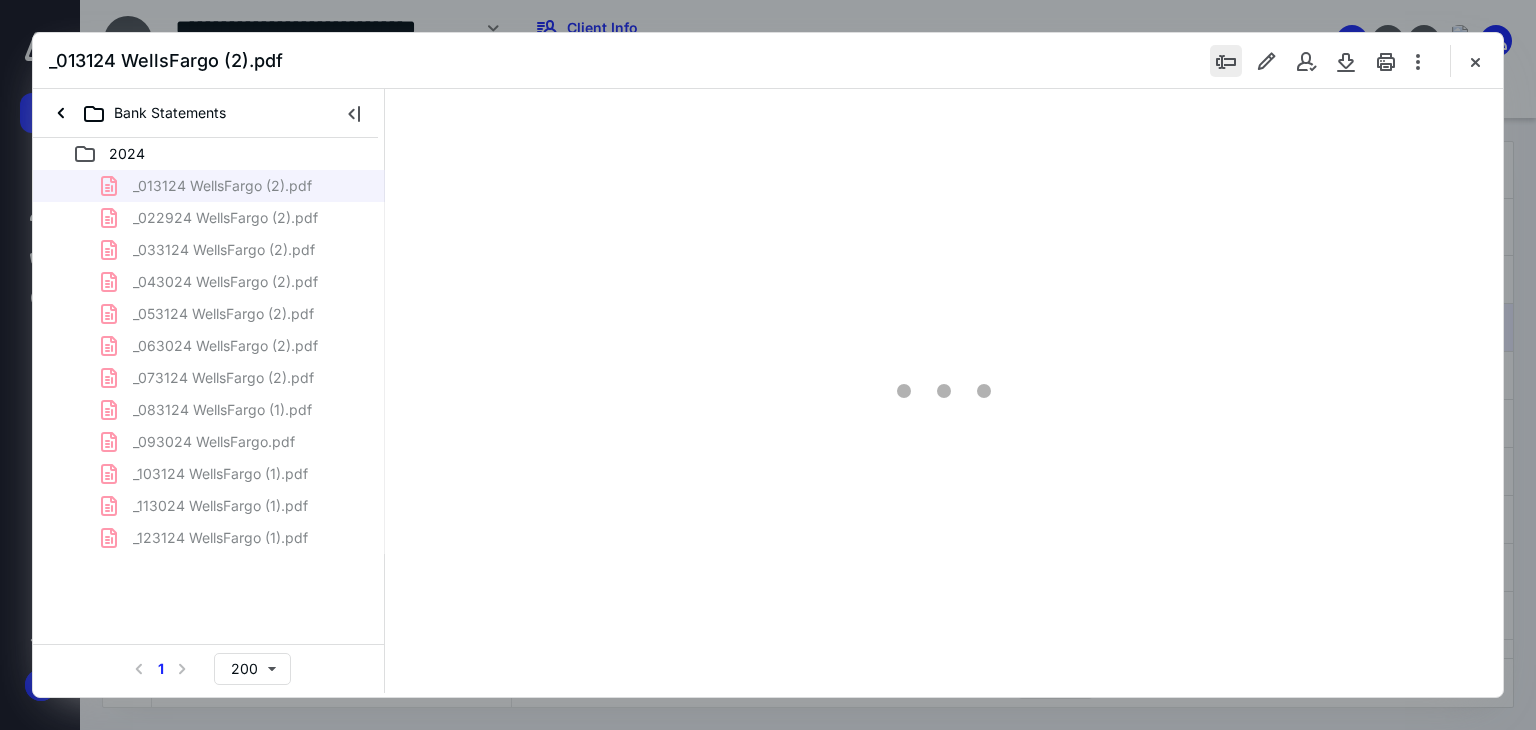 scroll, scrollTop: 0, scrollLeft: 0, axis: both 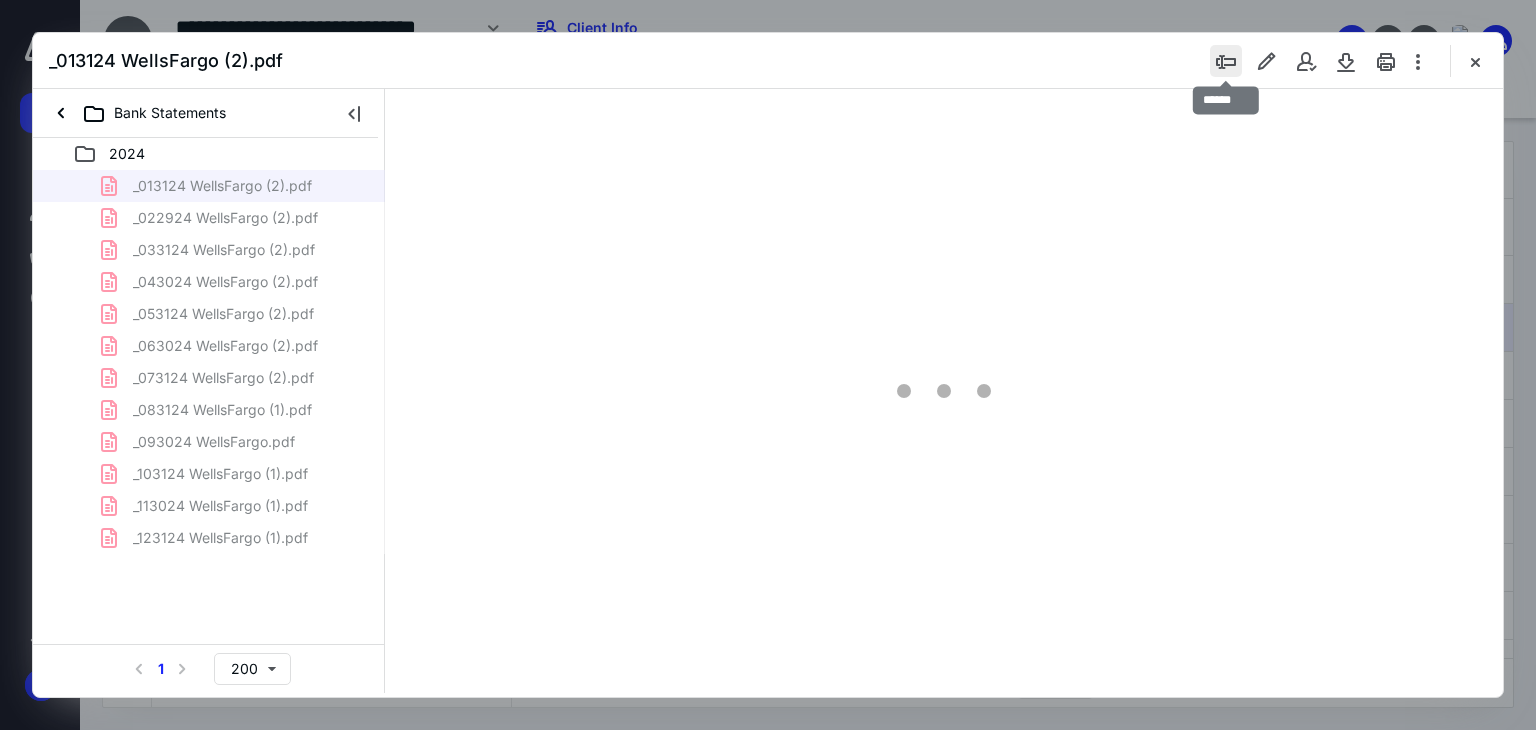 type on "66" 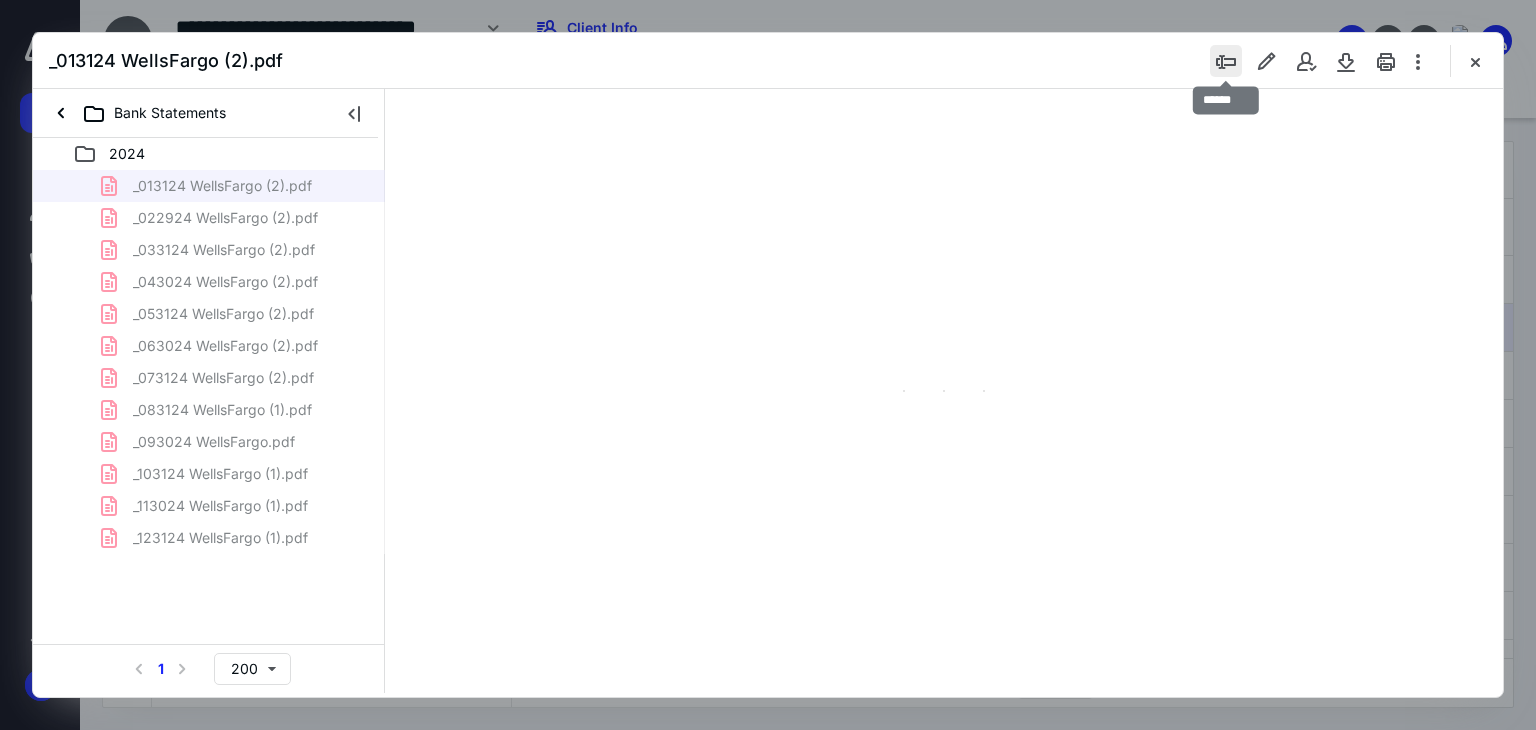 scroll, scrollTop: 79, scrollLeft: 0, axis: vertical 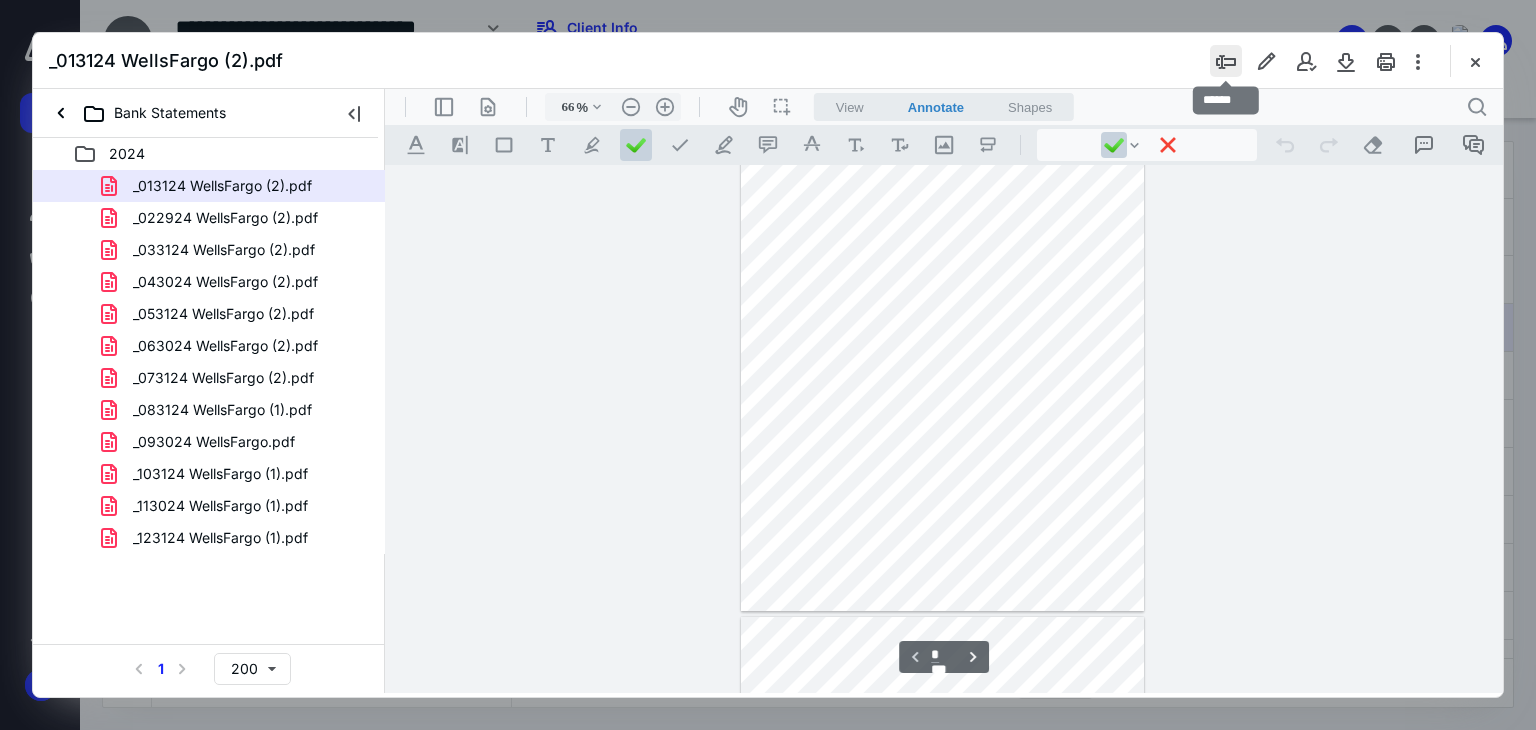 click at bounding box center (1226, 61) 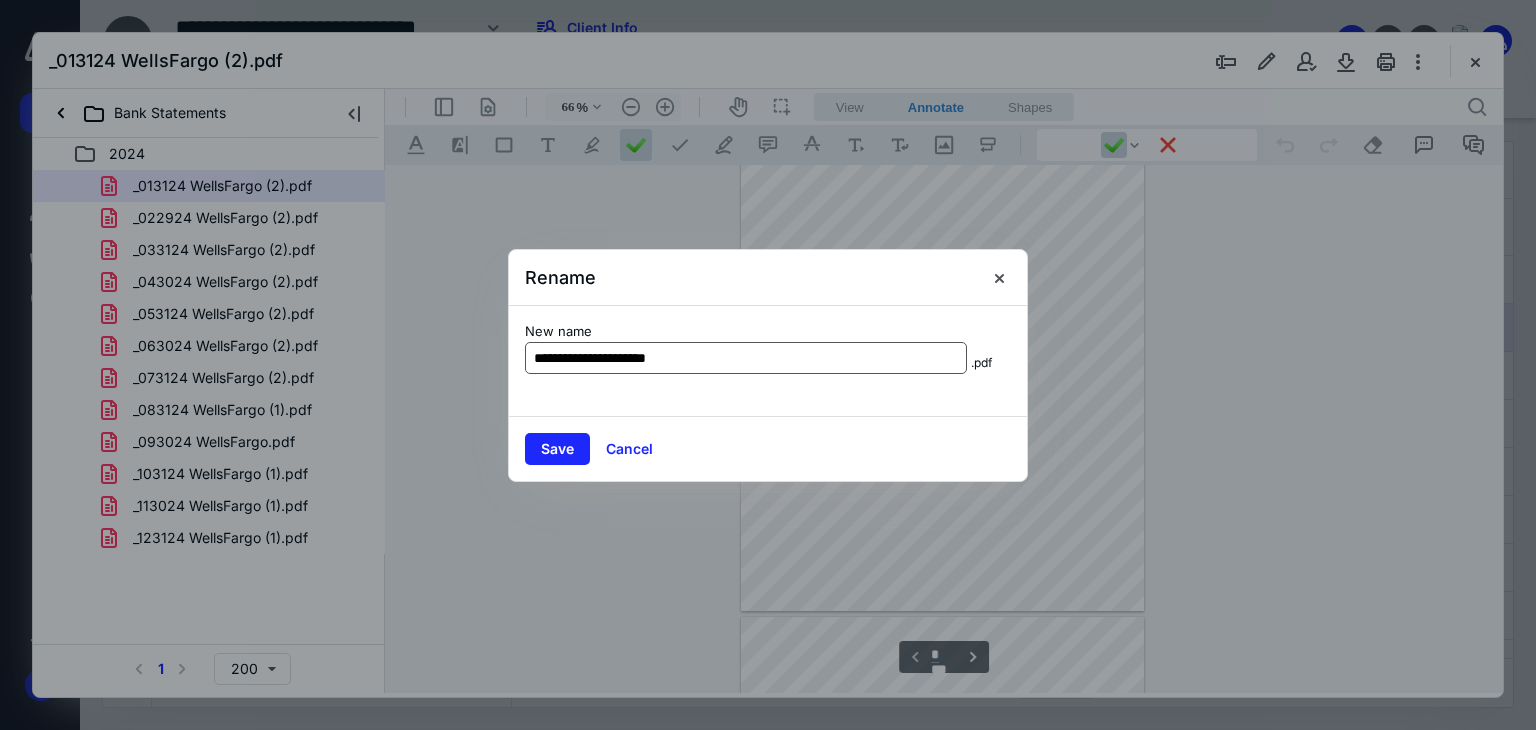 click on "**********" at bounding box center [746, 358] 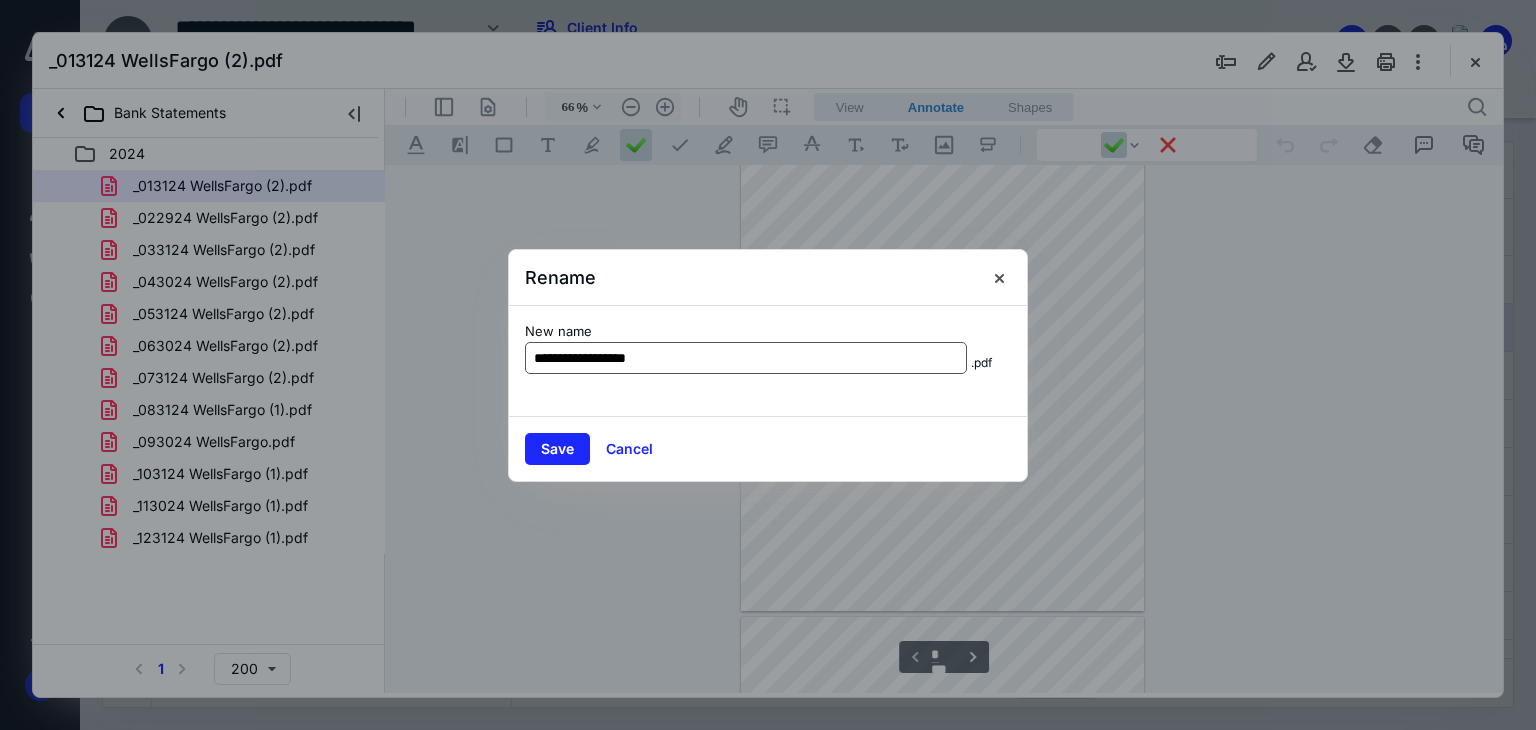 type on "**********" 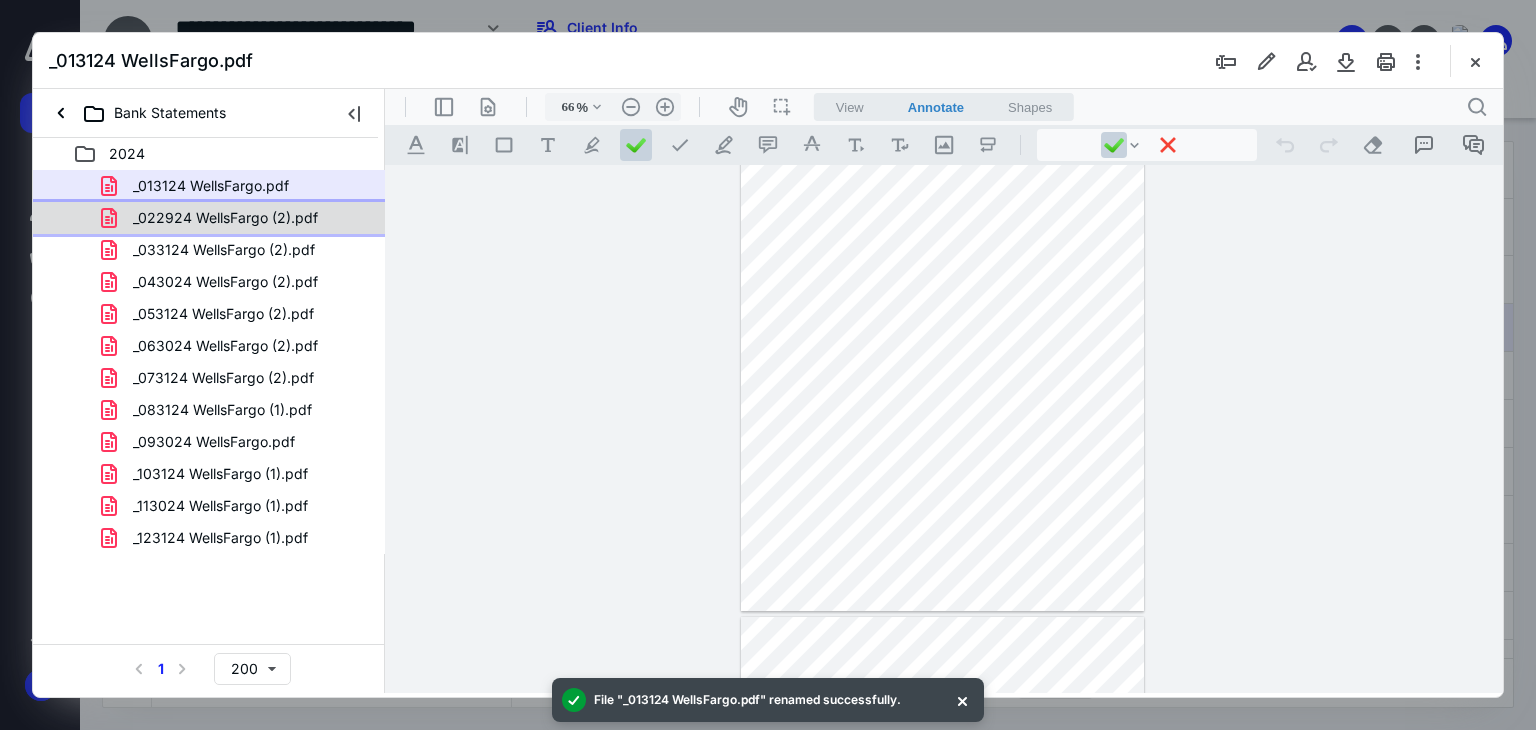 click on "_022924 WellsFargo (2).pdf" at bounding box center [225, 218] 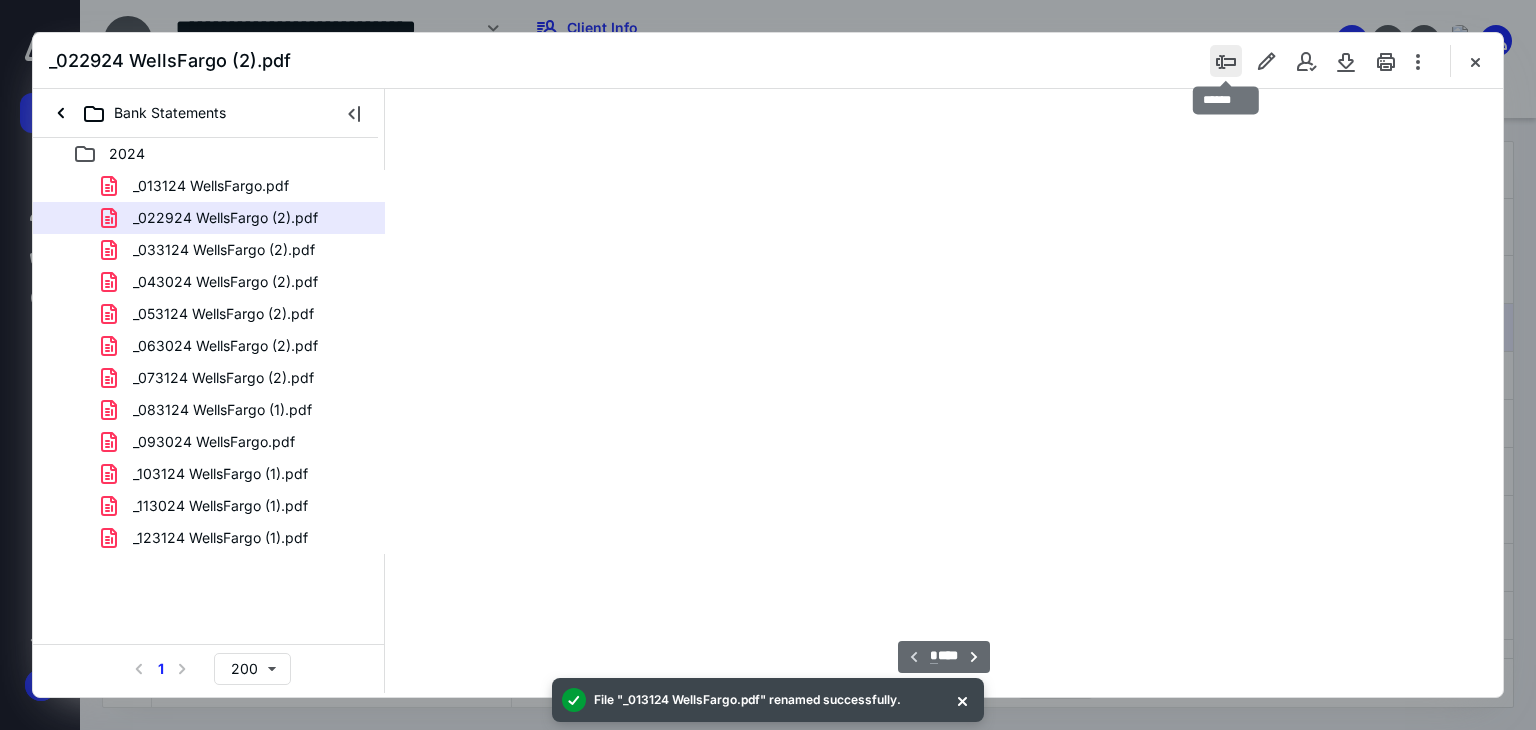 type on "66" 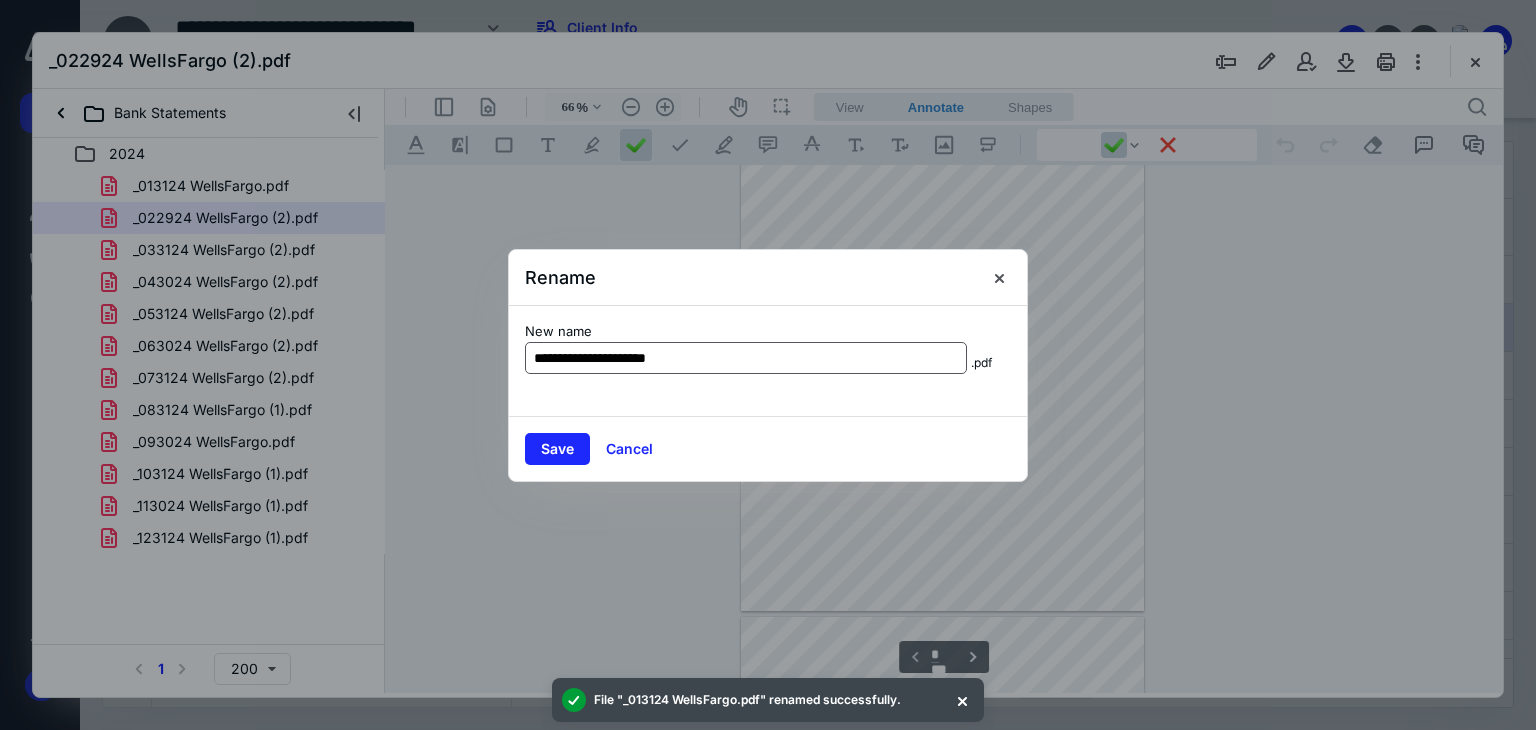click on "**********" at bounding box center [746, 358] 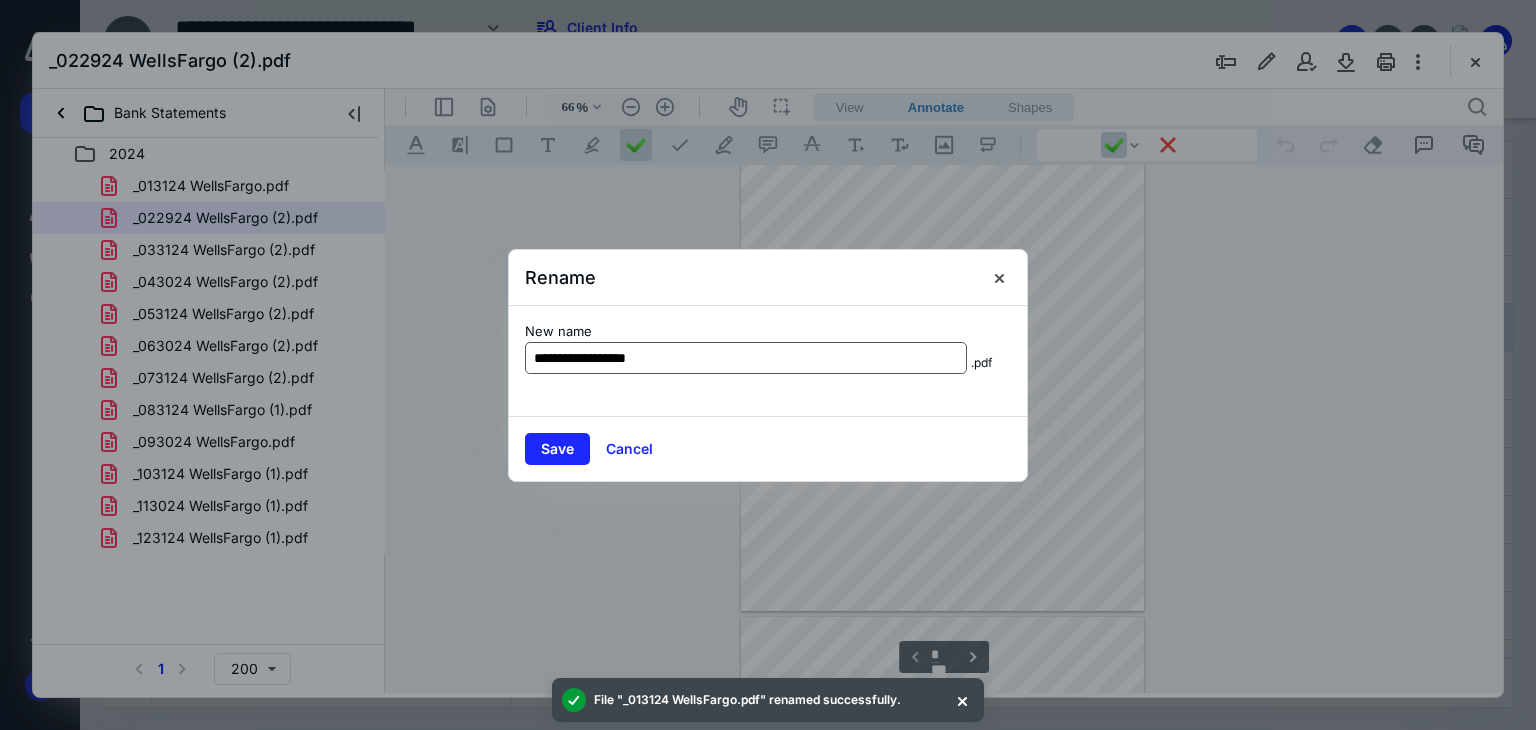 type on "**********" 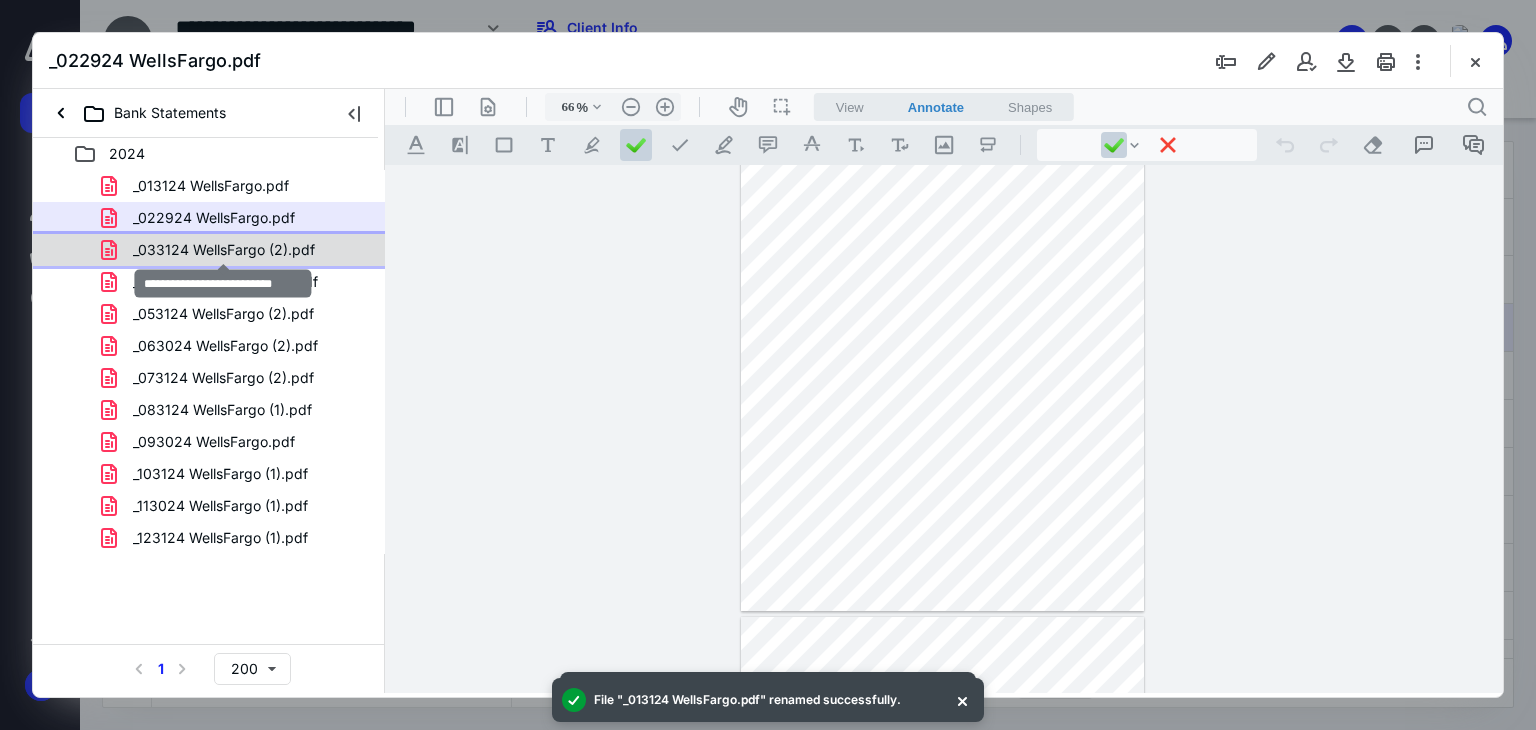 click on "_033124 WellsFargo (2).pdf" at bounding box center (224, 250) 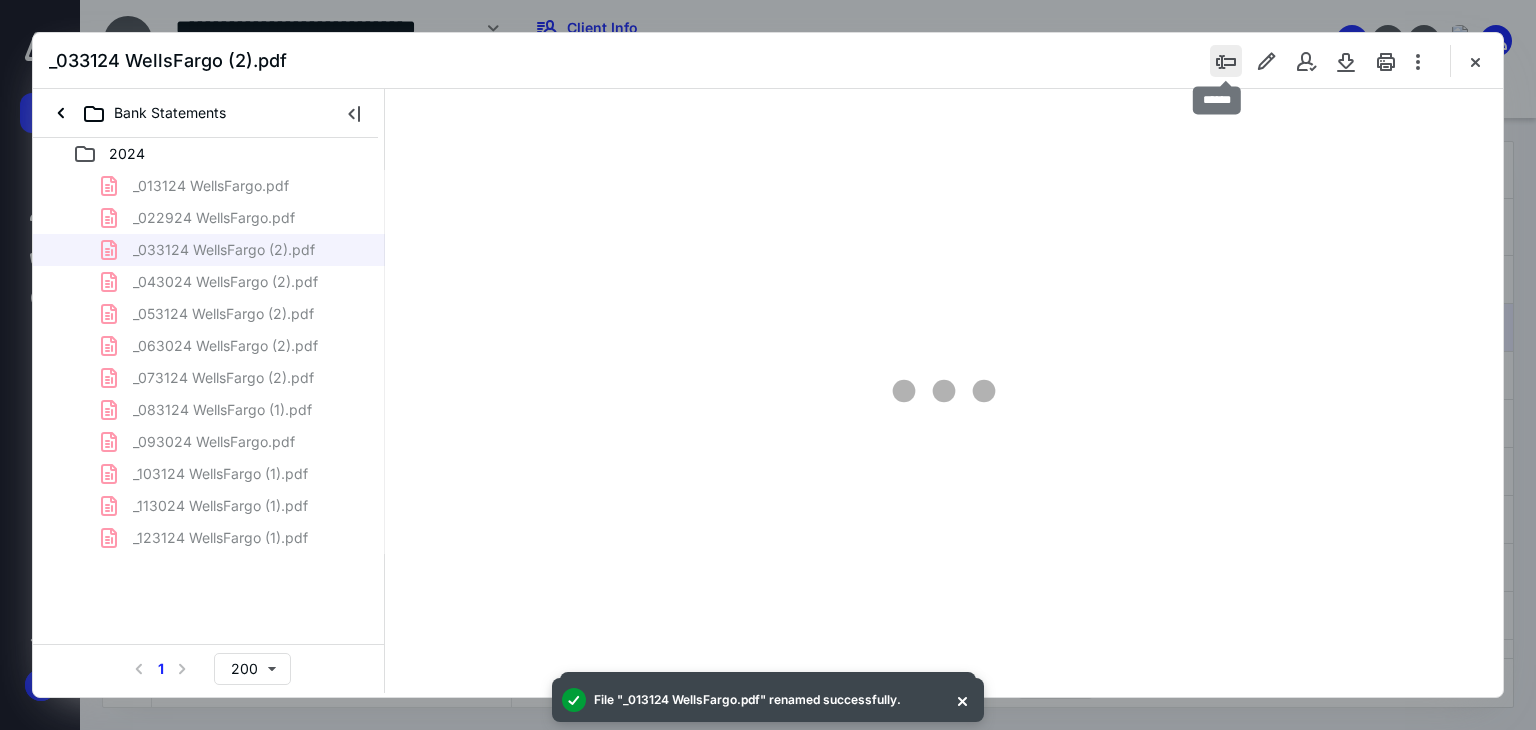 click at bounding box center [1226, 61] 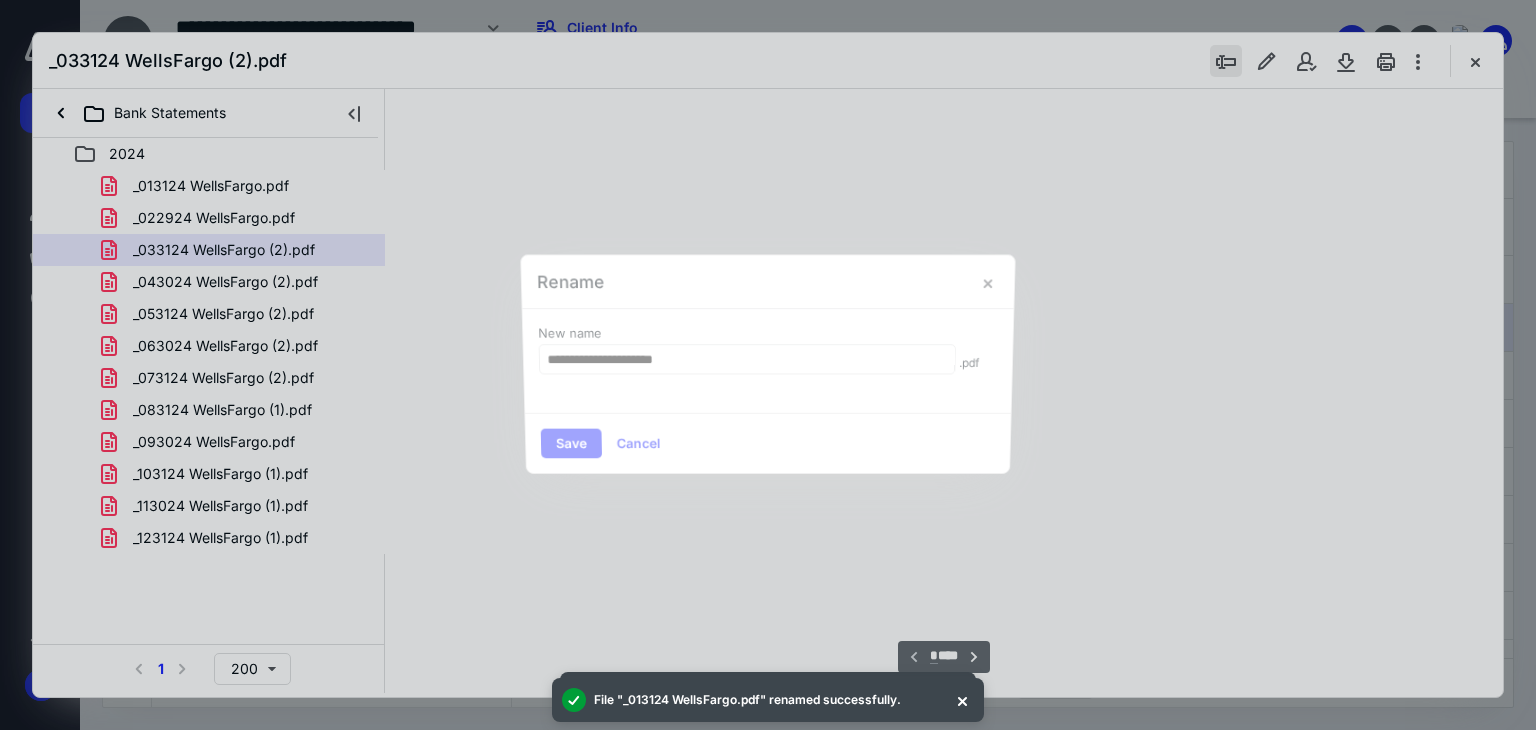 type on "66" 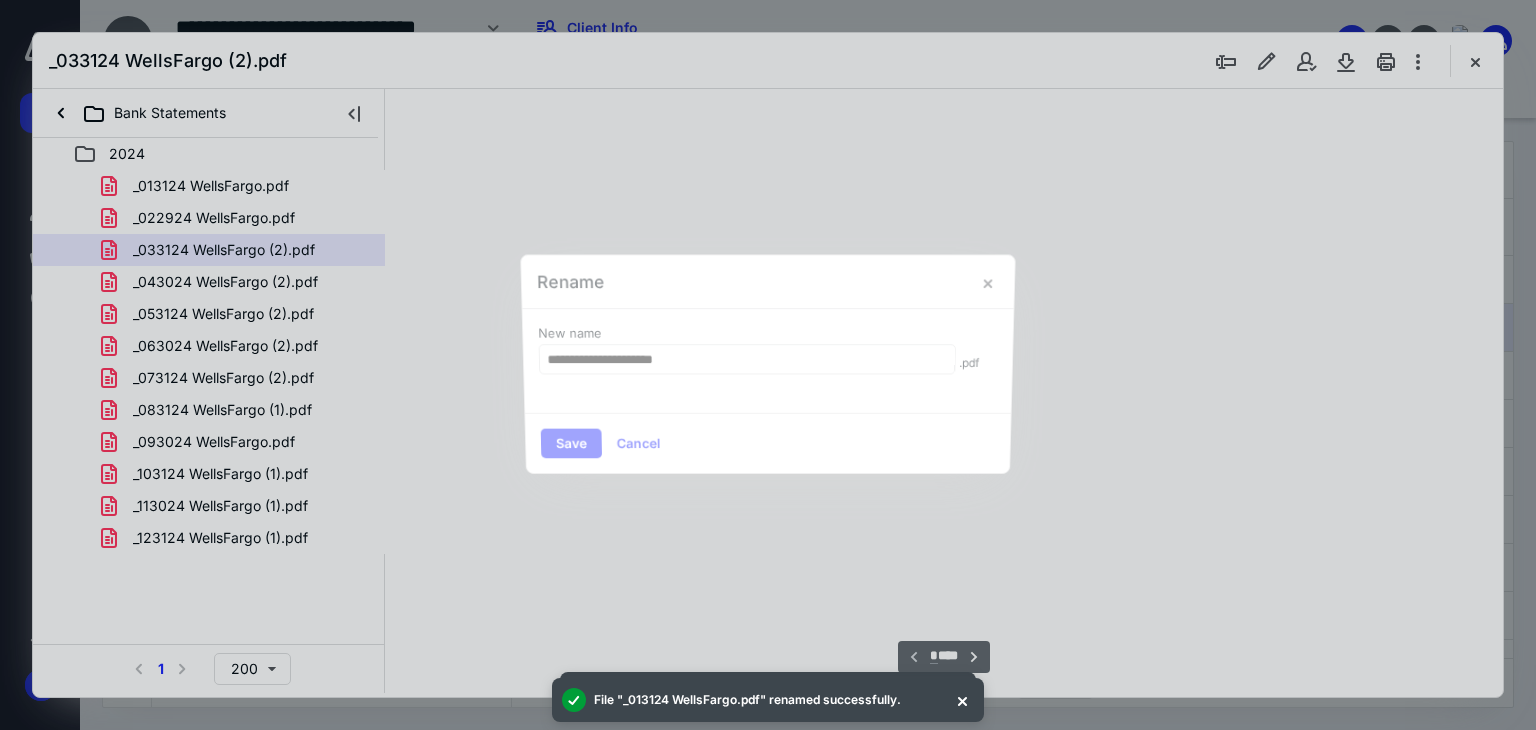 scroll, scrollTop: 79, scrollLeft: 0, axis: vertical 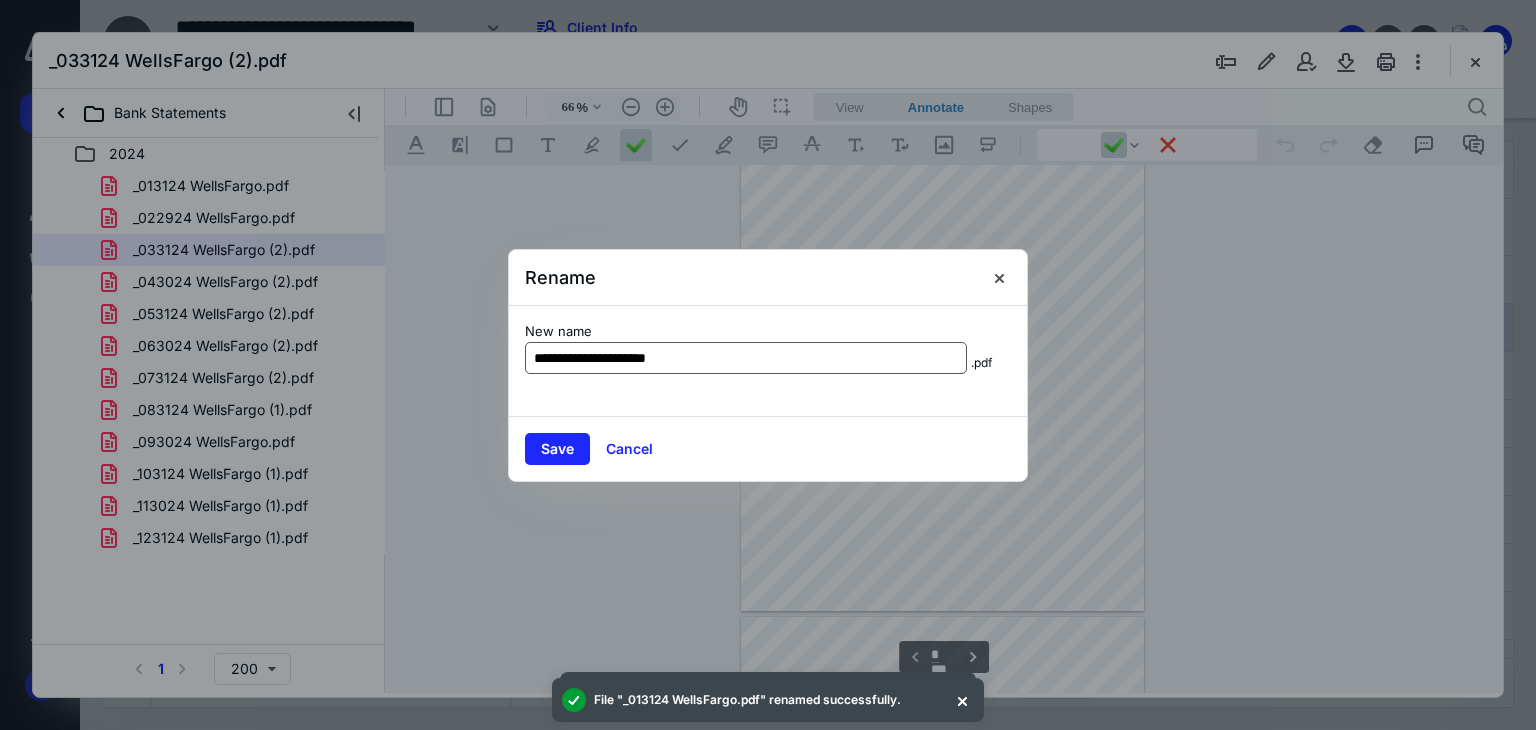 click on "**********" at bounding box center [746, 358] 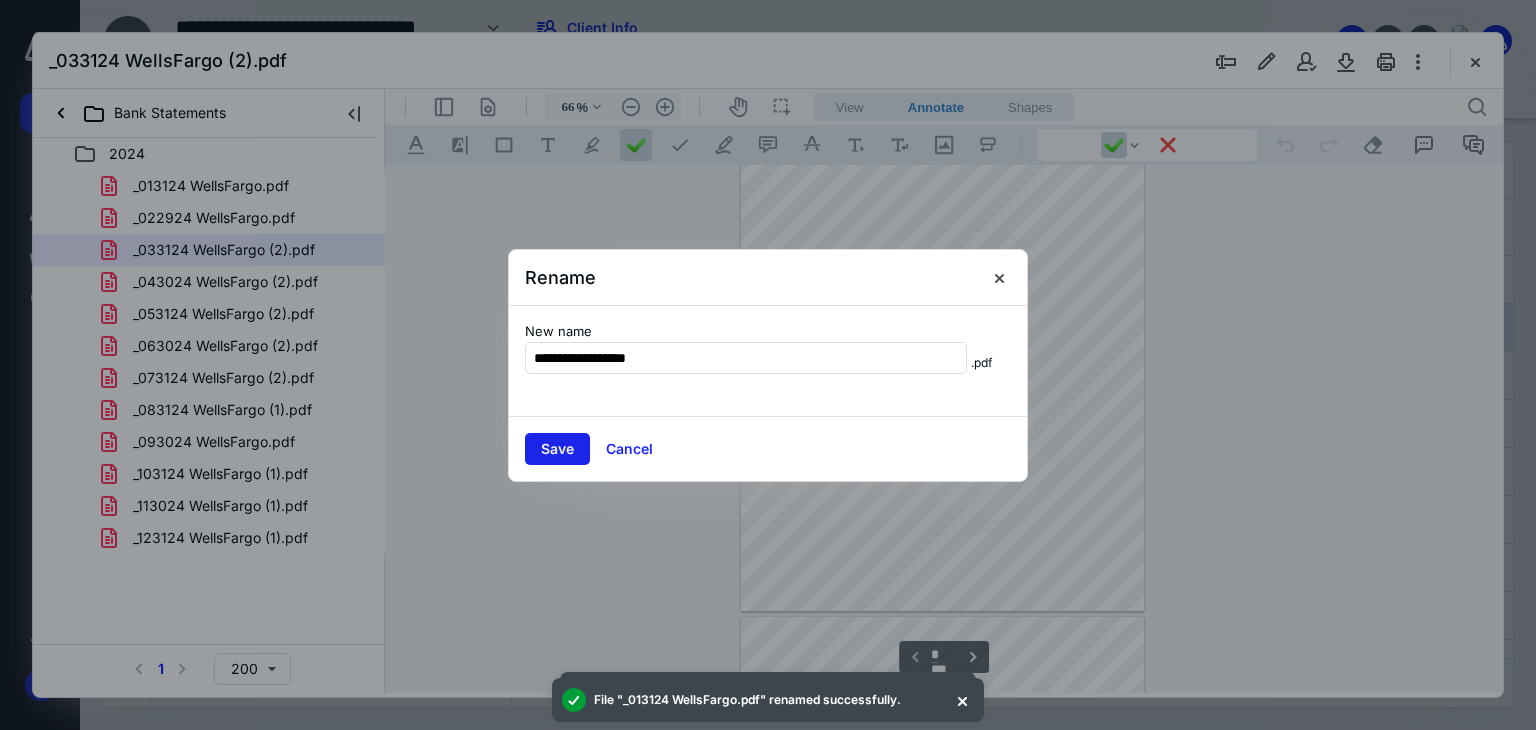 type on "**********" 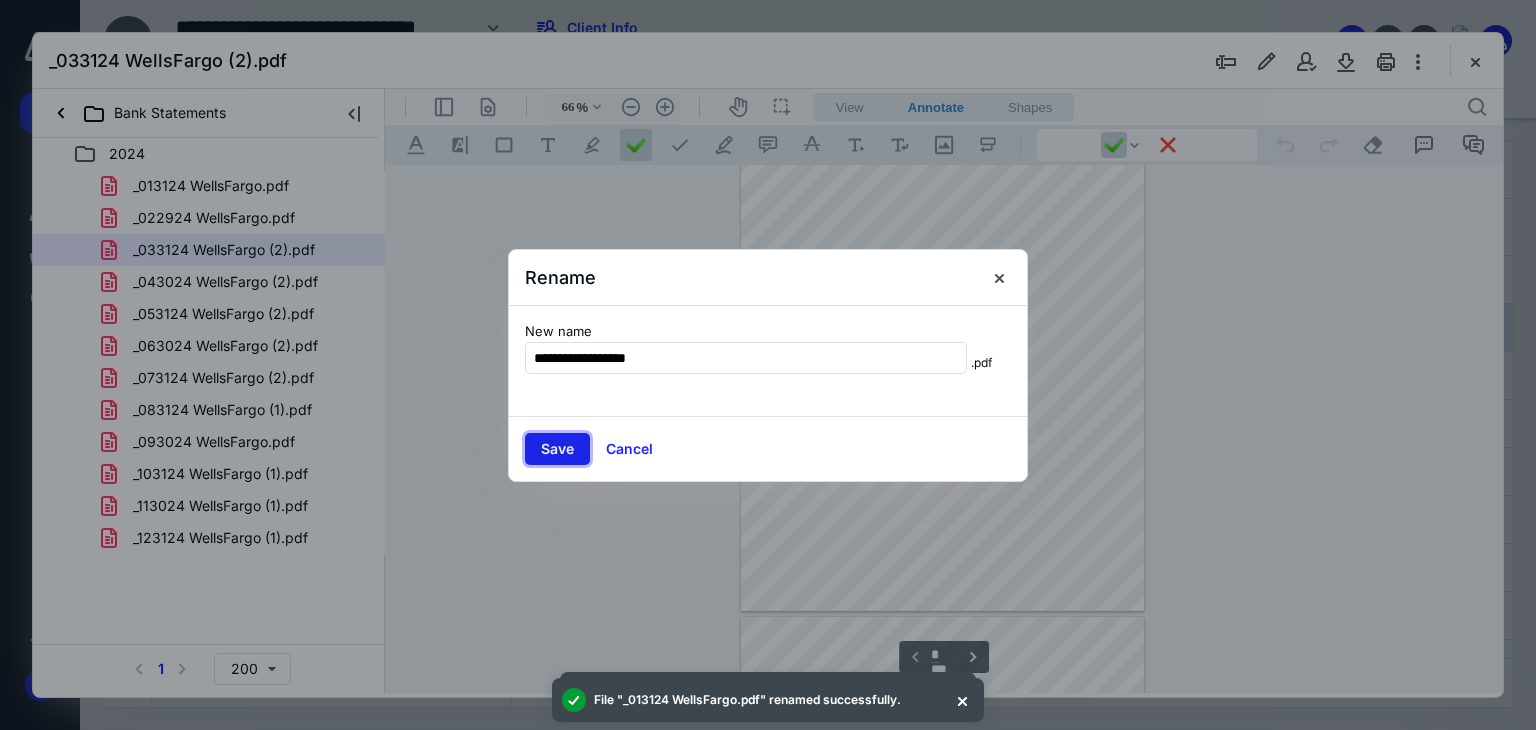 click on "Save" at bounding box center [557, 449] 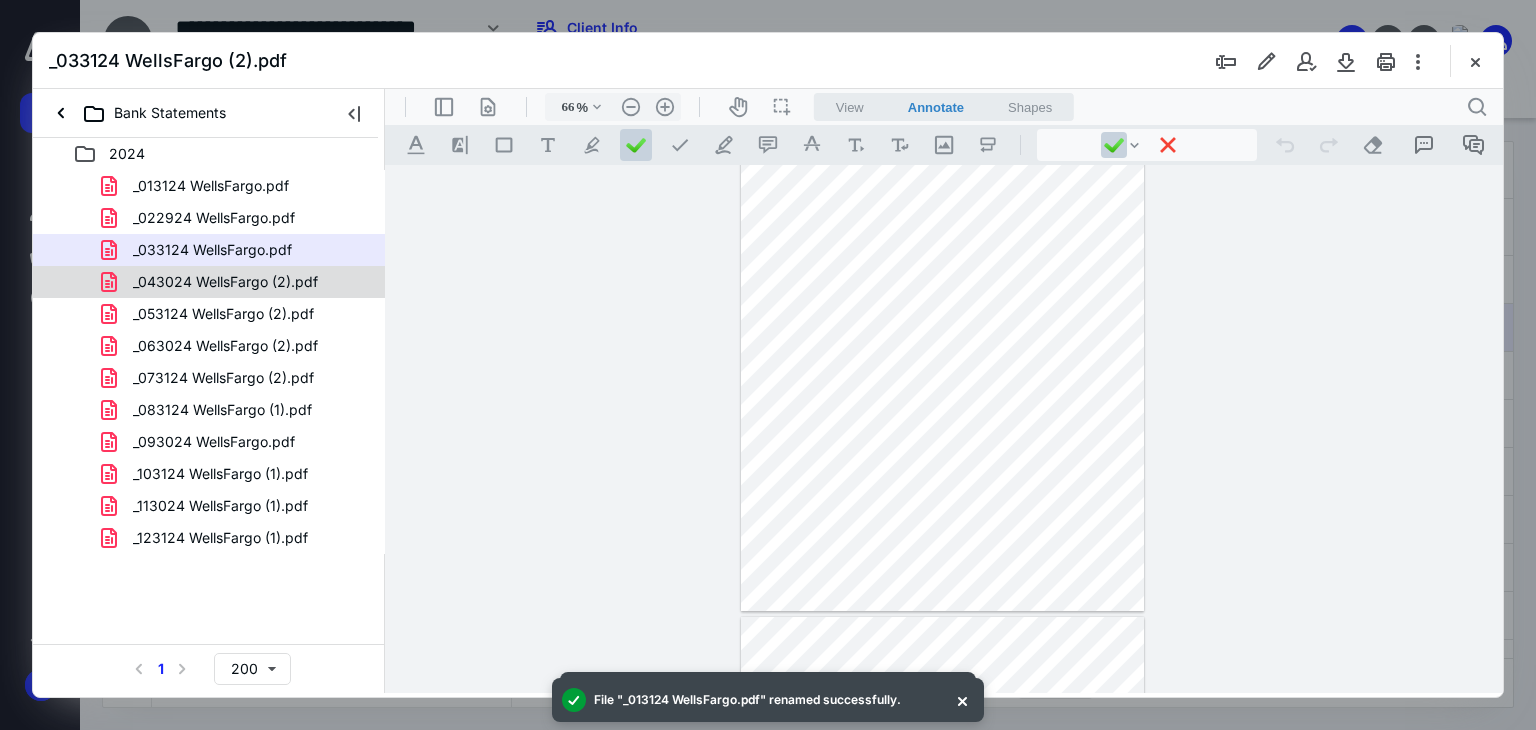click on "_043024 WellsFargo (2).pdf" at bounding box center (225, 282) 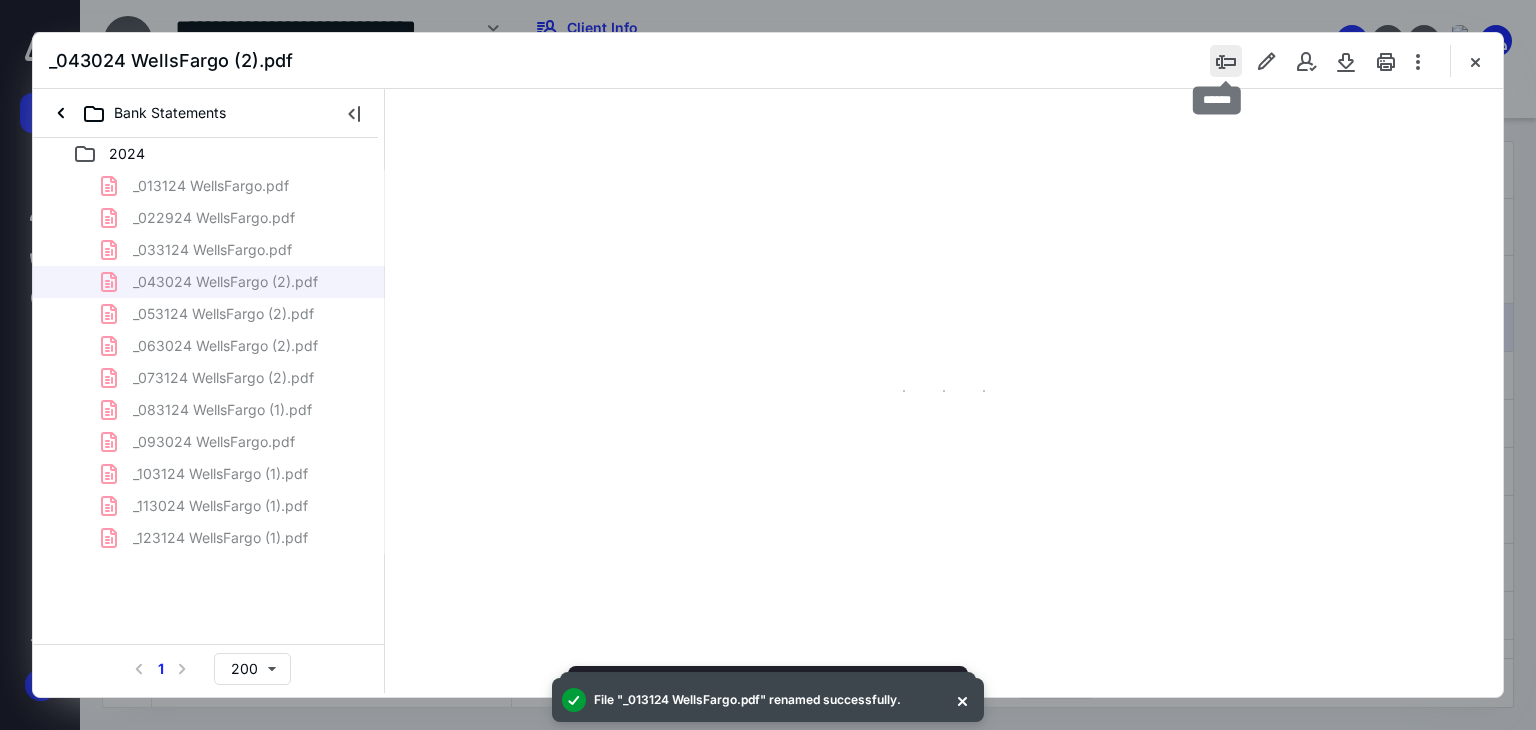 click at bounding box center (1226, 61) 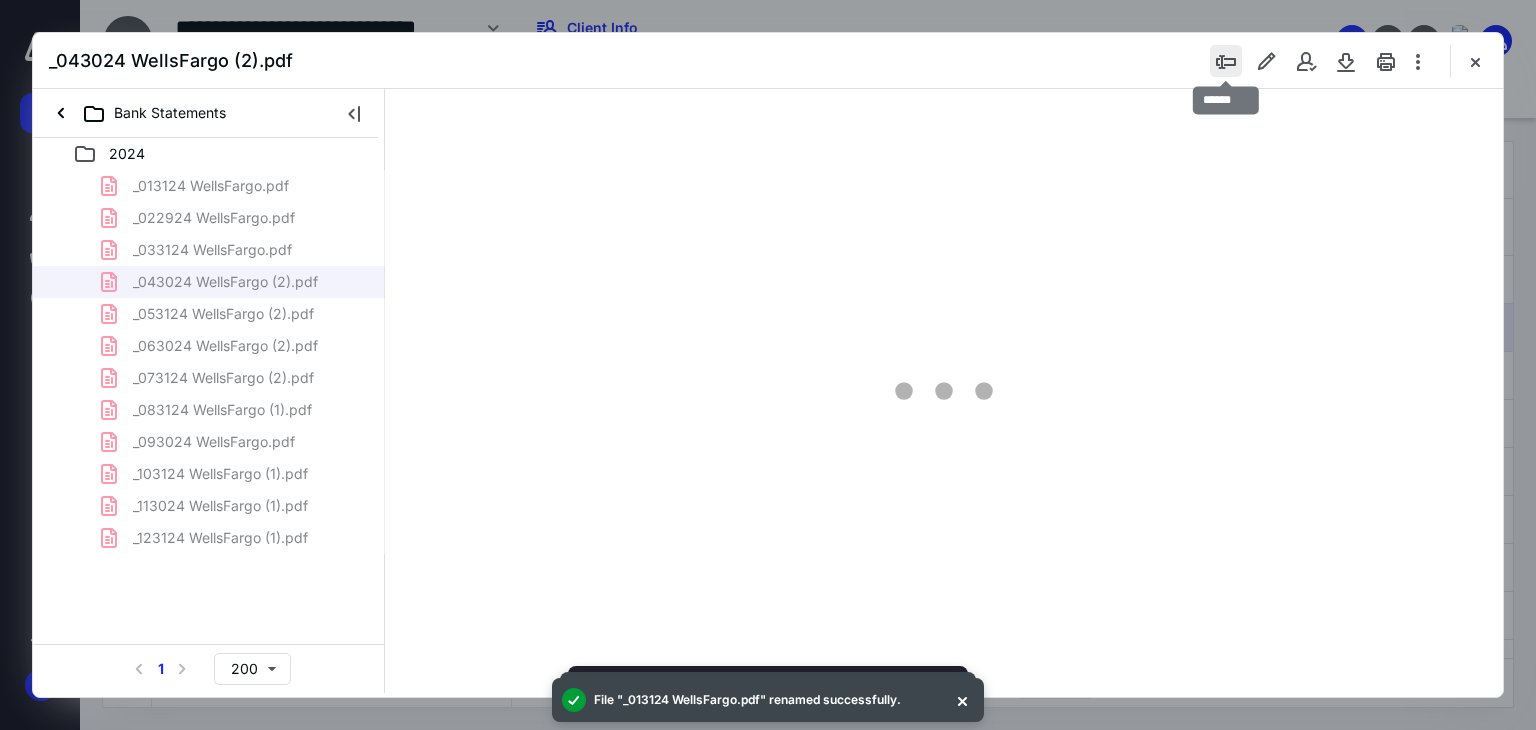 type on "66" 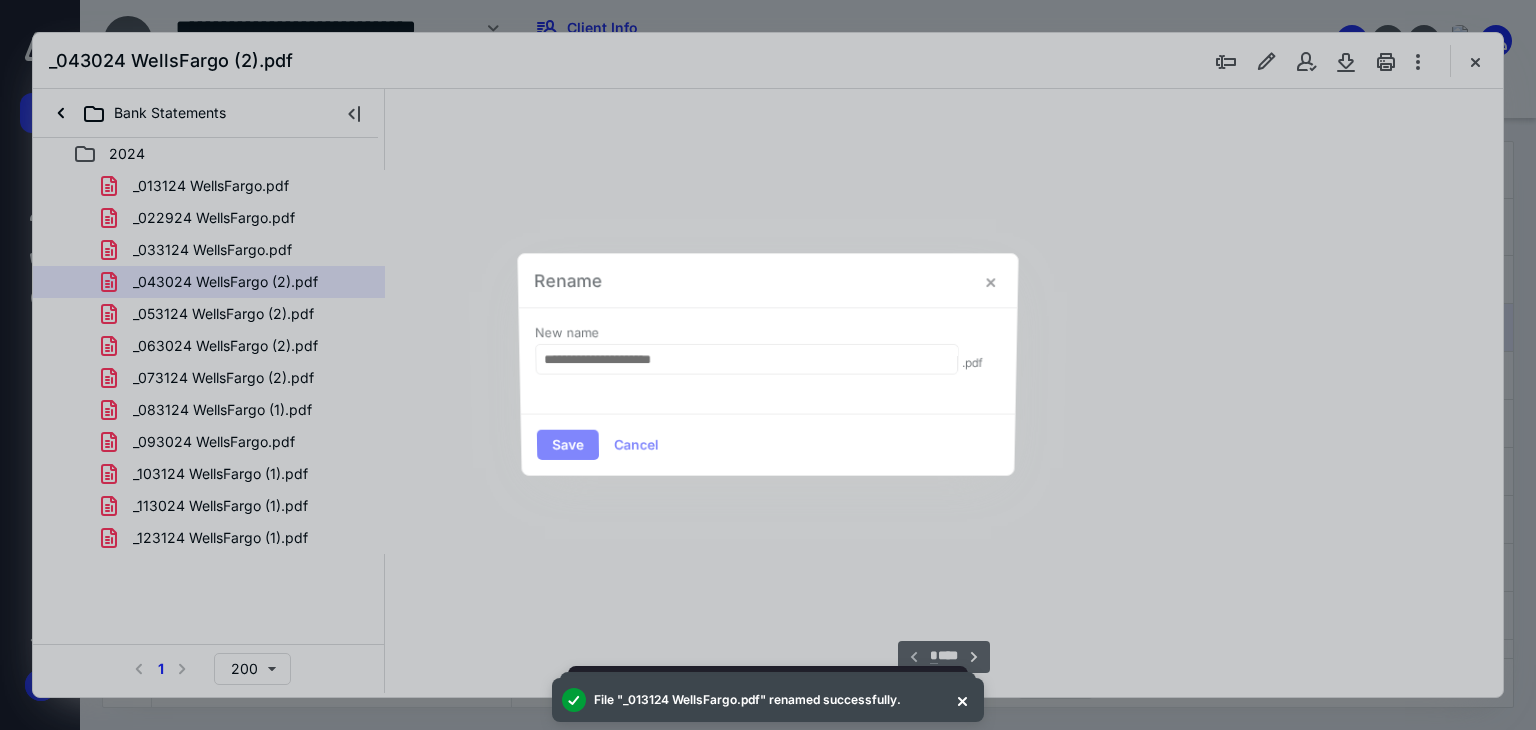 scroll, scrollTop: 79, scrollLeft: 0, axis: vertical 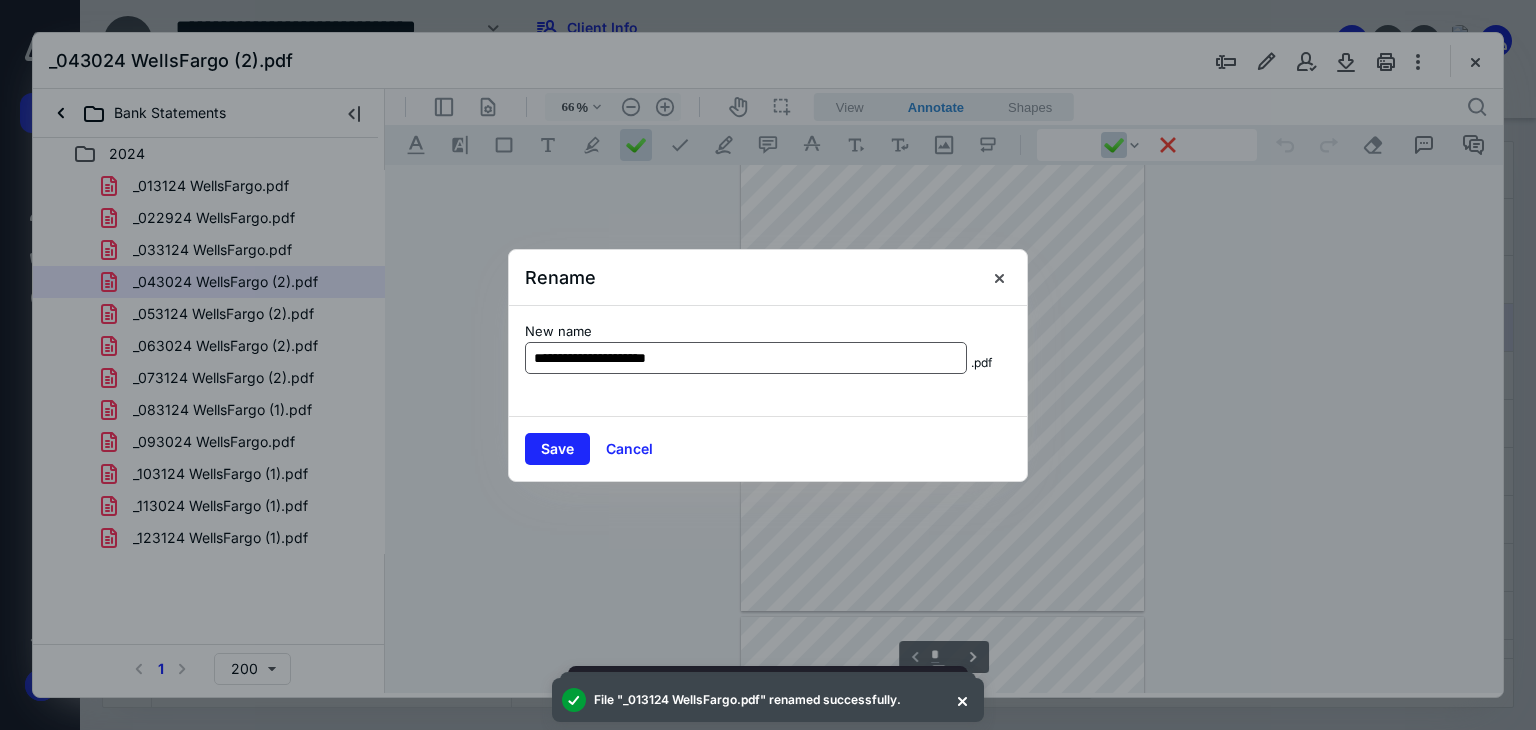click on "**********" at bounding box center [746, 358] 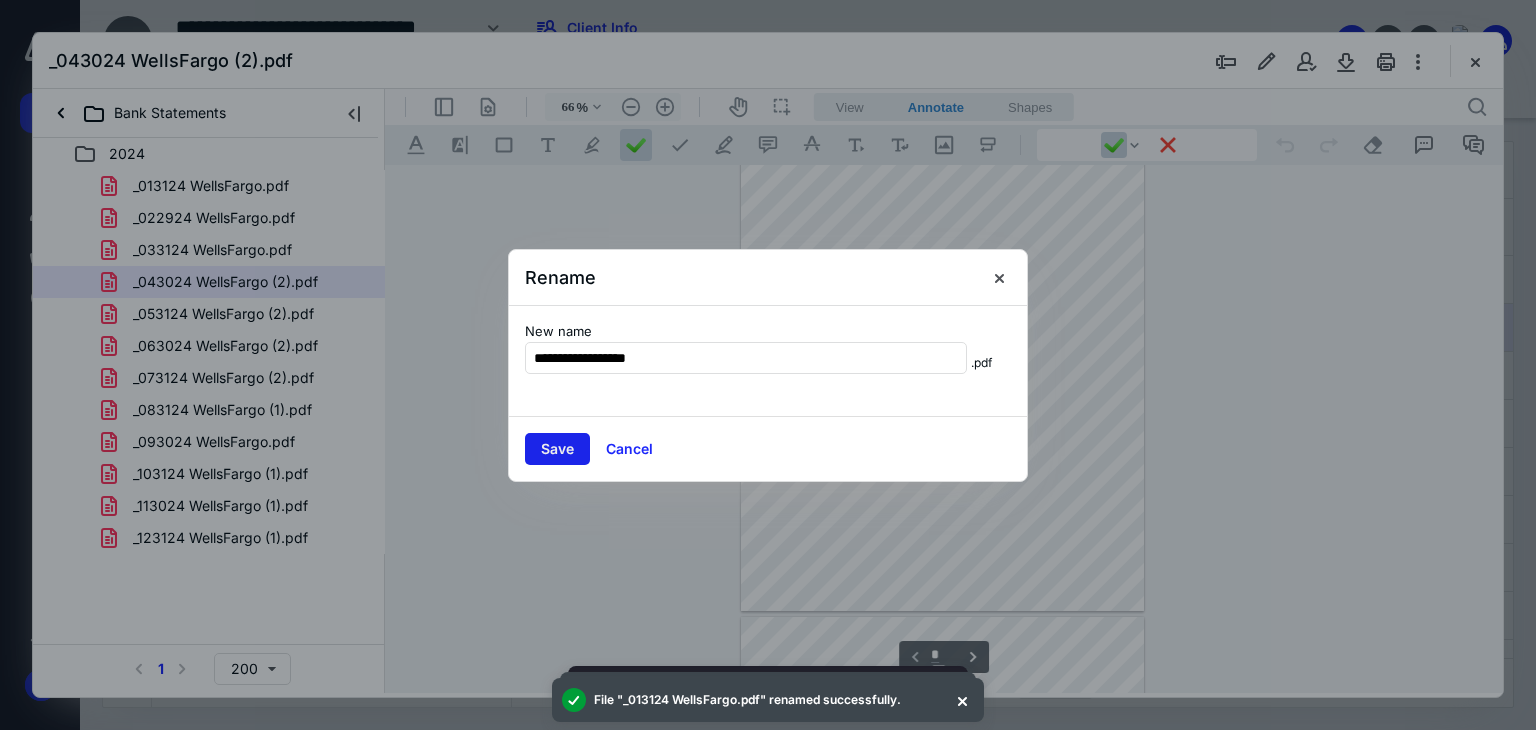 type on "**********" 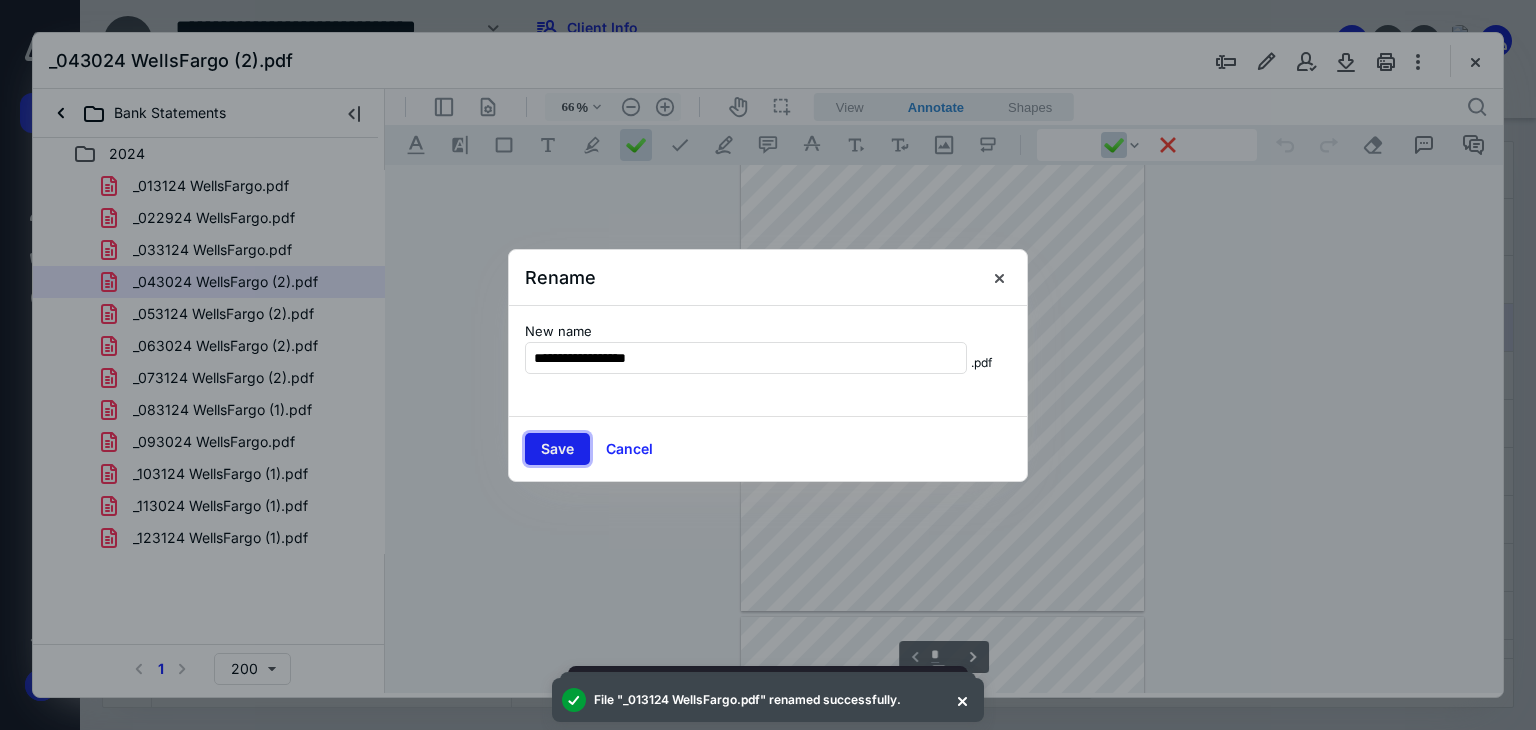 click on "Save" at bounding box center [557, 449] 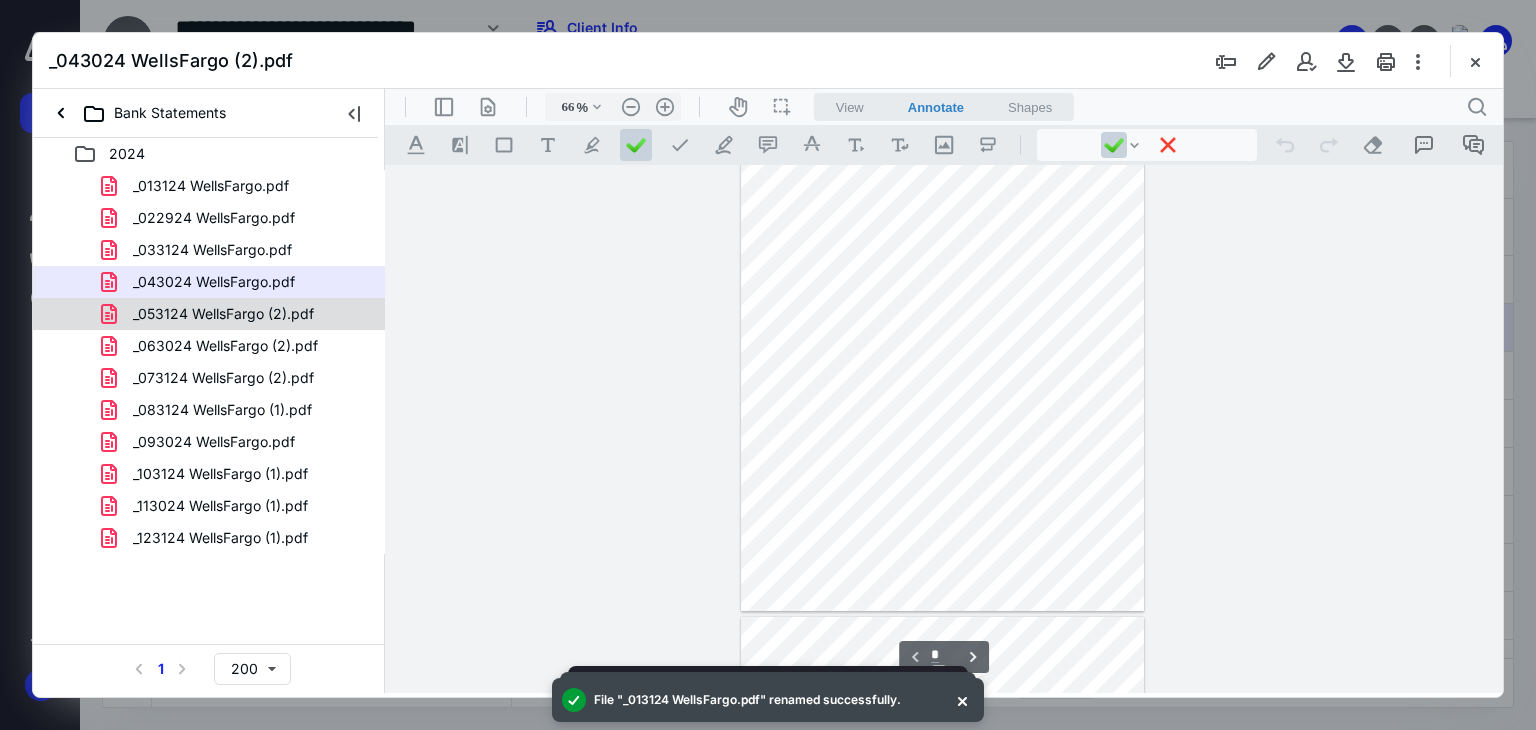 click on "_053124 WellsFargo (2).pdf" at bounding box center (223, 314) 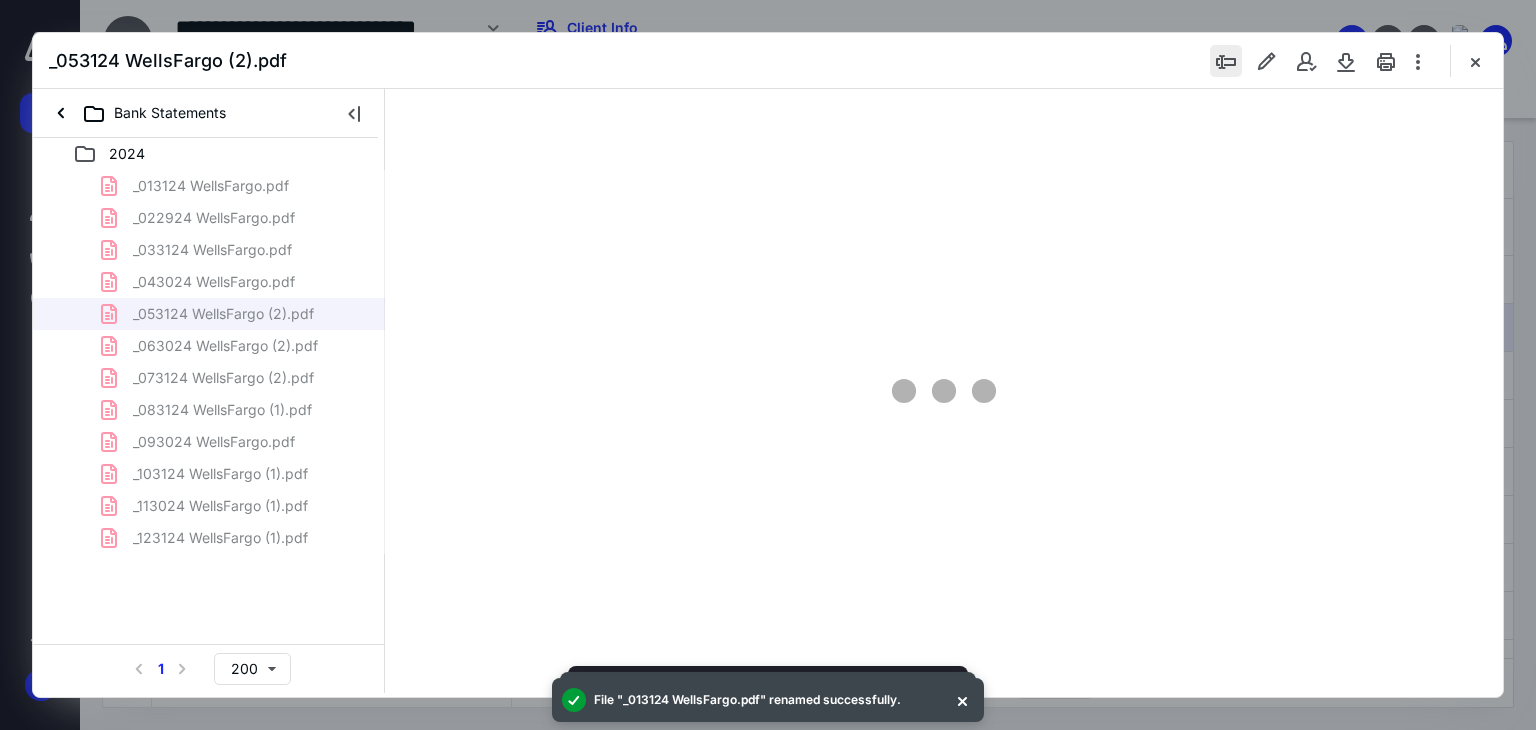 click at bounding box center [1226, 61] 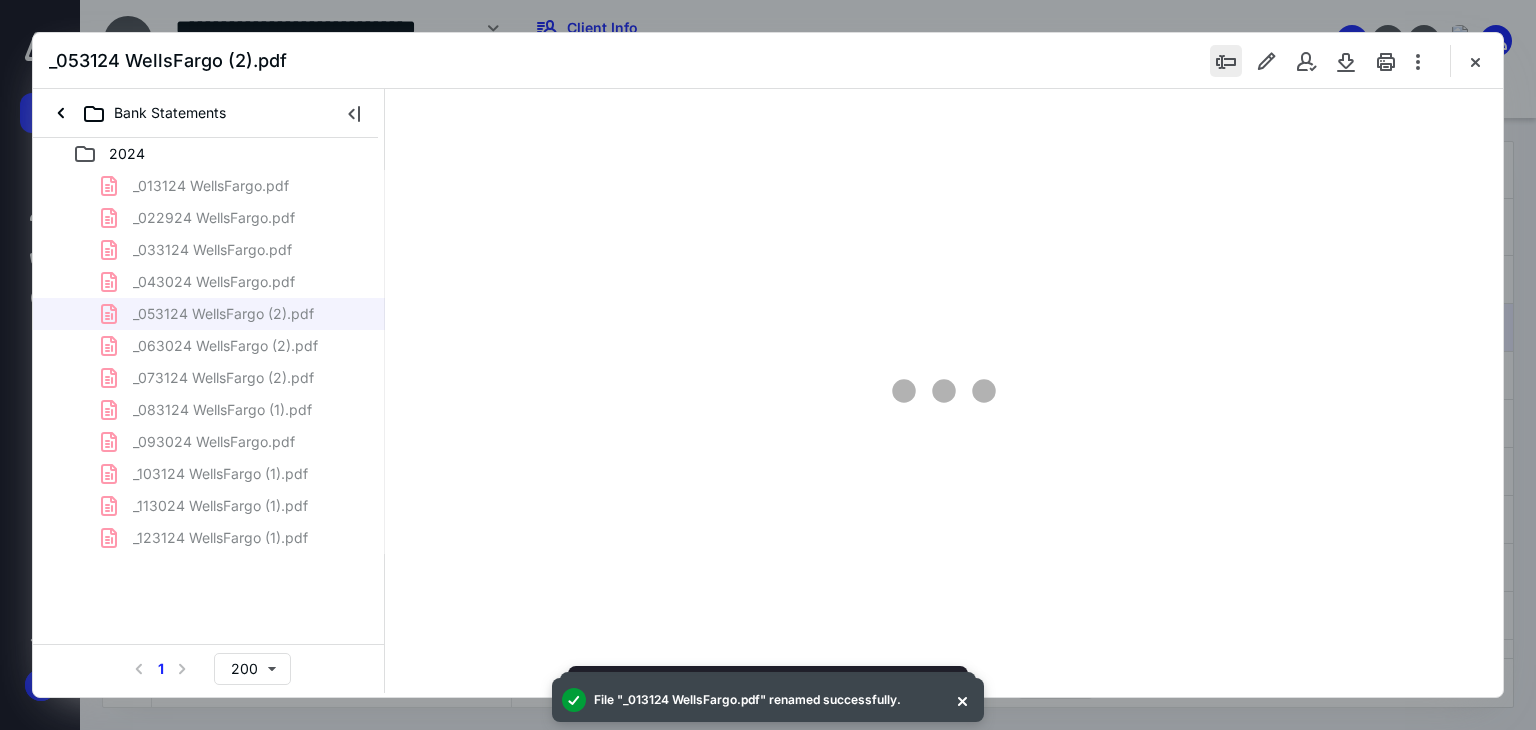 type on "66" 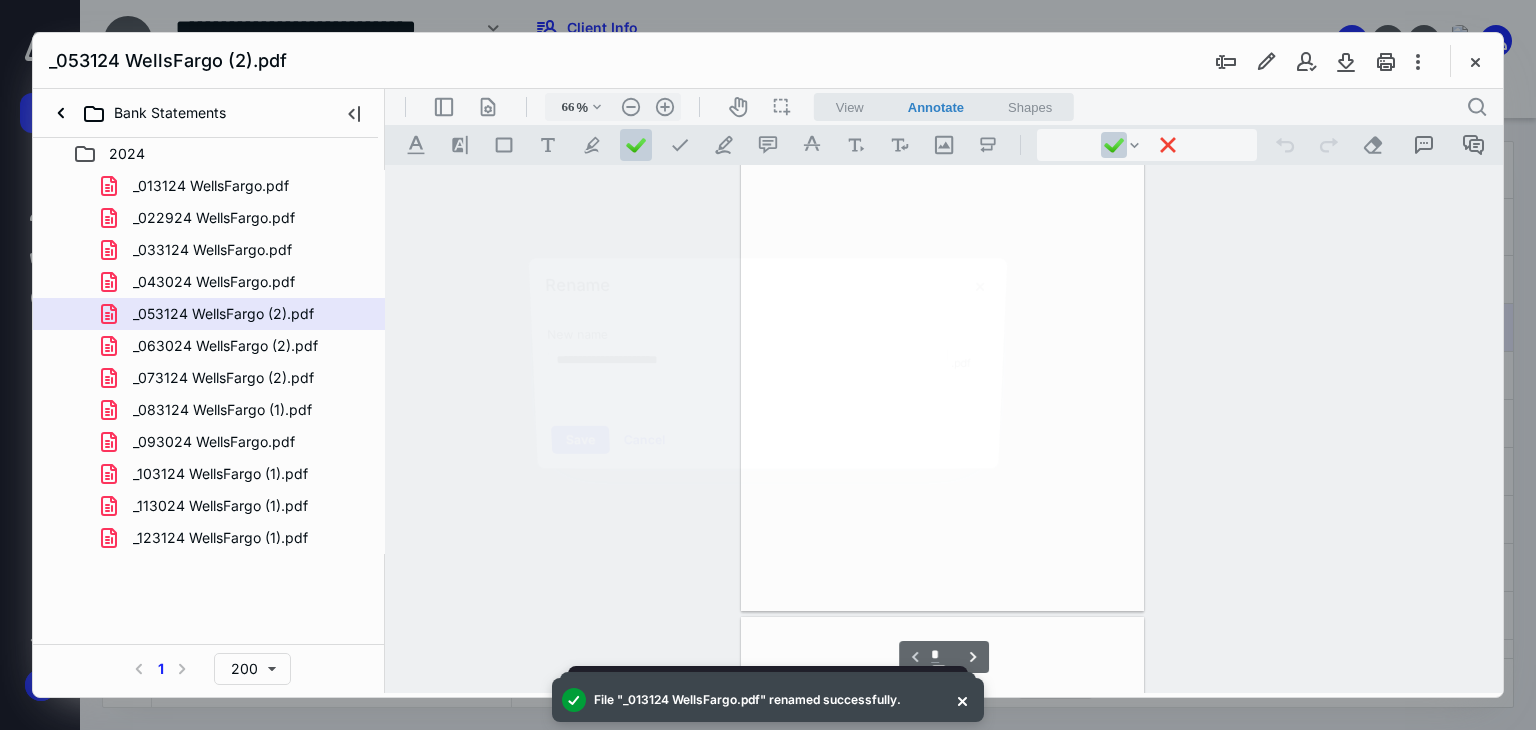 scroll, scrollTop: 79, scrollLeft: 0, axis: vertical 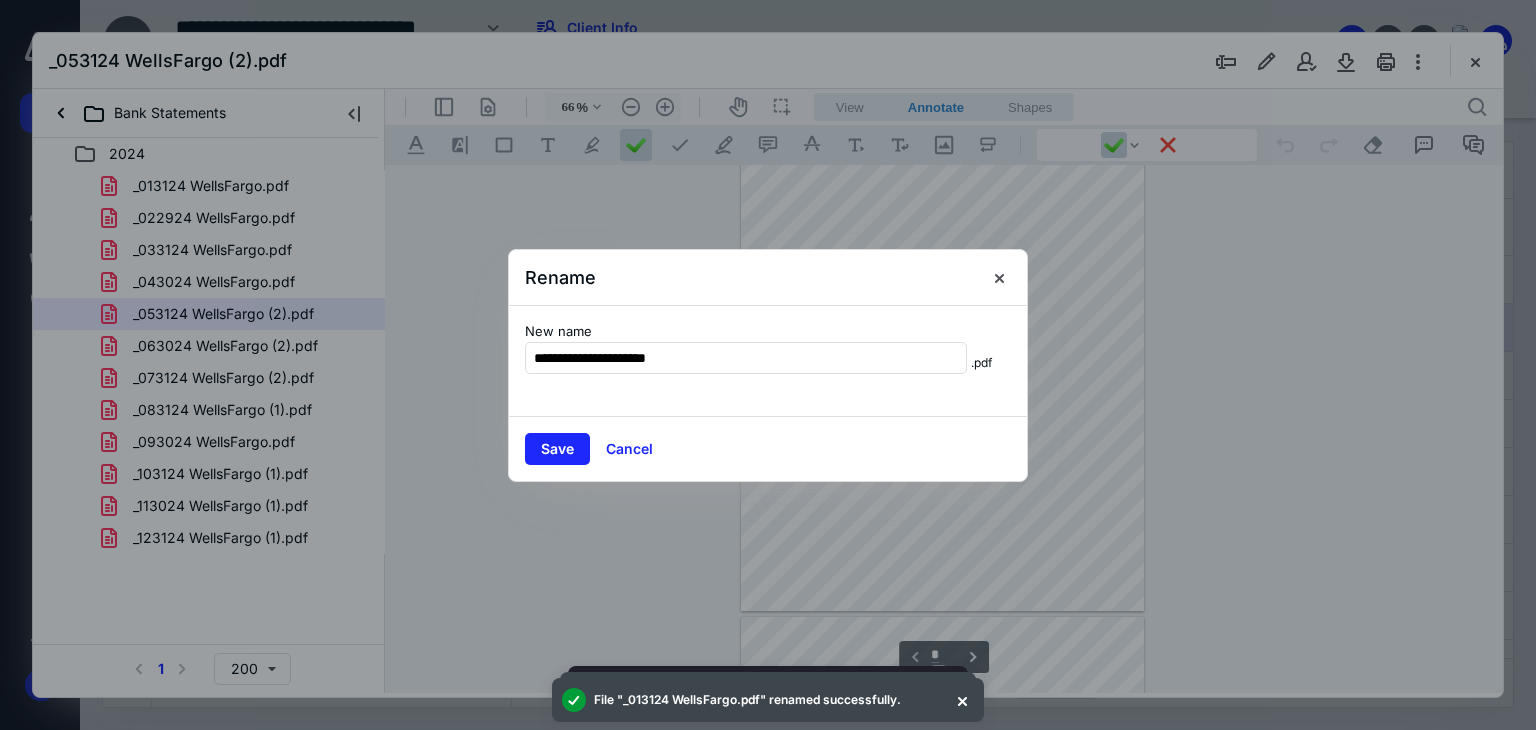 click on "**********" at bounding box center (746, 358) 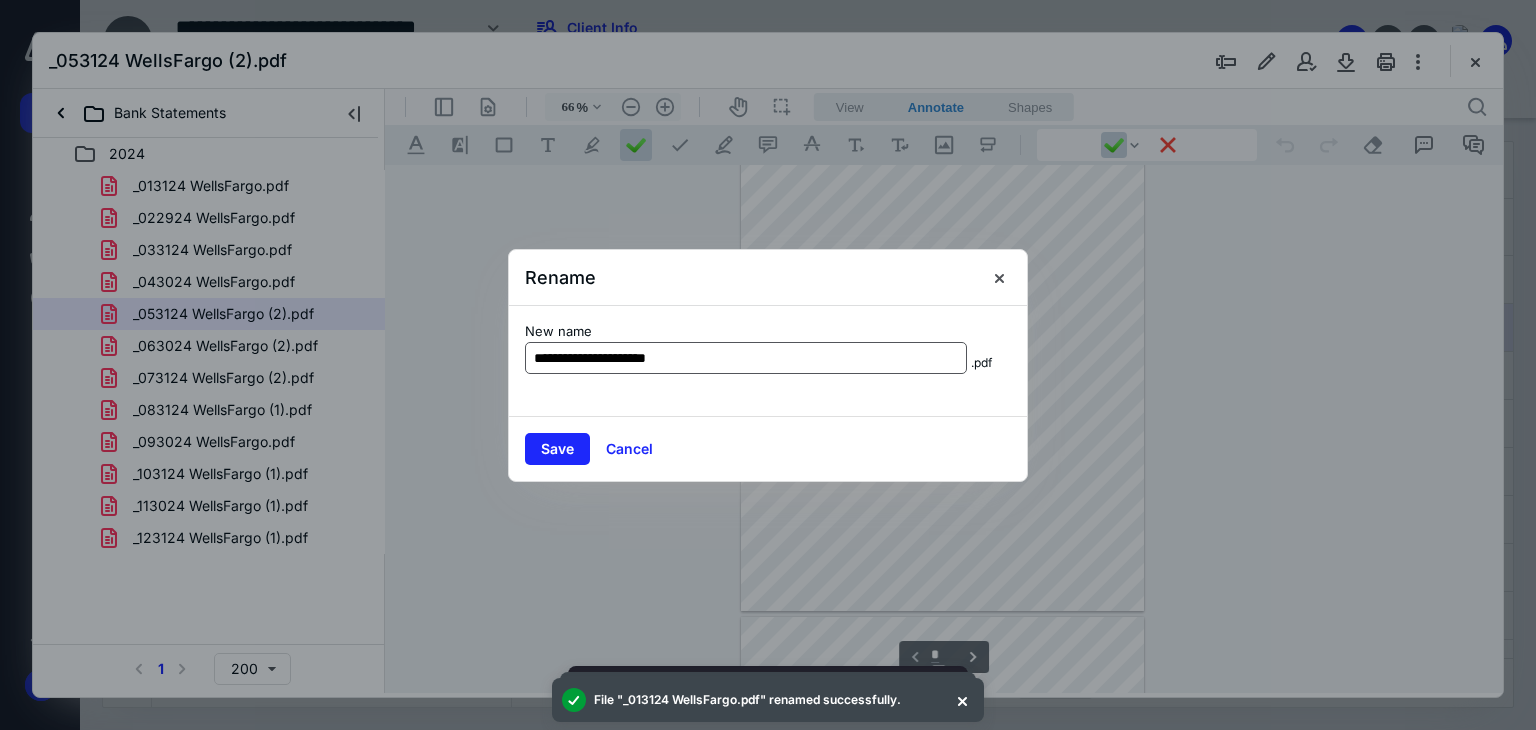 click on "**********" at bounding box center (746, 358) 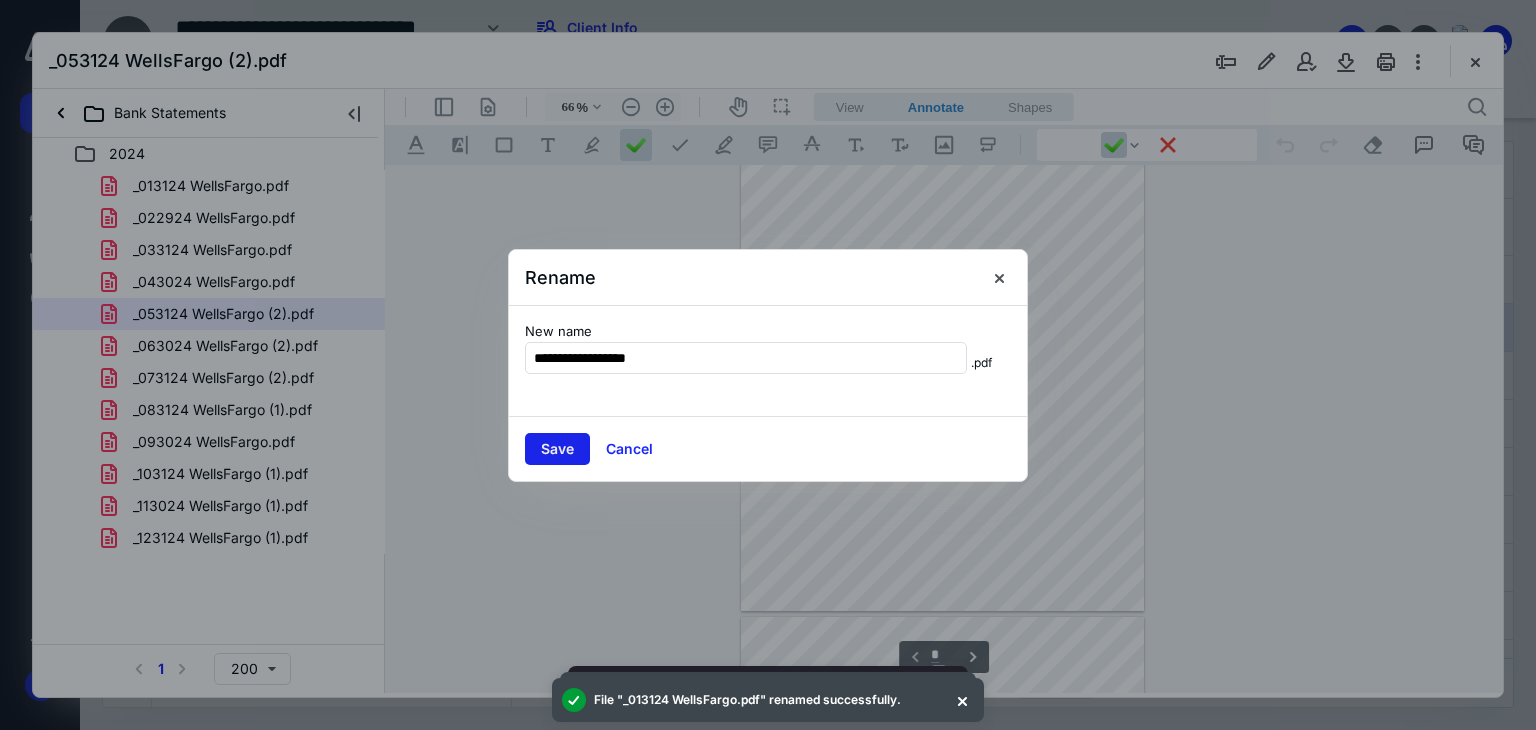 type on "**********" 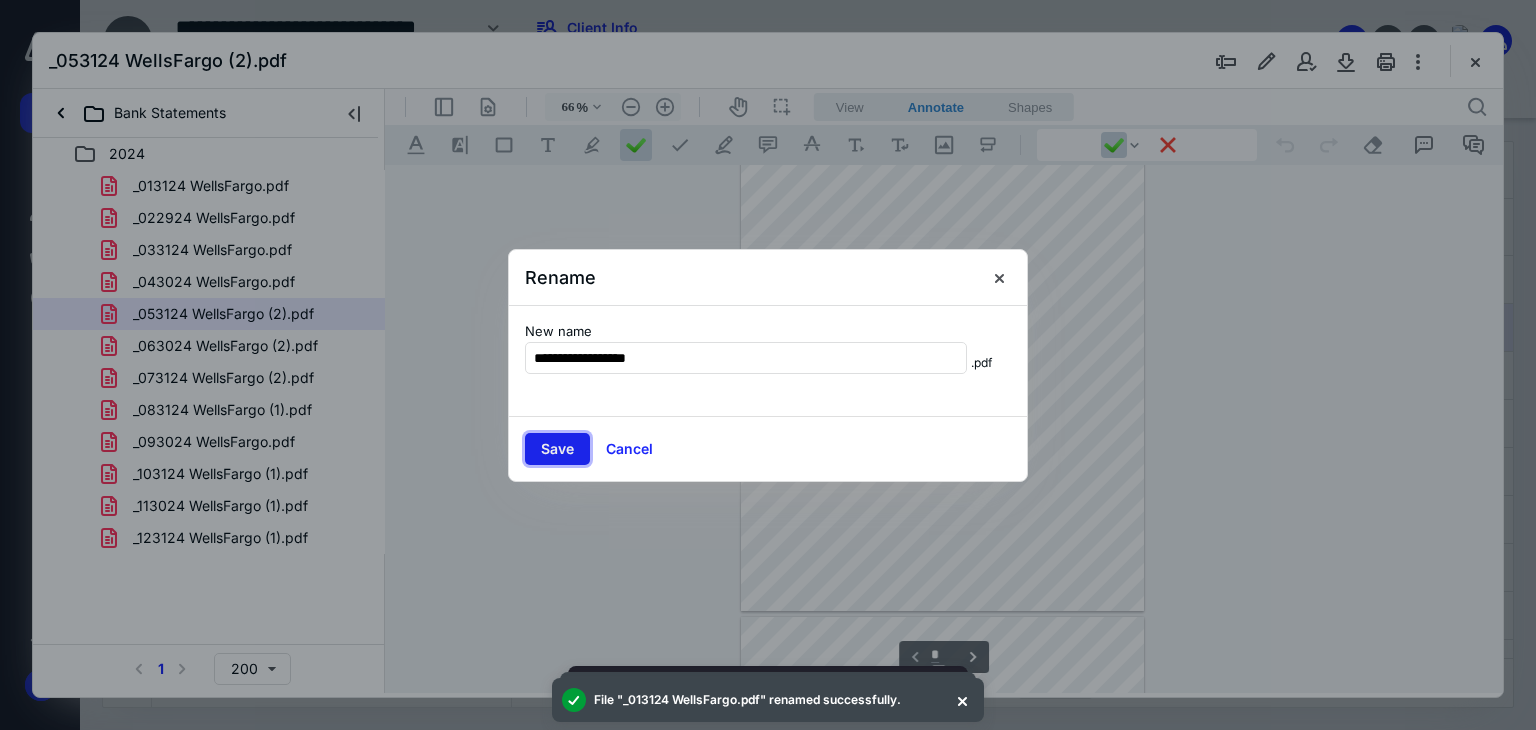 click on "Save" at bounding box center (557, 449) 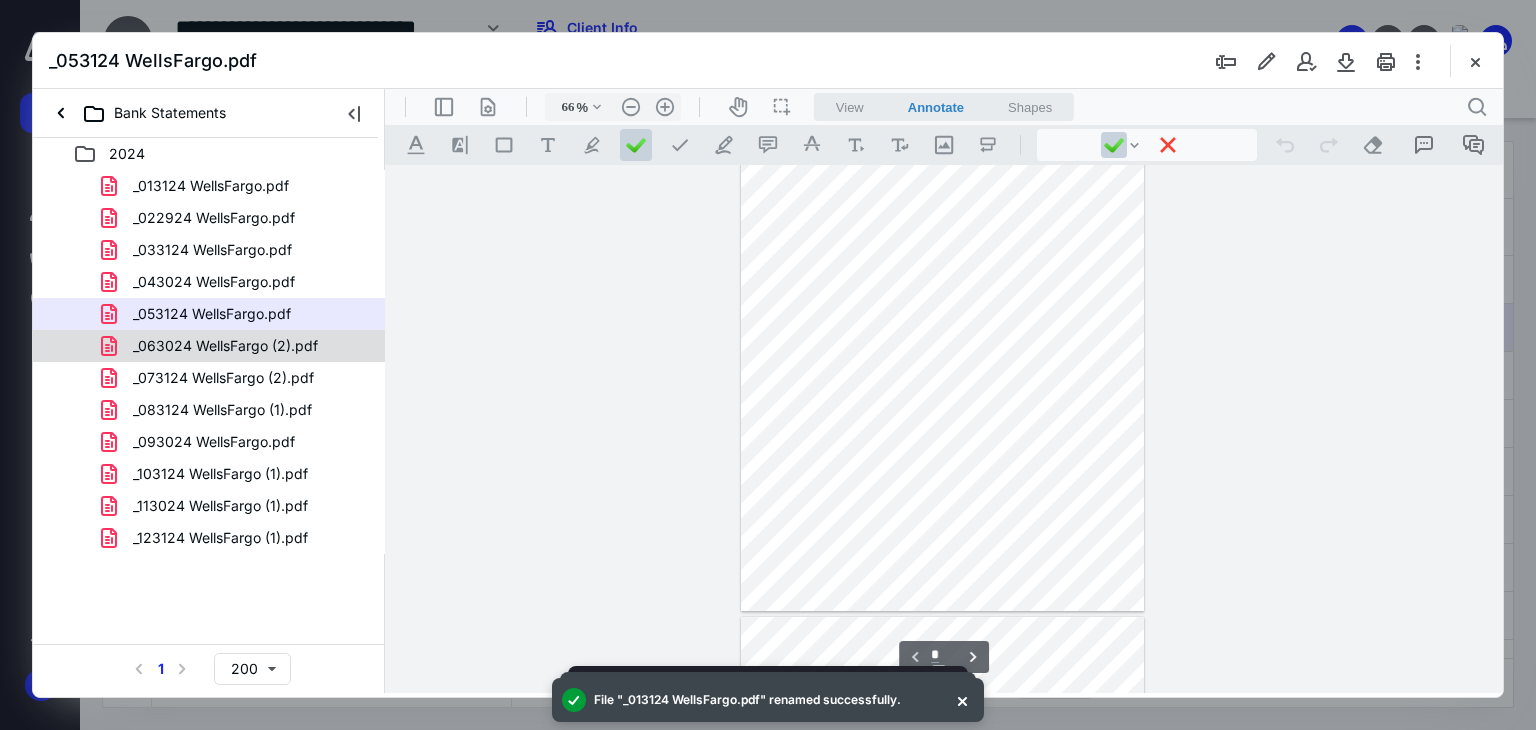 click on "_063024 WellsFargo (2).pdf" at bounding box center [225, 346] 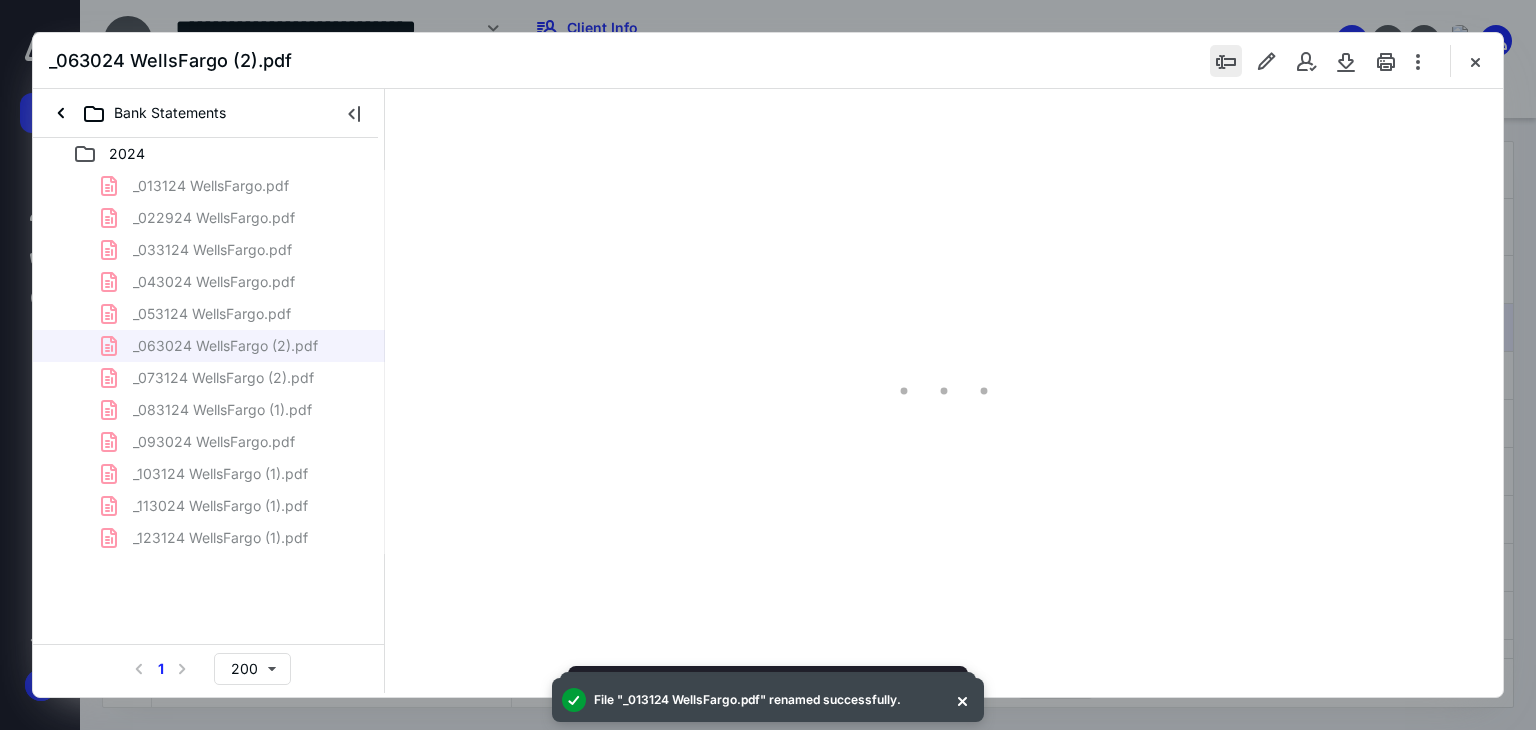 type on "66" 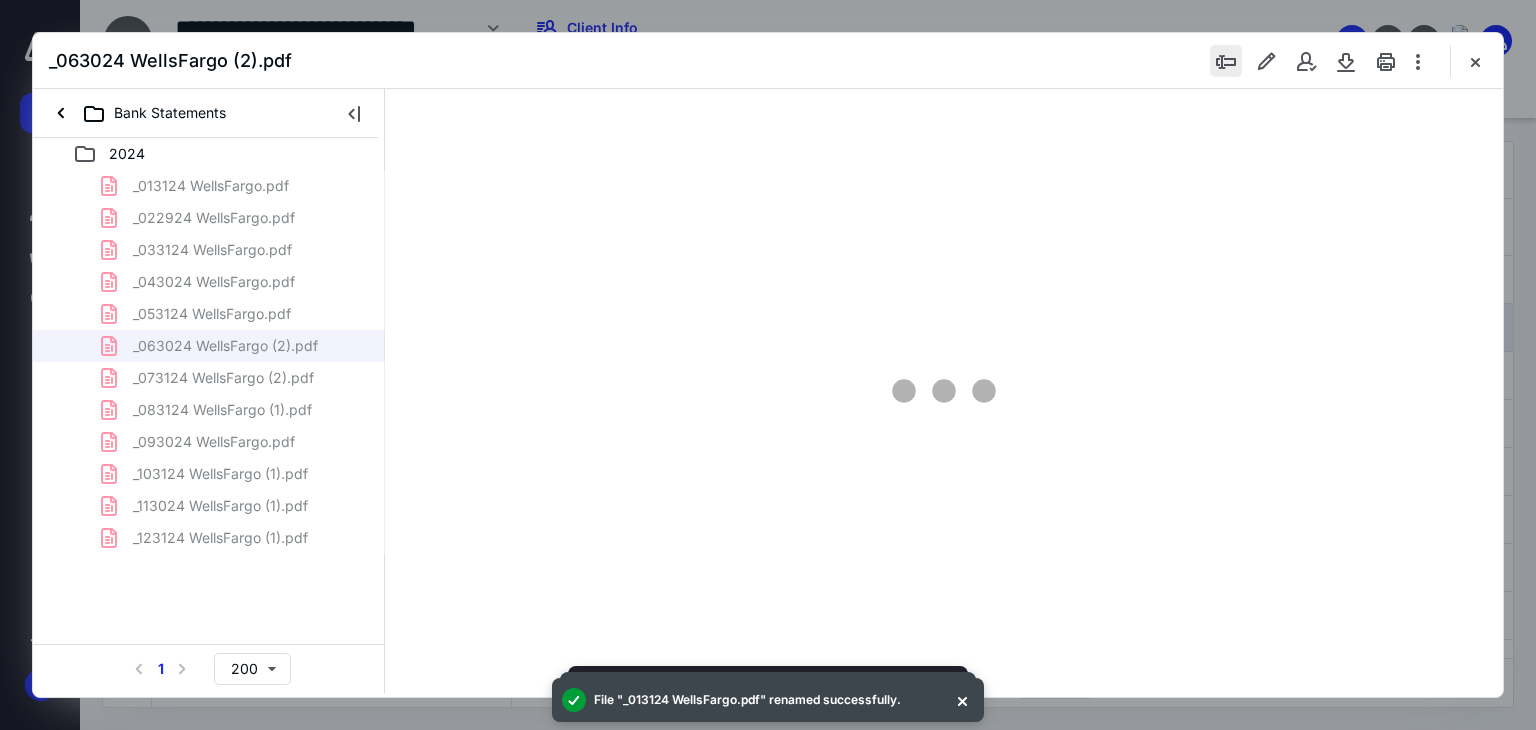 scroll, scrollTop: 79, scrollLeft: 0, axis: vertical 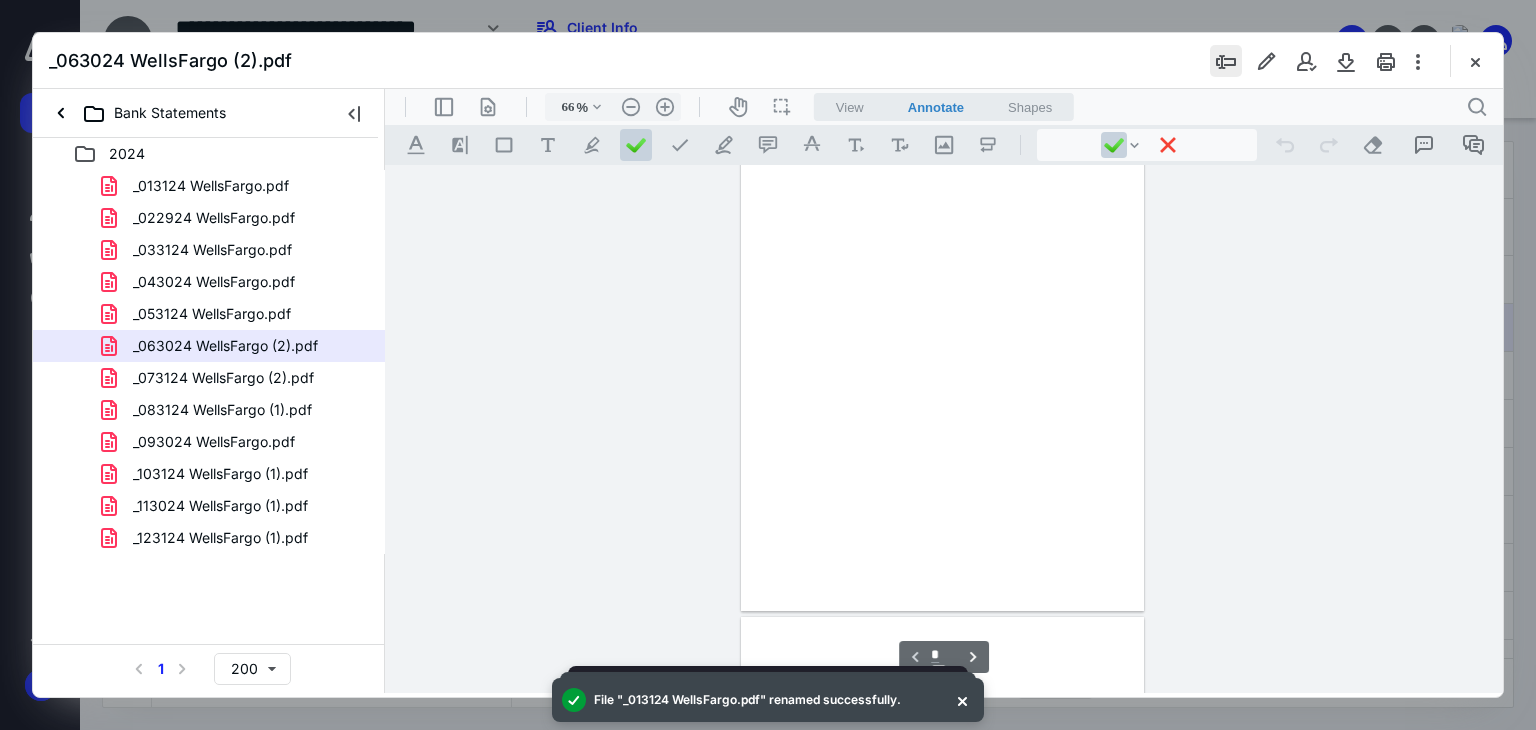 click at bounding box center [1226, 61] 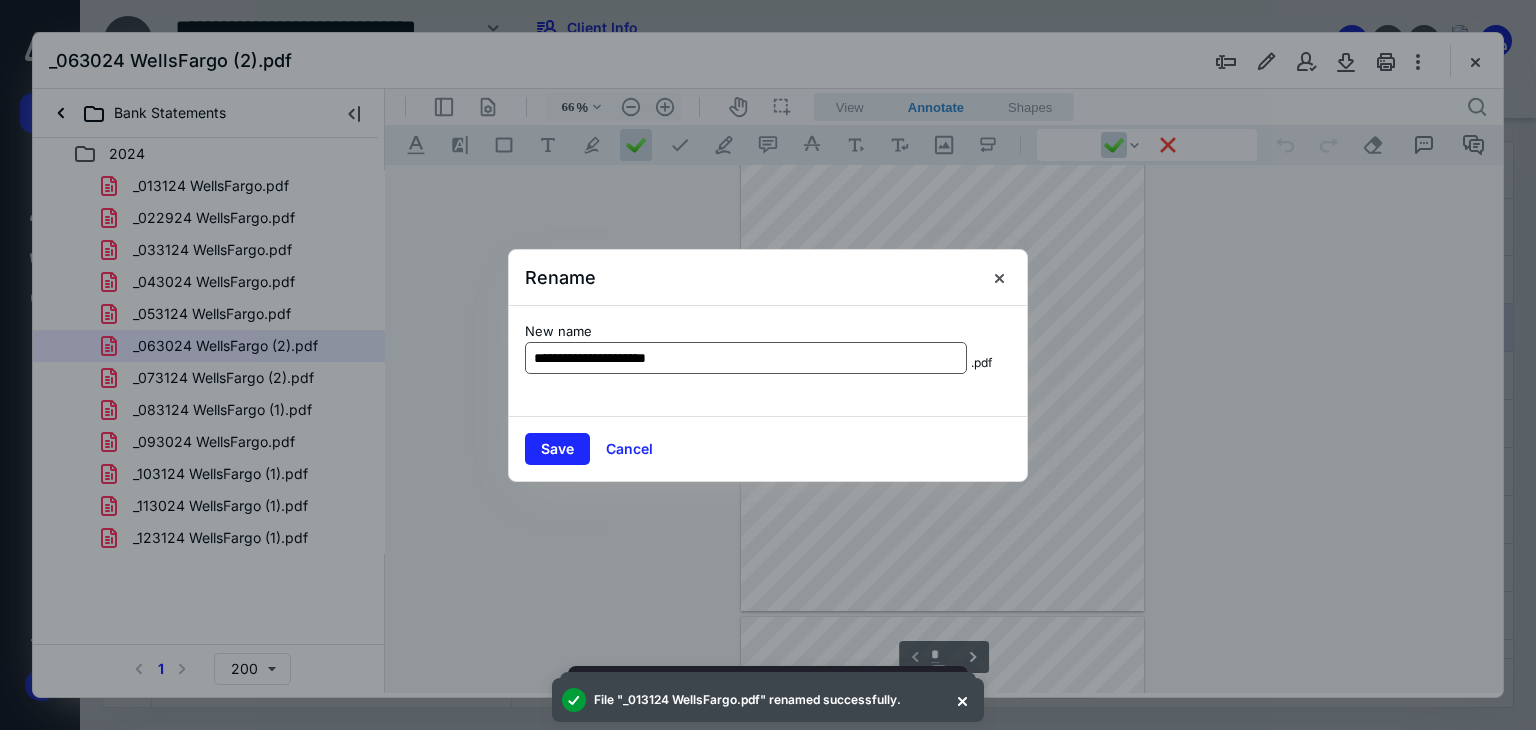 click on "**********" at bounding box center [746, 358] 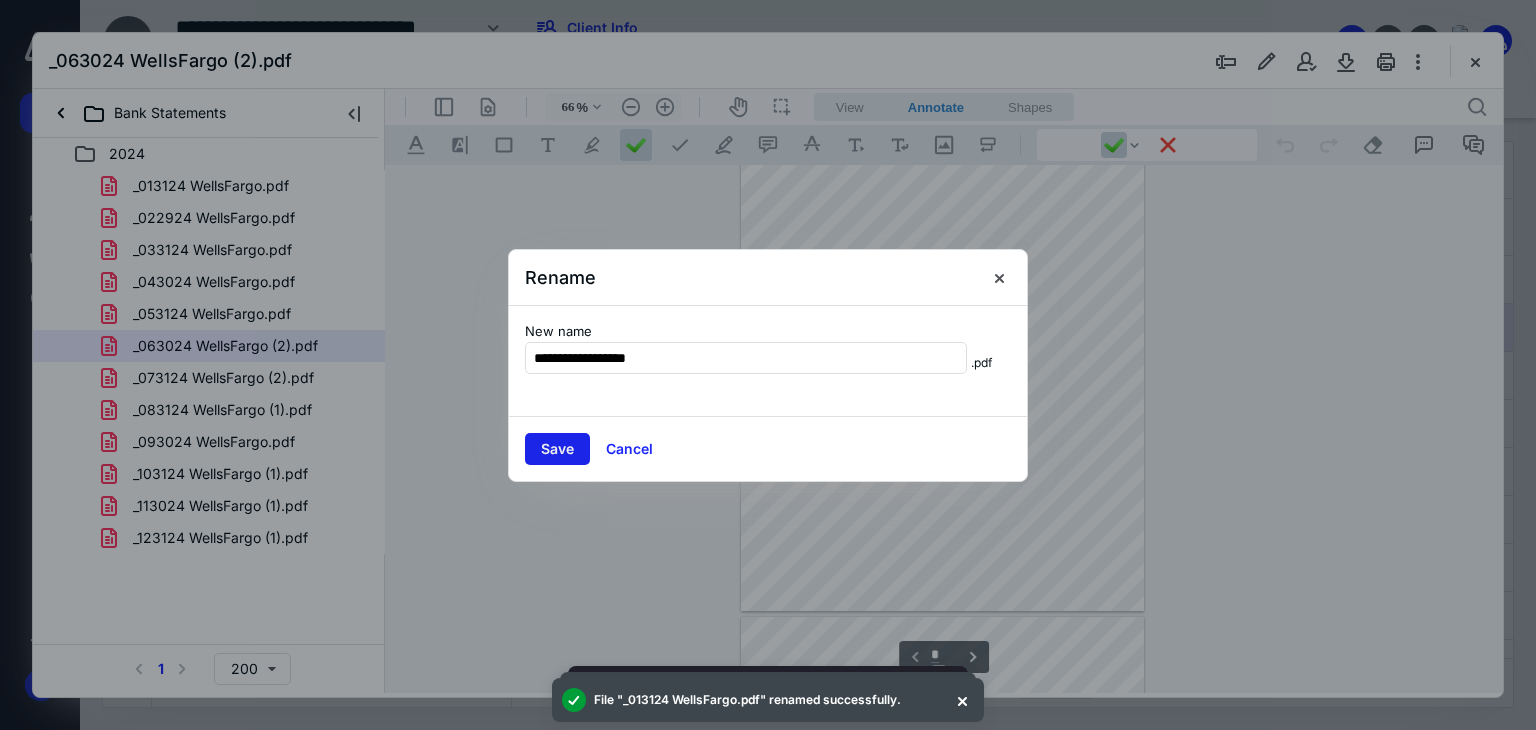 type on "**********" 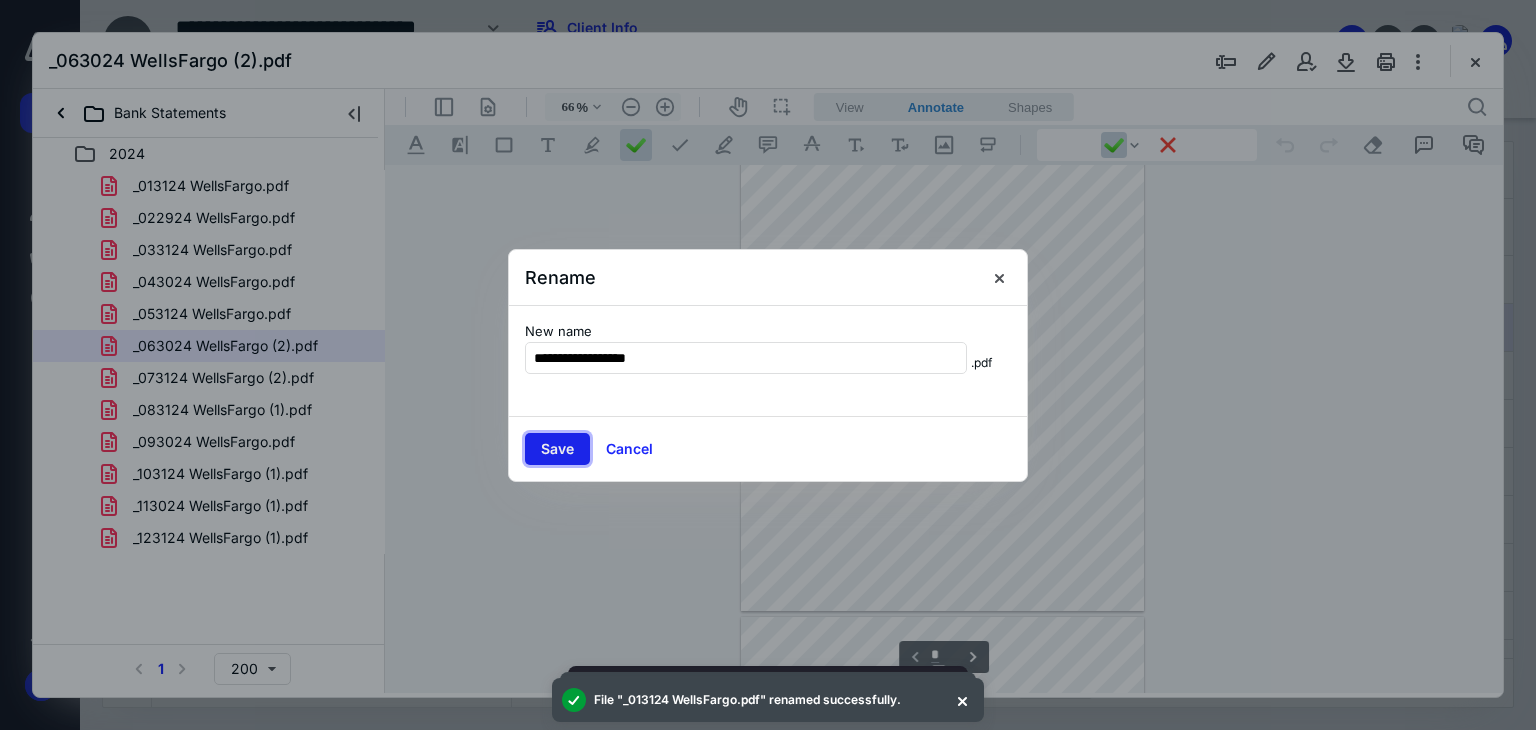 click on "Save" at bounding box center [557, 449] 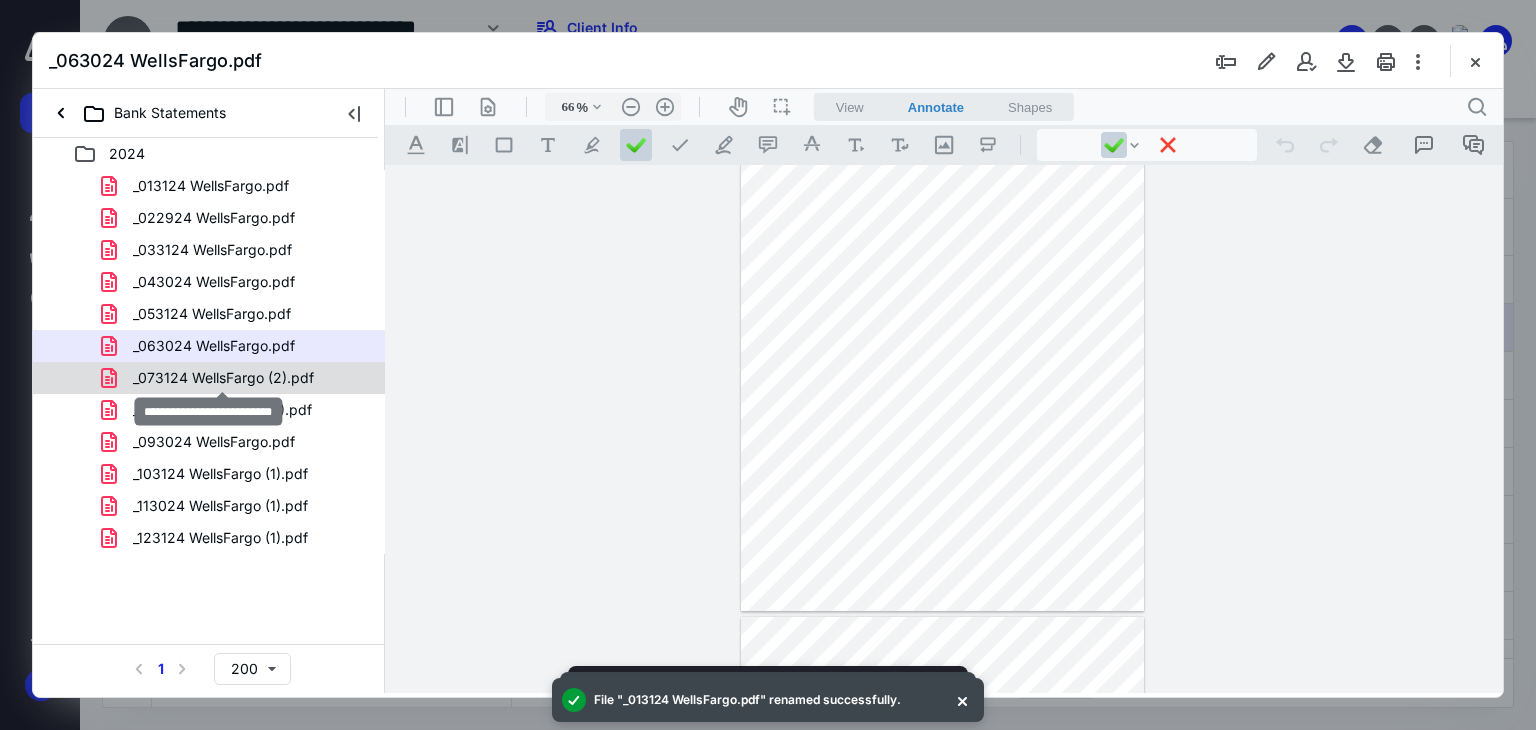 click on "_073124 WellsFargo (2).pdf" at bounding box center [223, 378] 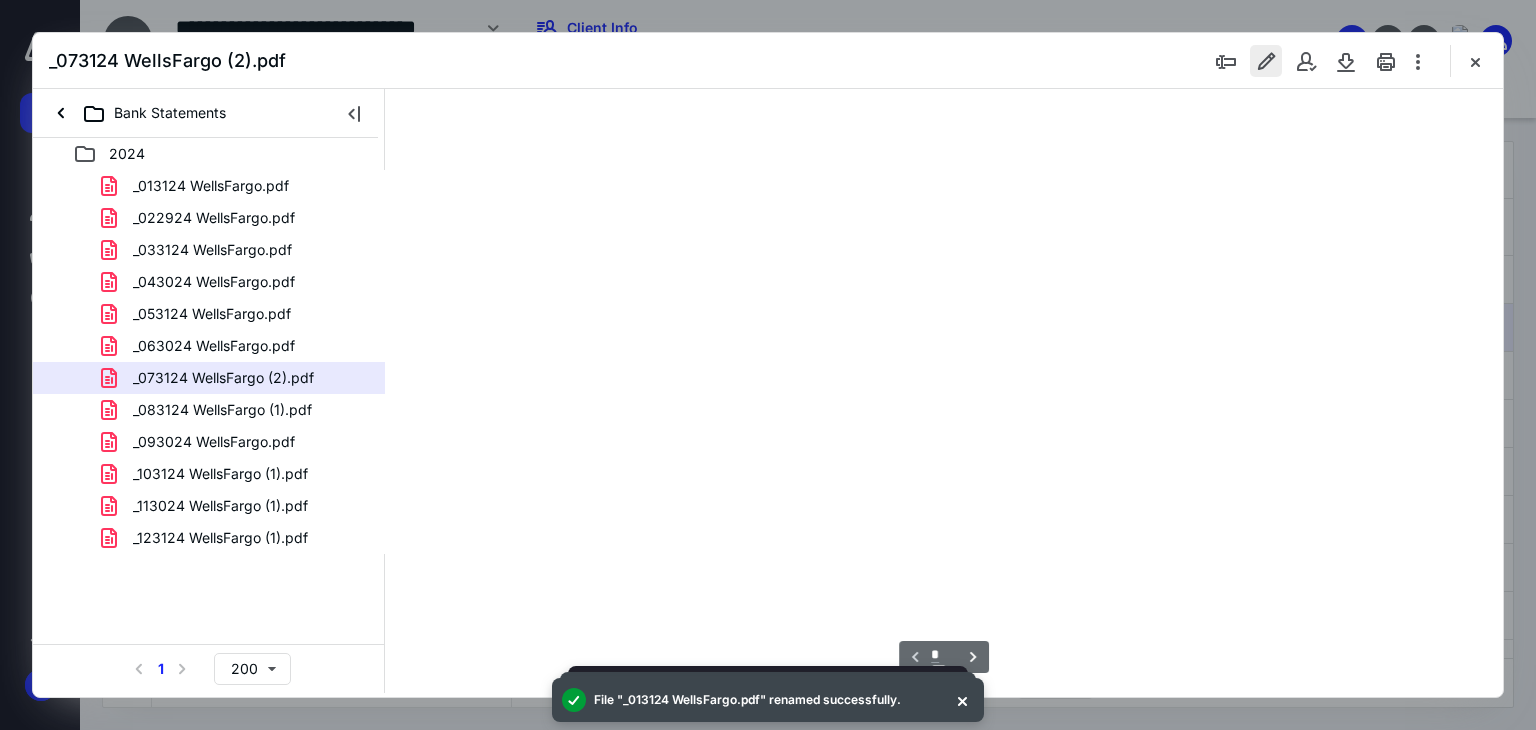 type on "66" 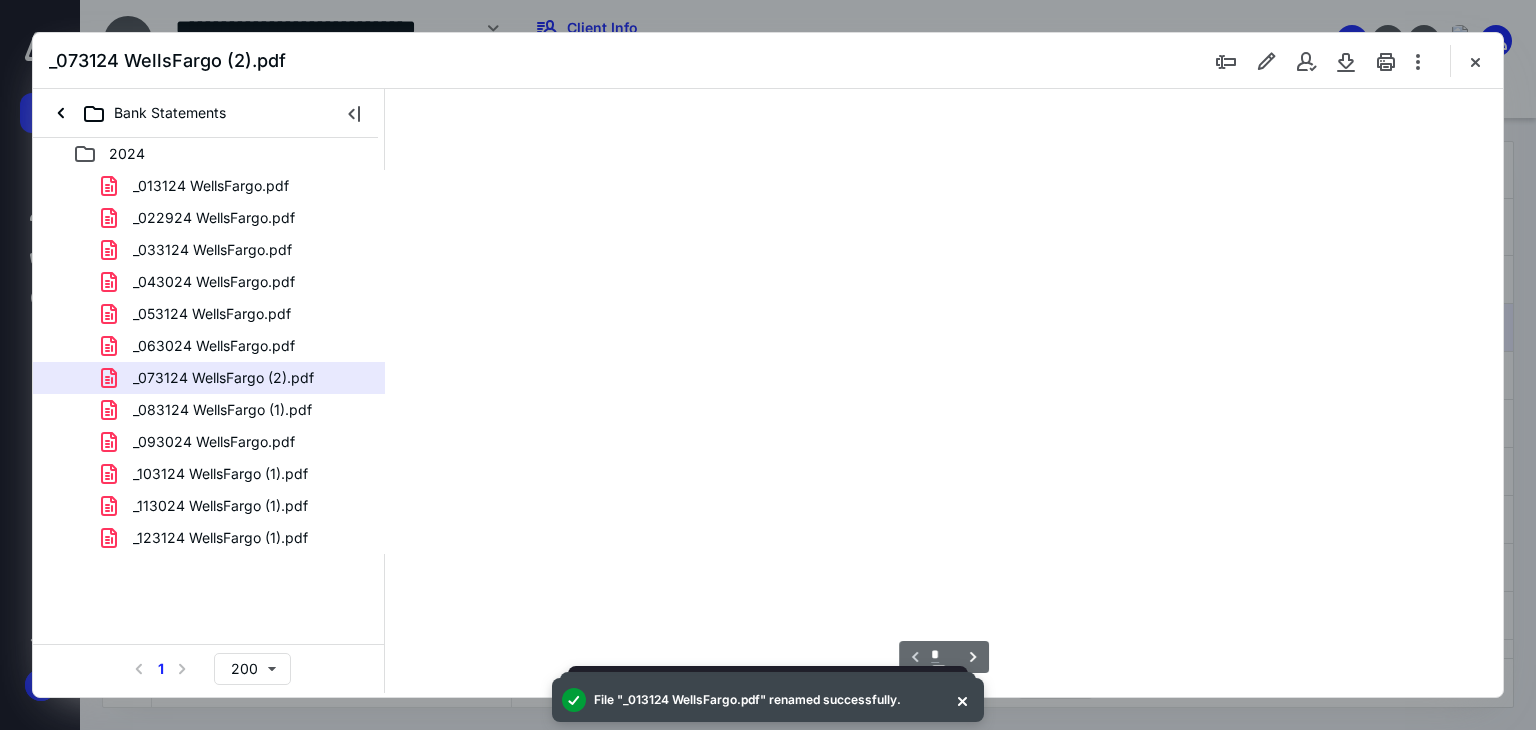 scroll, scrollTop: 79, scrollLeft: 0, axis: vertical 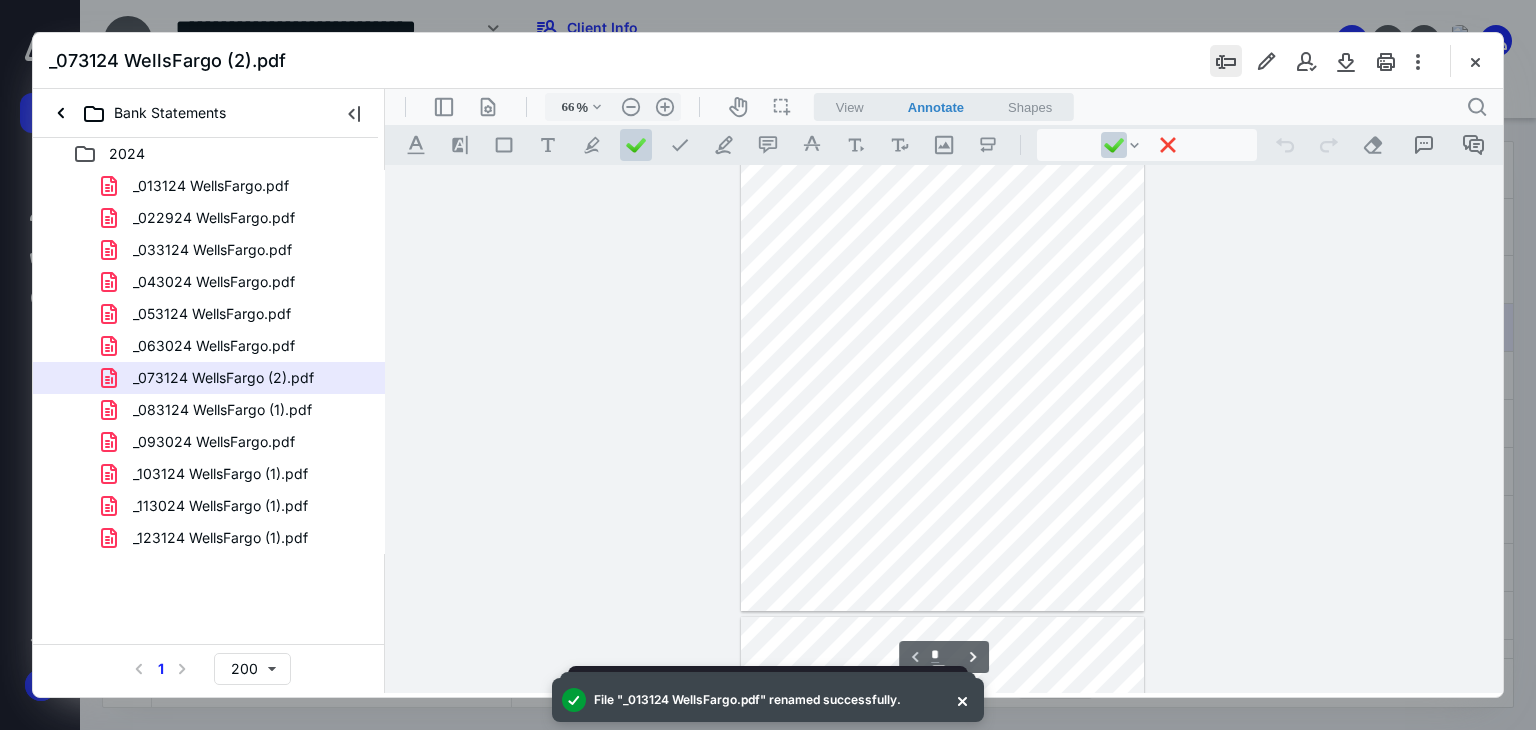 click at bounding box center [1226, 61] 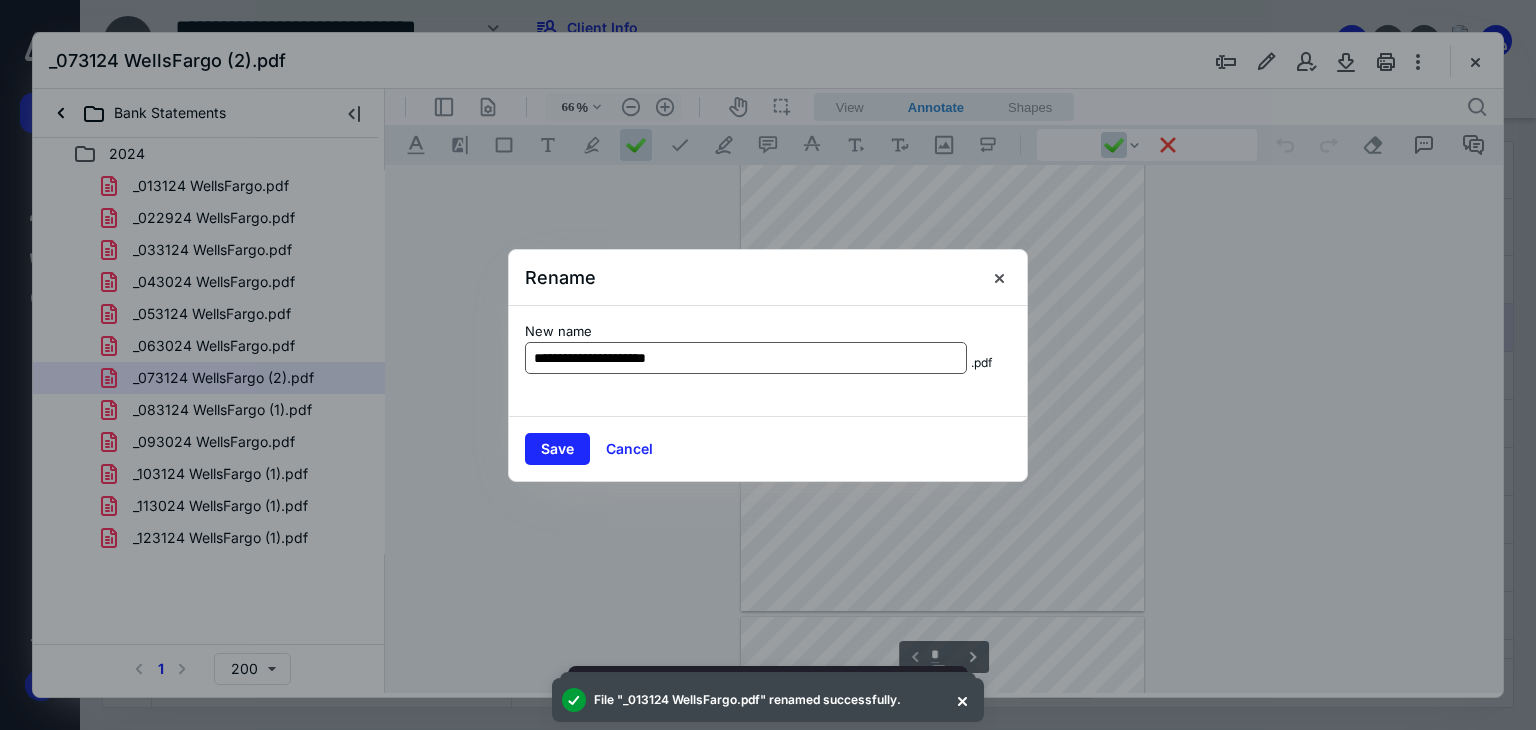 click on "**********" at bounding box center (746, 358) 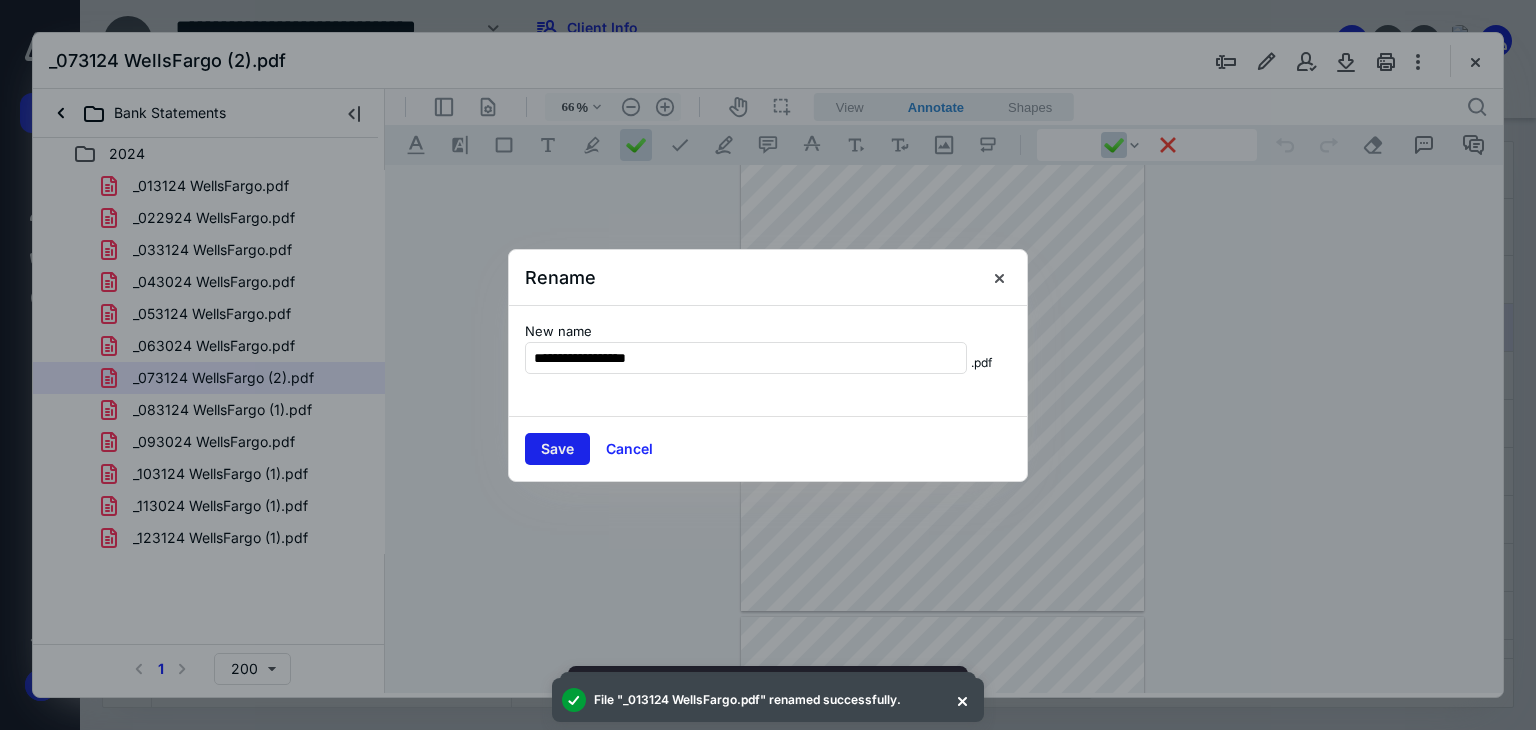 type on "**********" 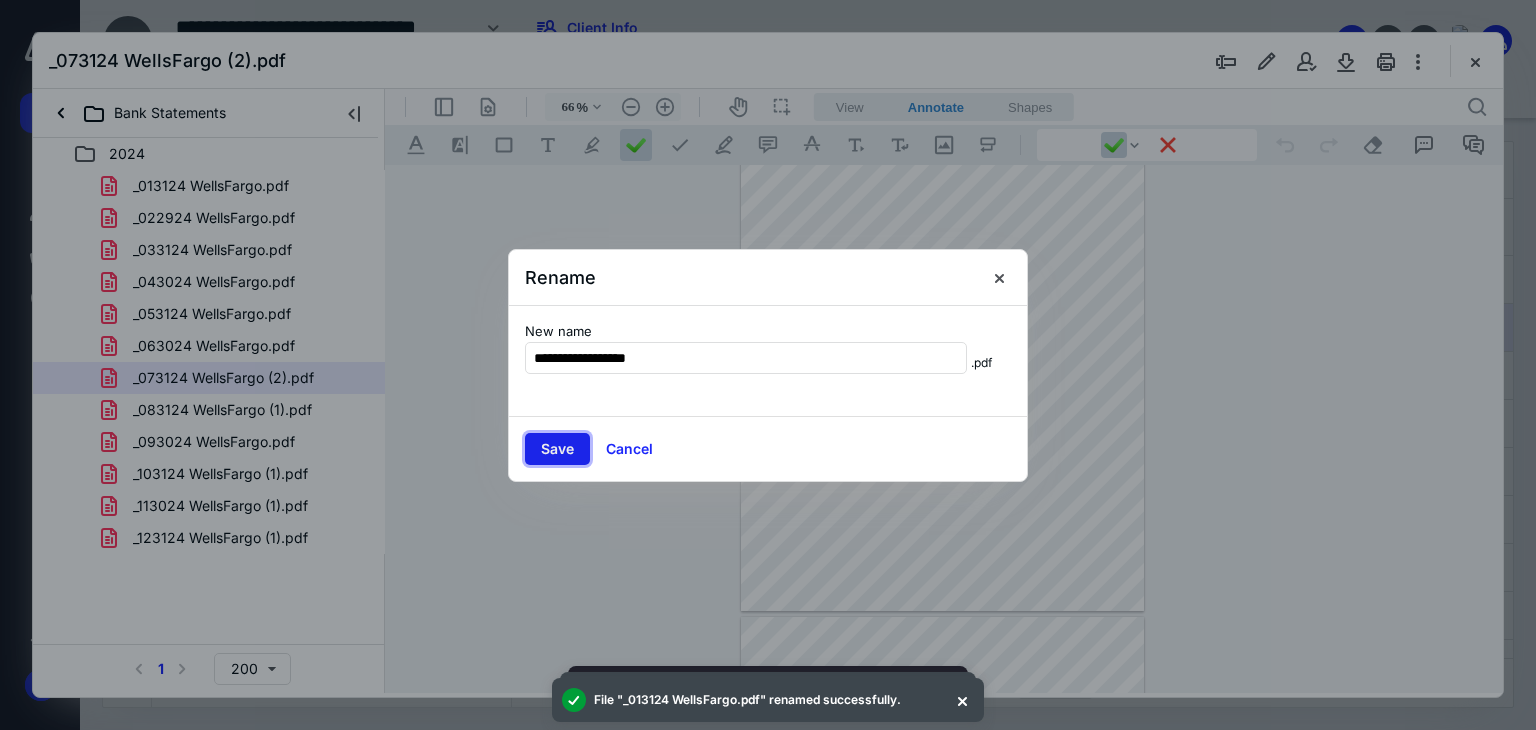 click on "Save" at bounding box center [557, 449] 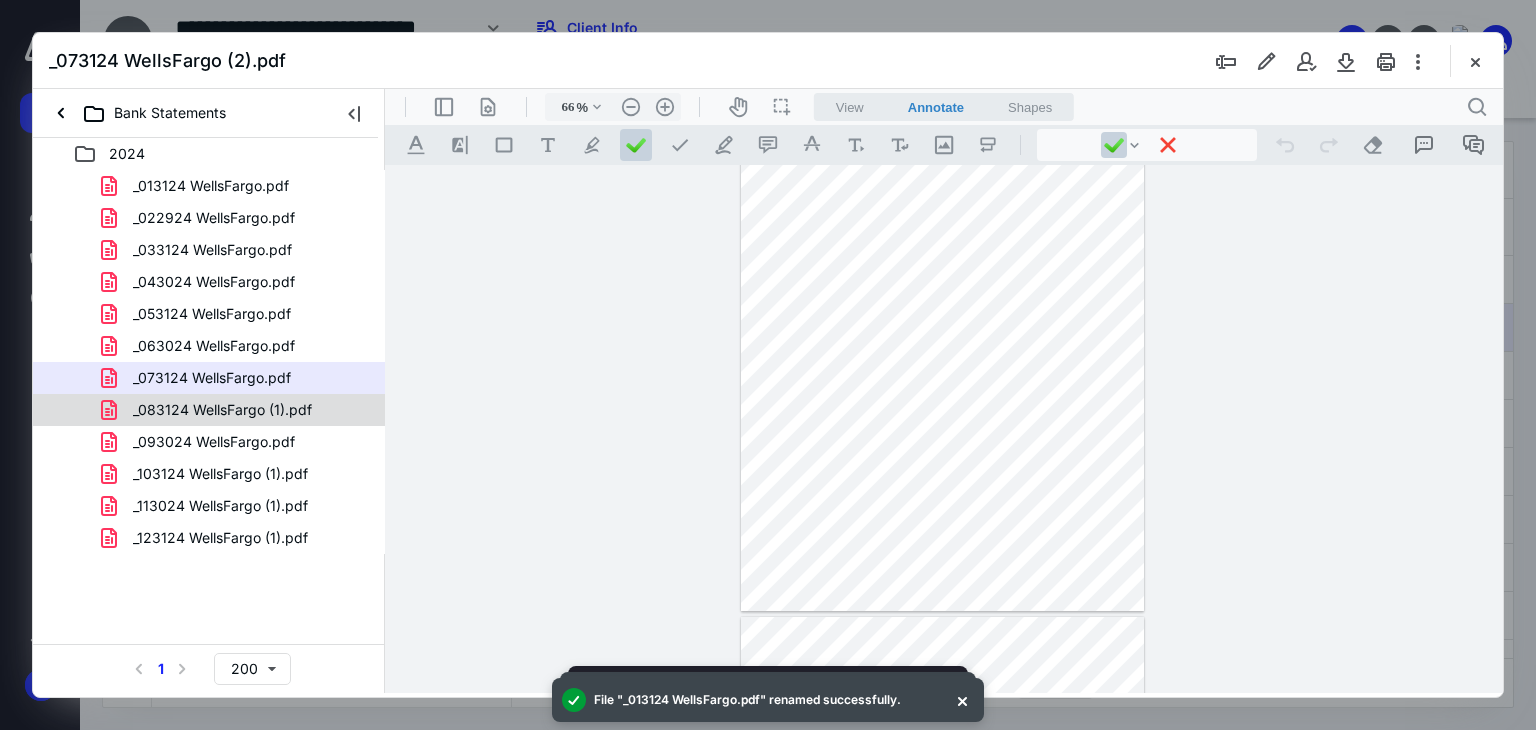 click on "_083124 WellsFargo (1).pdf" at bounding box center [222, 410] 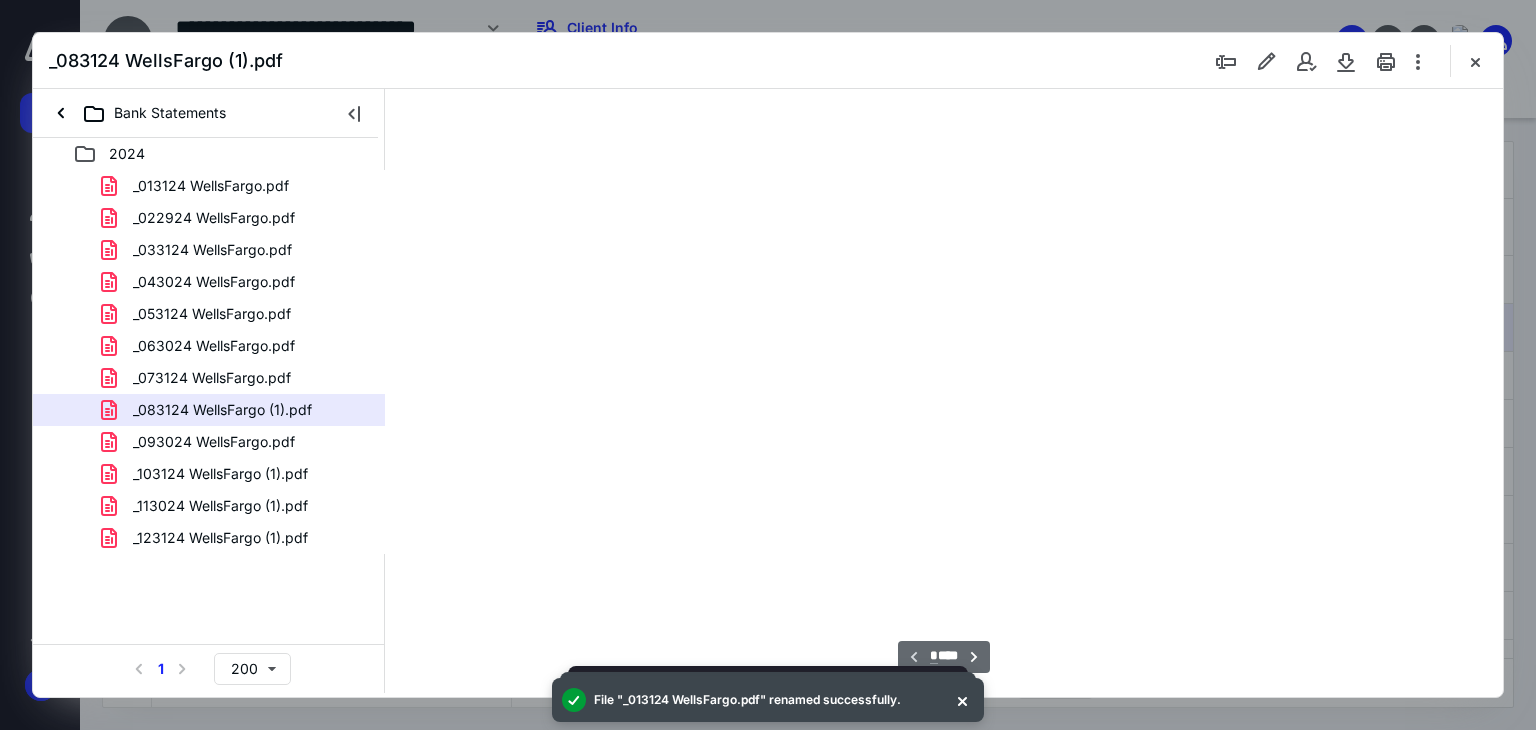 type on "66" 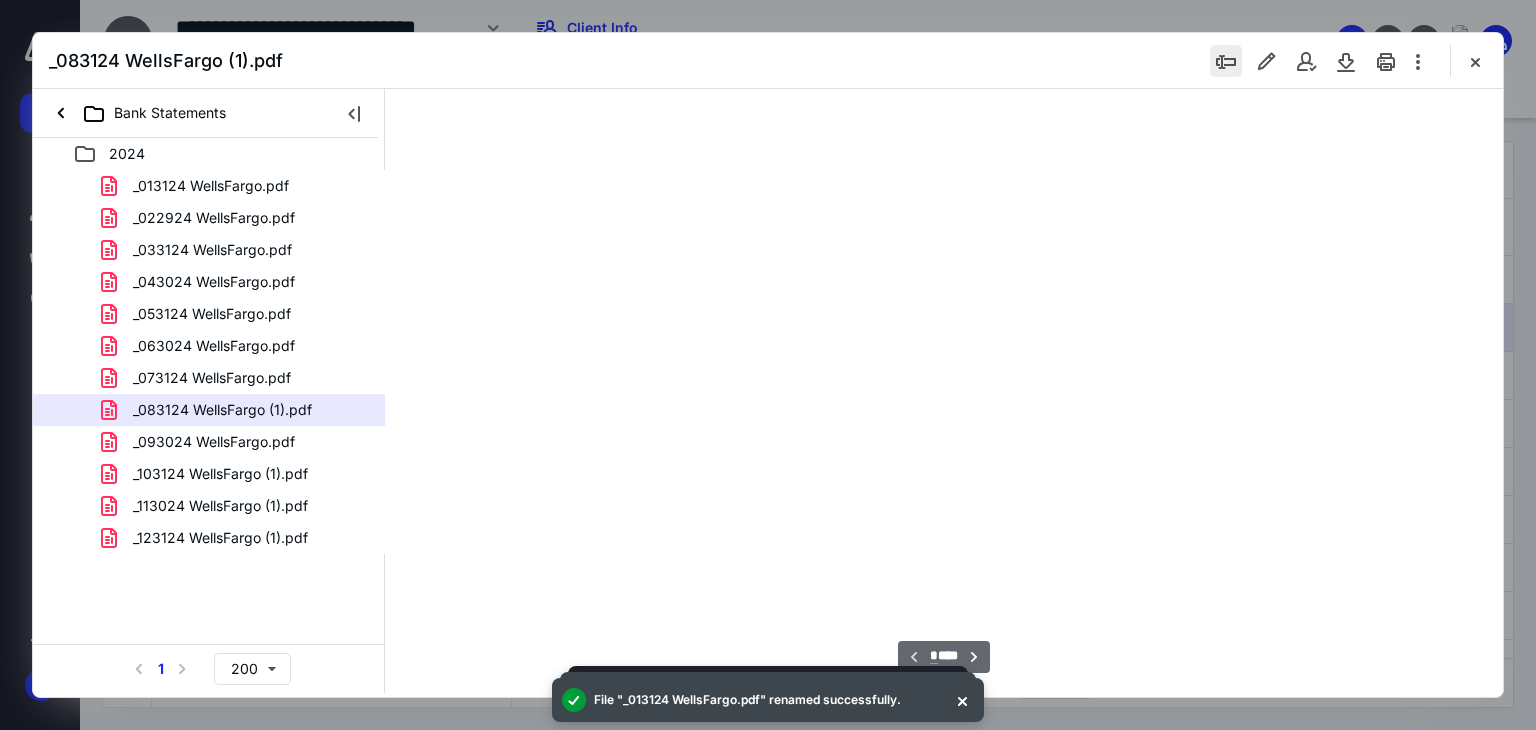 scroll, scrollTop: 79, scrollLeft: 0, axis: vertical 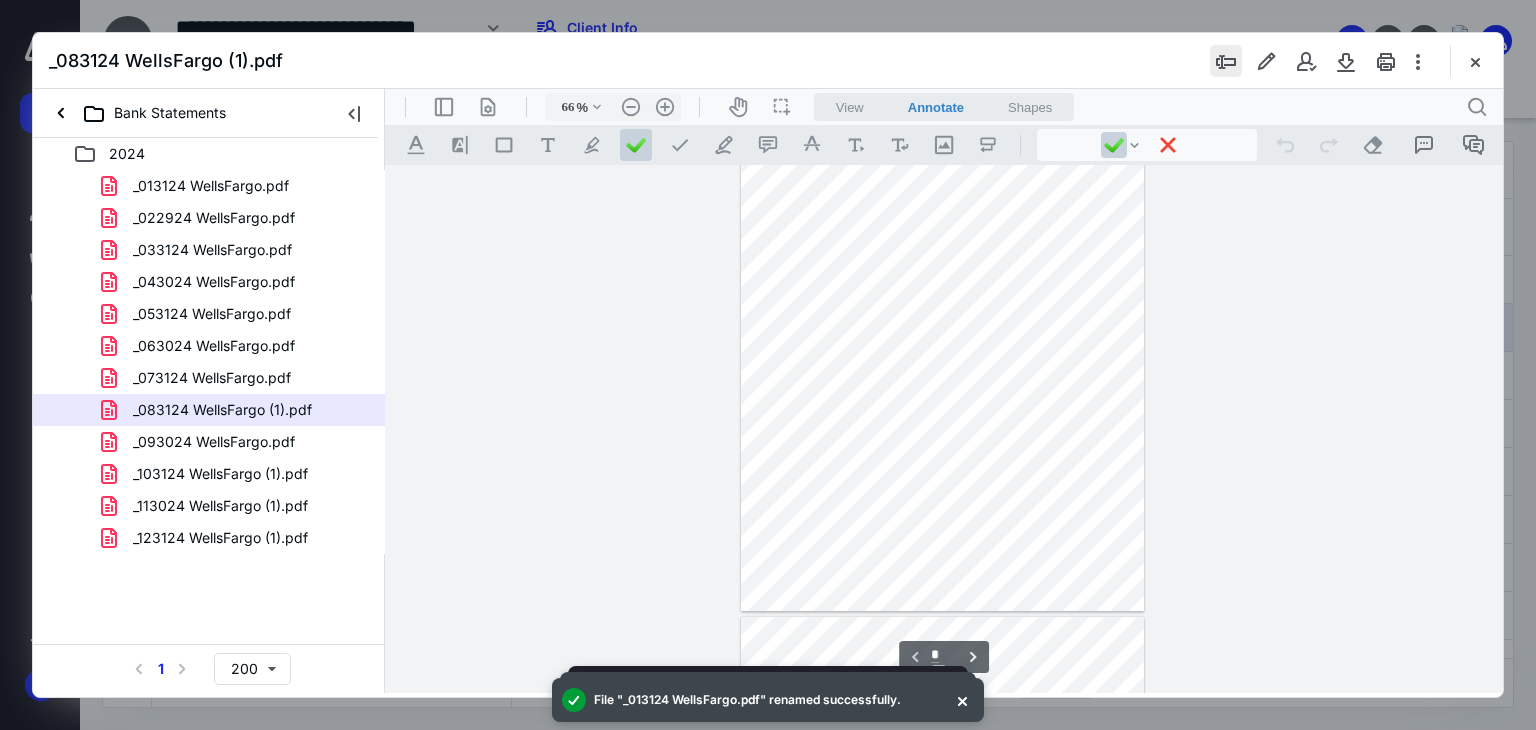 click at bounding box center (1226, 61) 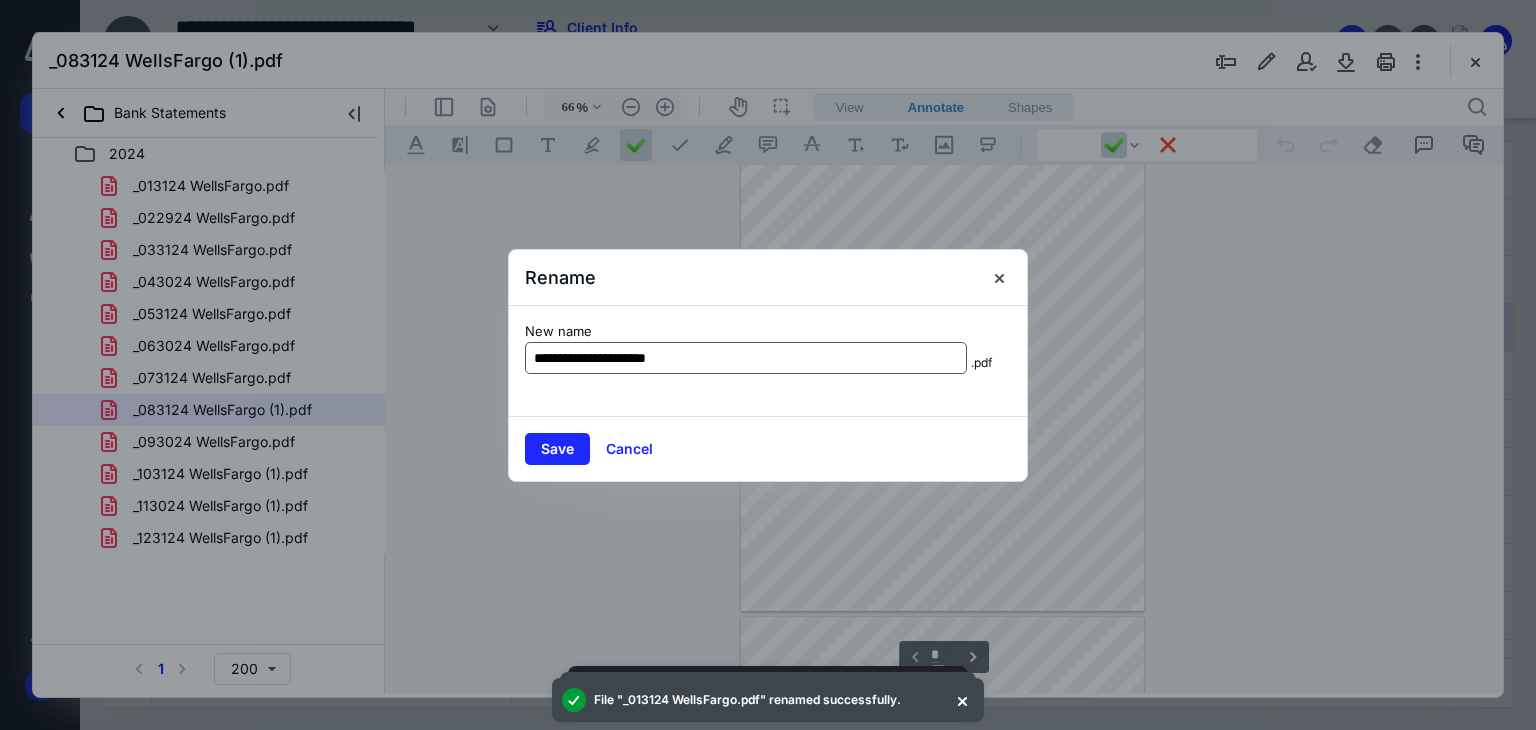 click on "**********" at bounding box center (746, 358) 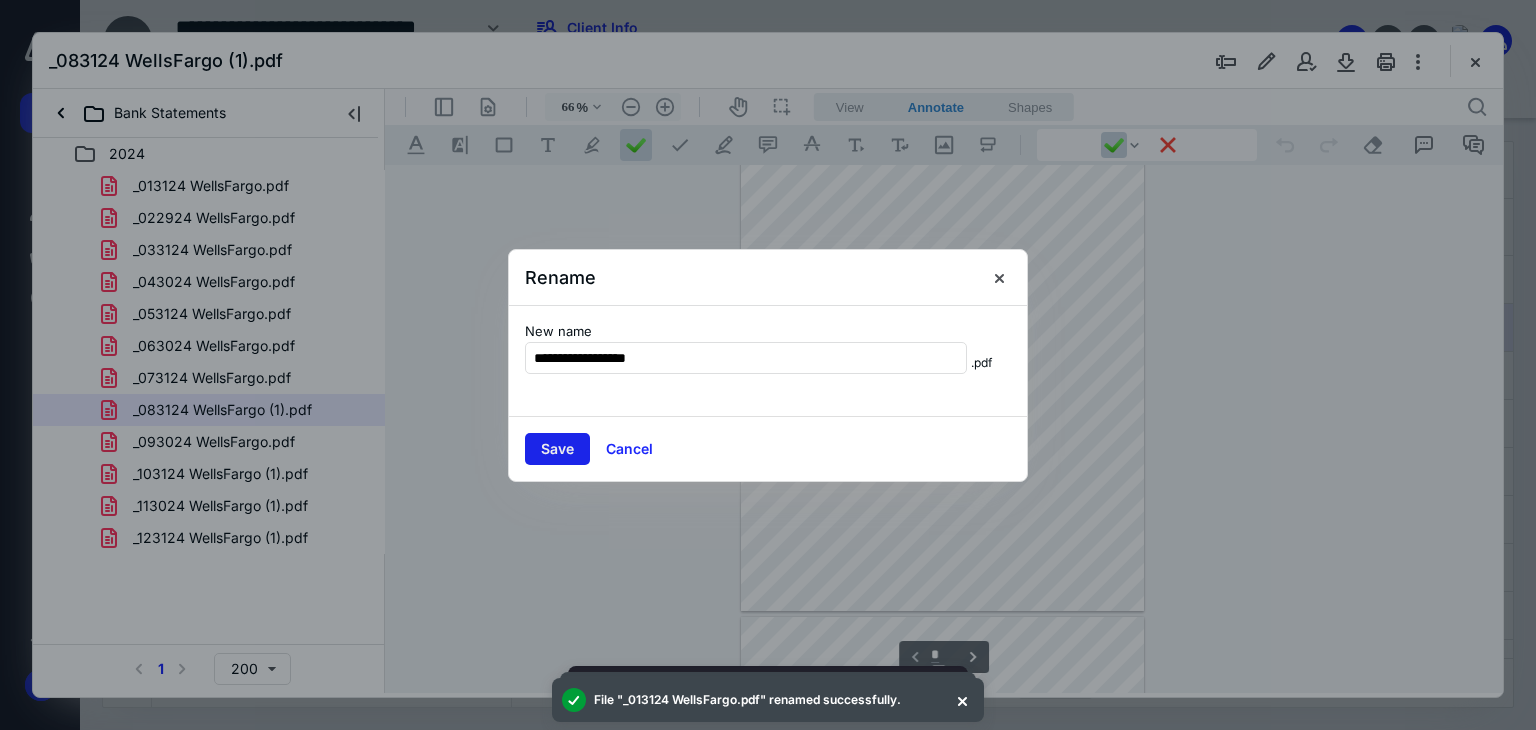 type on "**********" 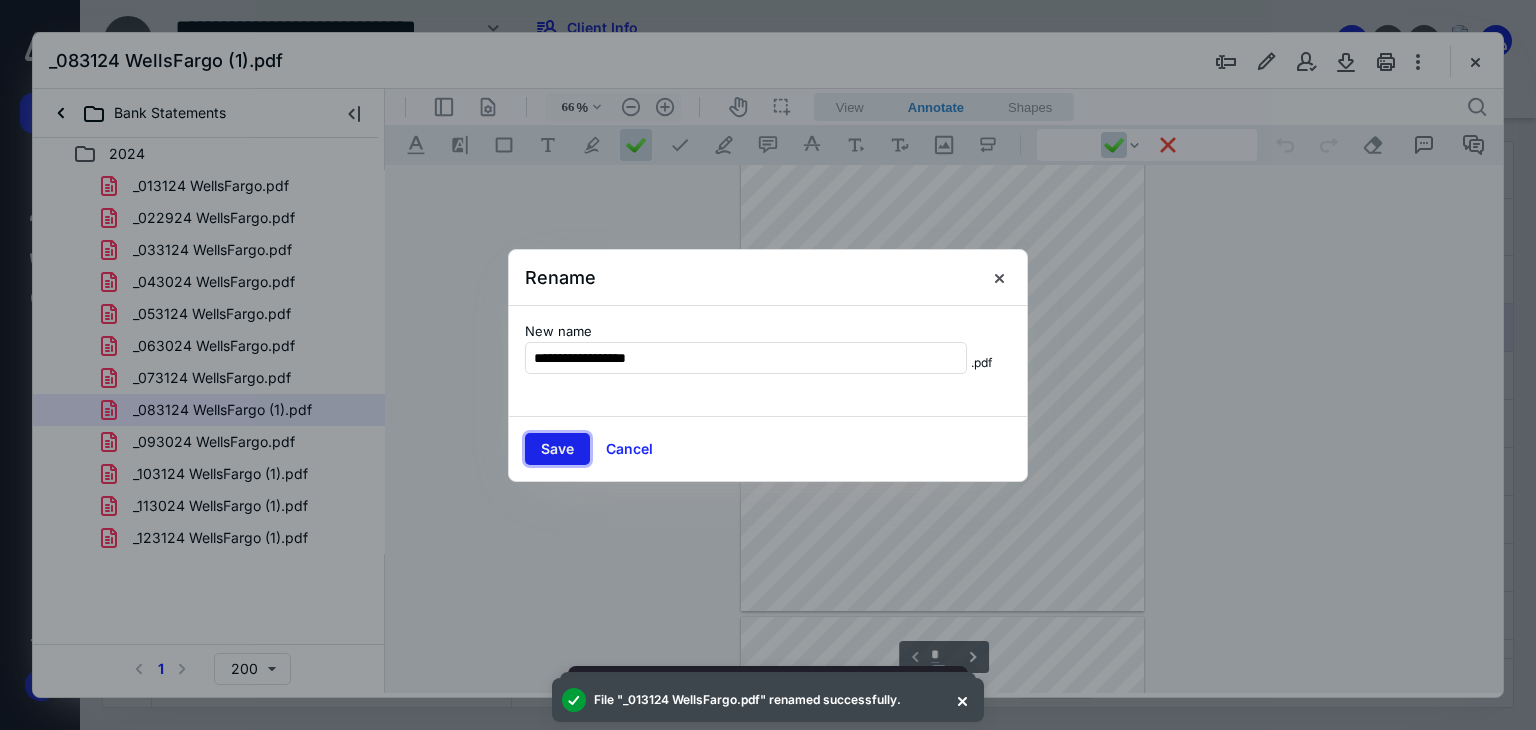 click on "Save" at bounding box center [557, 449] 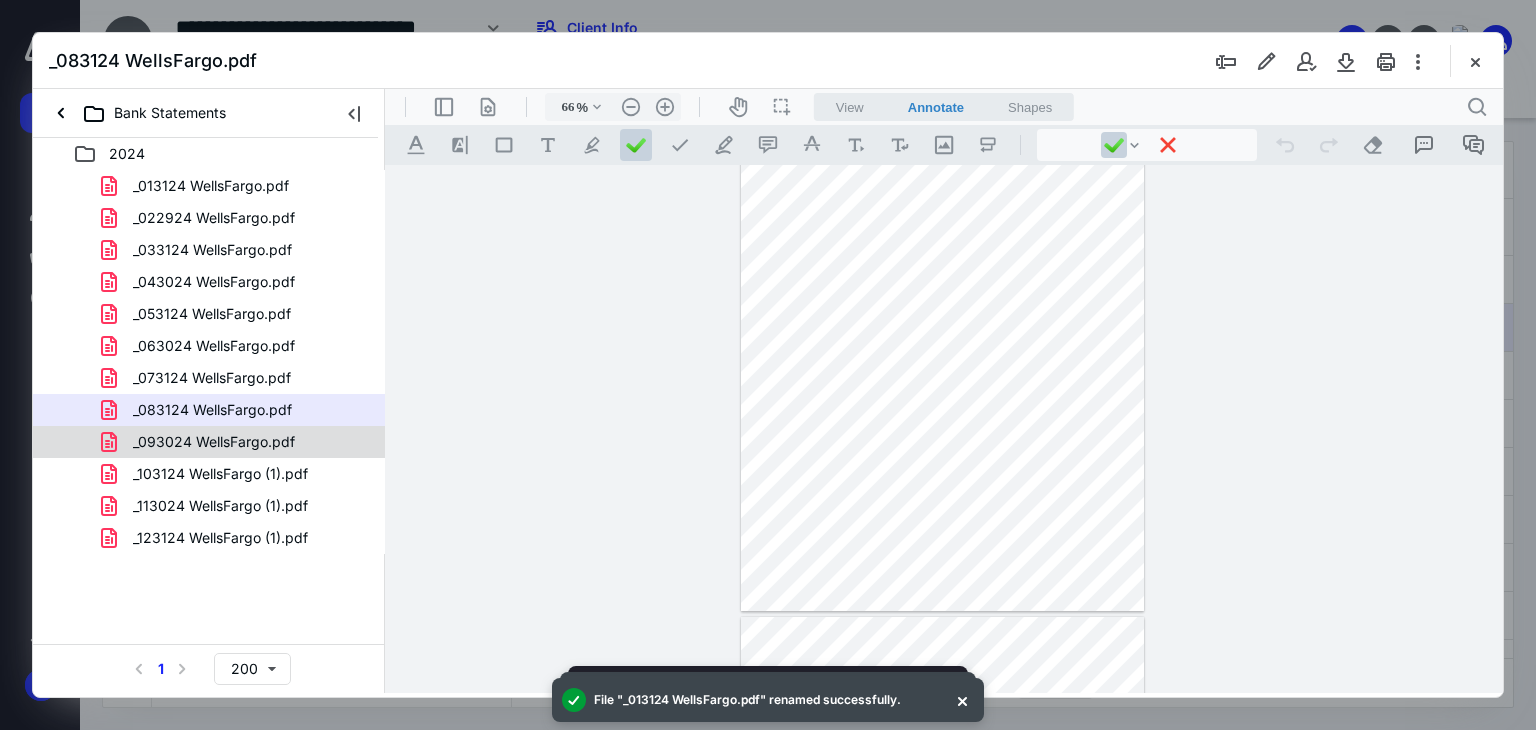 click on "_093024 WellsFargo.pdf" at bounding box center [214, 442] 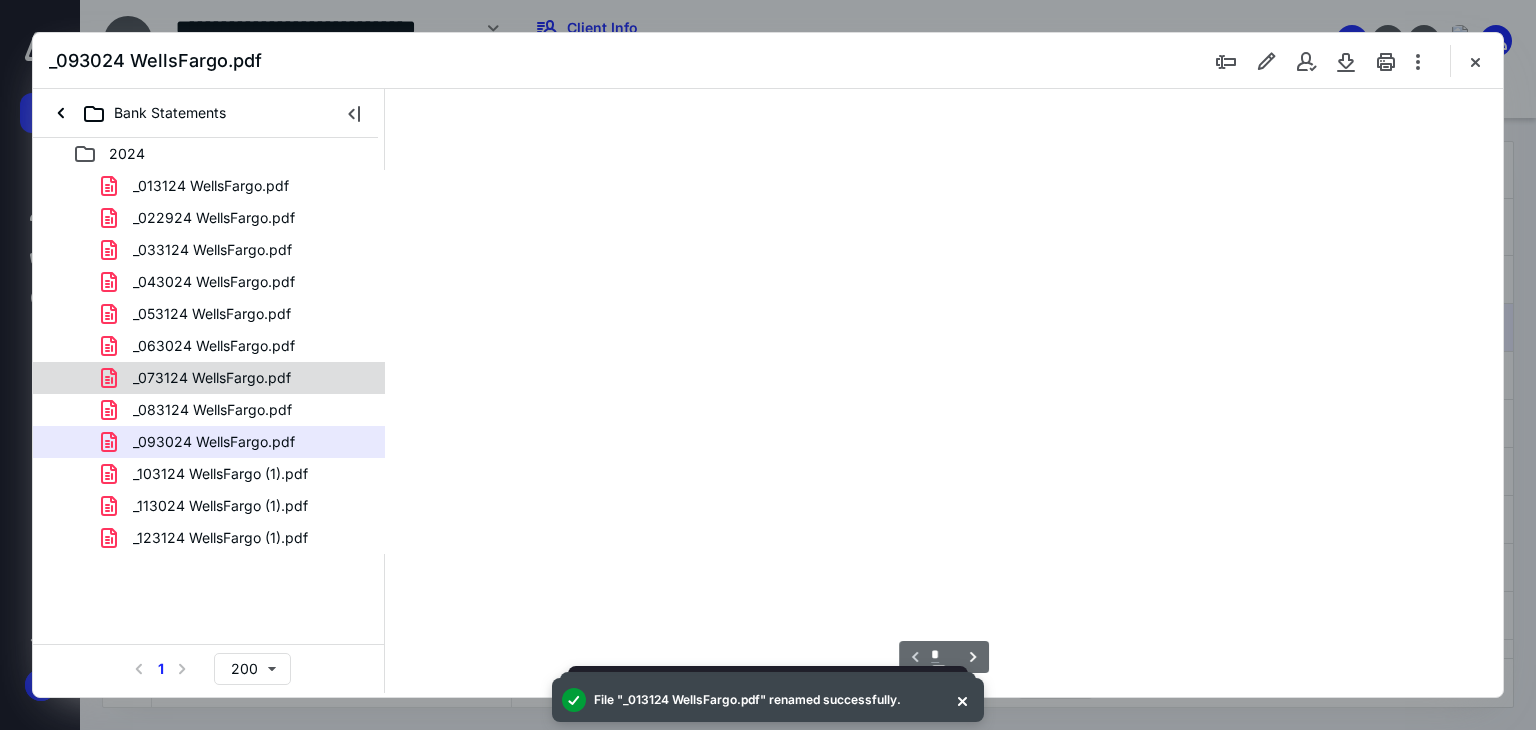 scroll, scrollTop: 79, scrollLeft: 0, axis: vertical 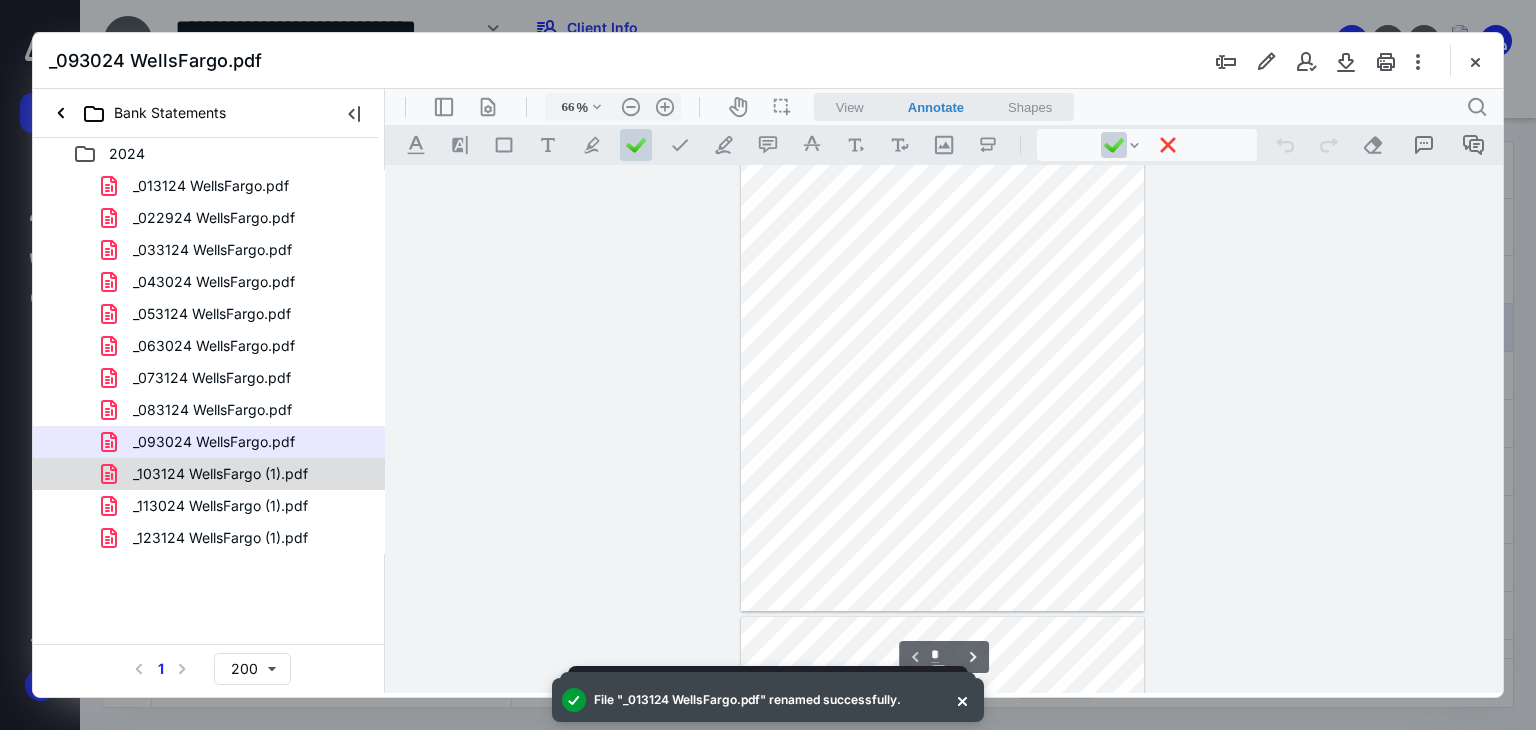 click on "_103124 WellsFargo (1).pdf" at bounding box center [220, 474] 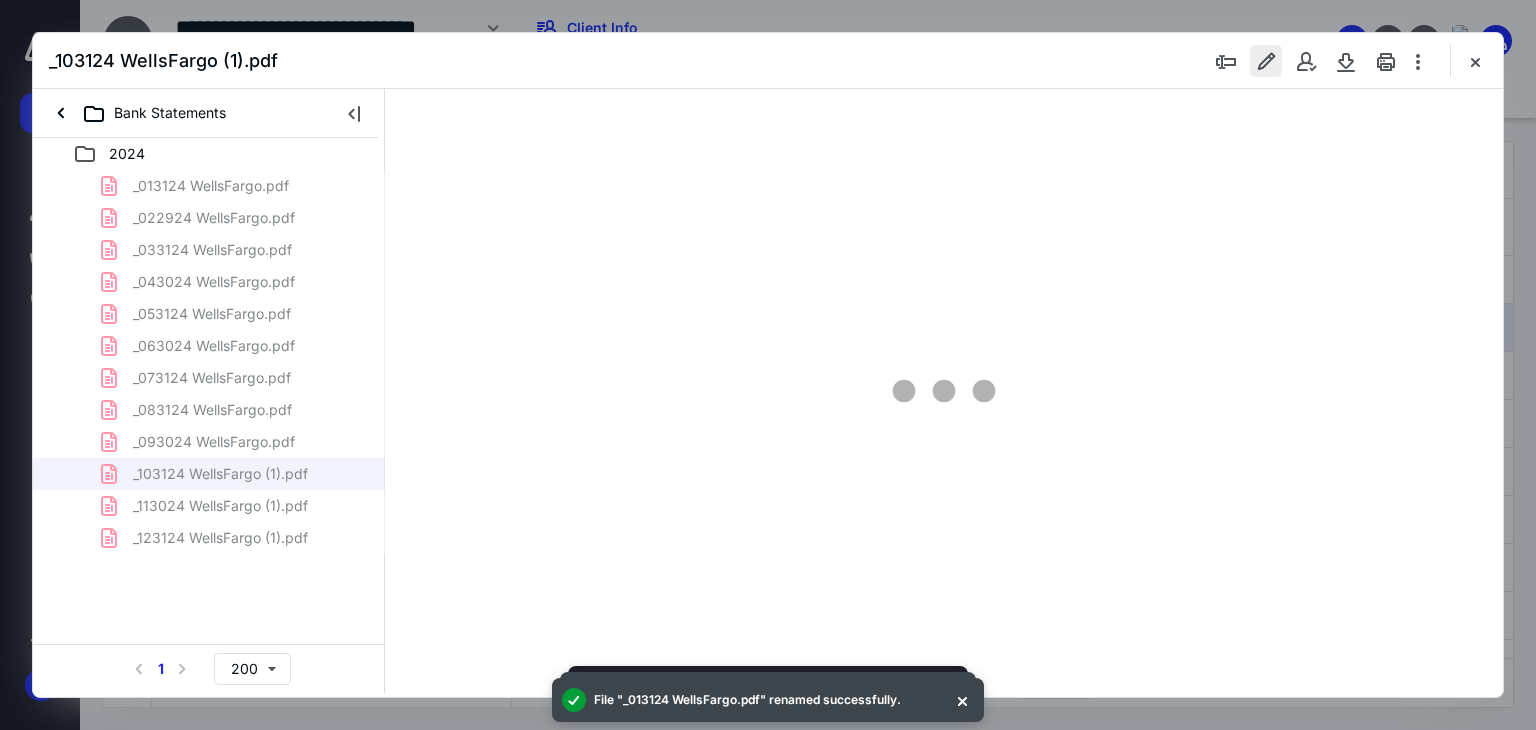 type on "66" 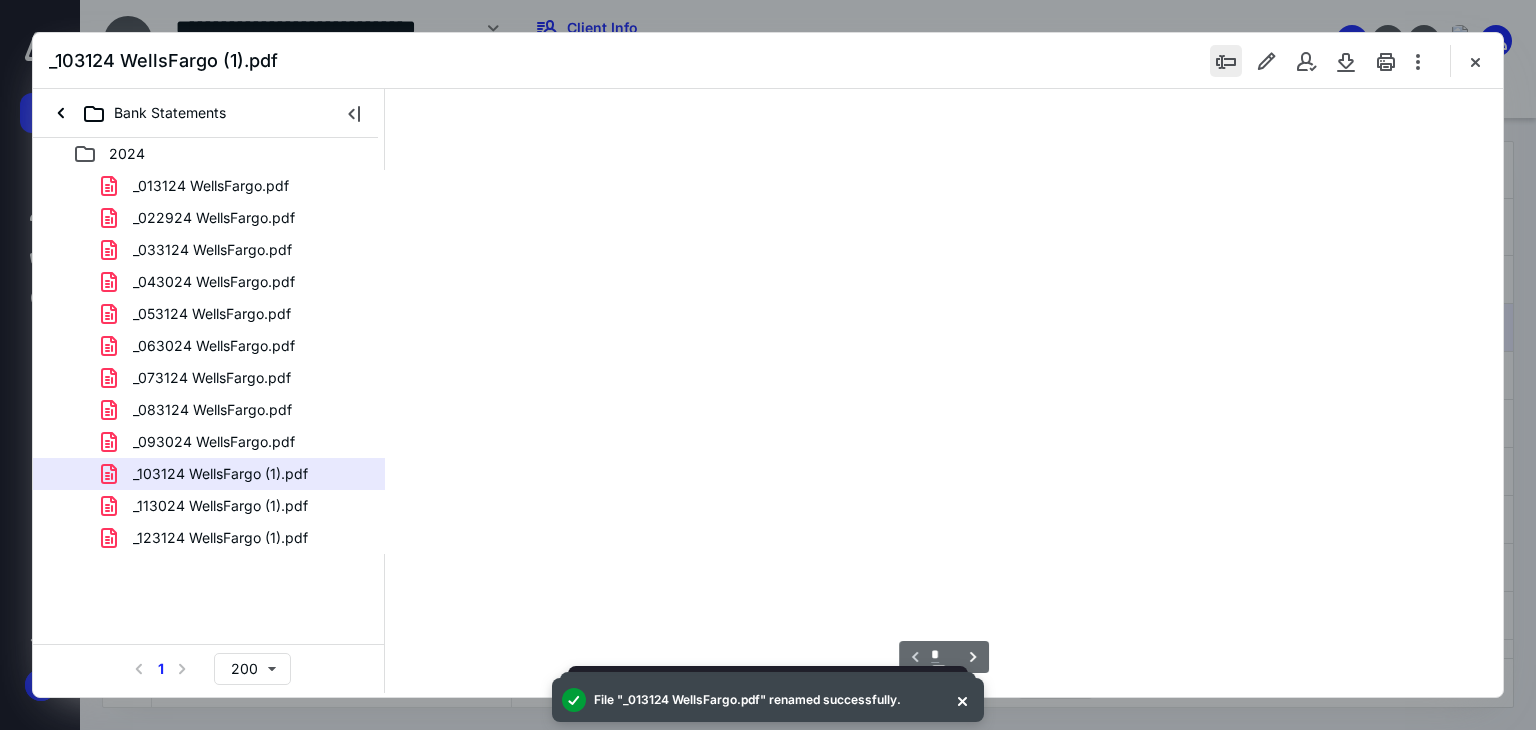scroll, scrollTop: 79, scrollLeft: 0, axis: vertical 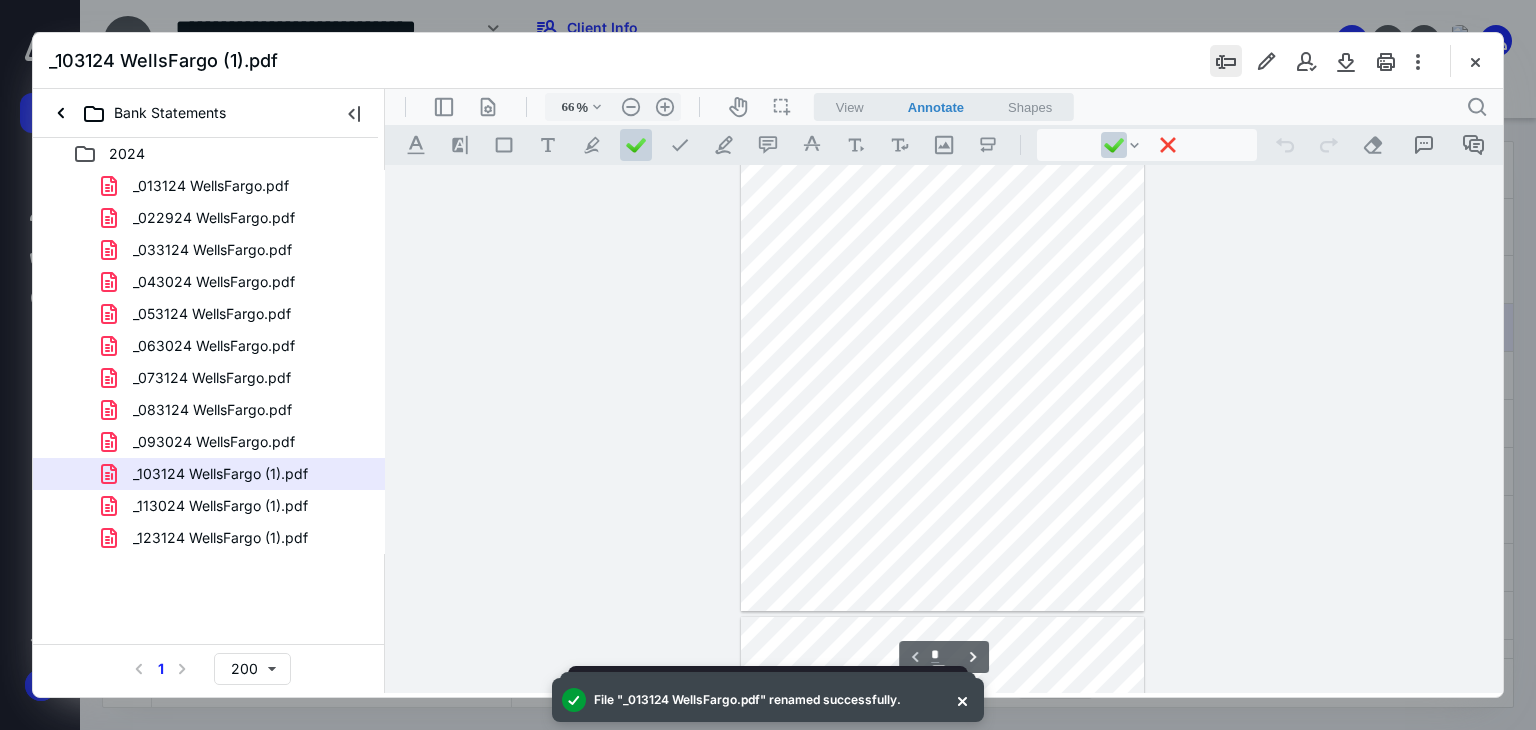click at bounding box center [1226, 61] 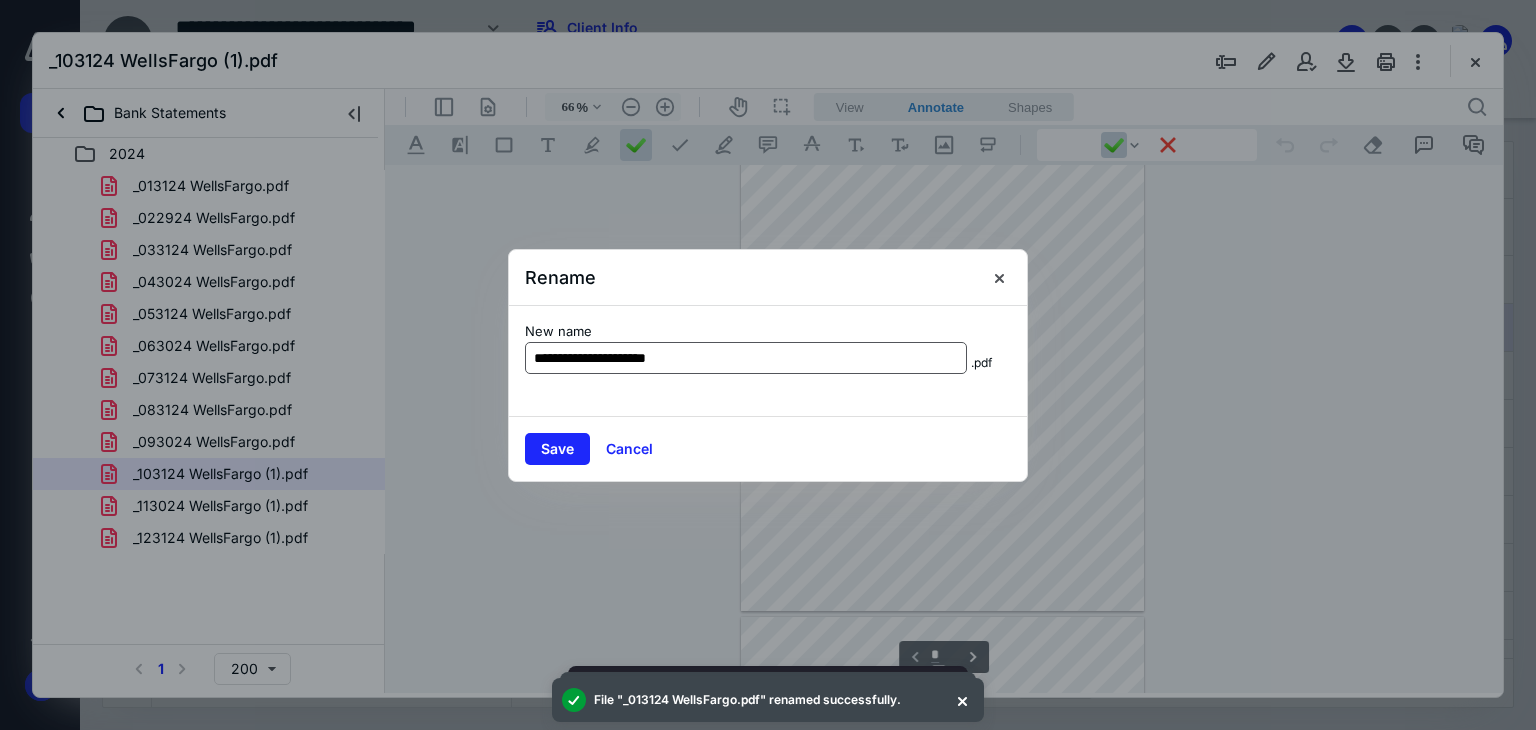 click on "**********" at bounding box center (746, 358) 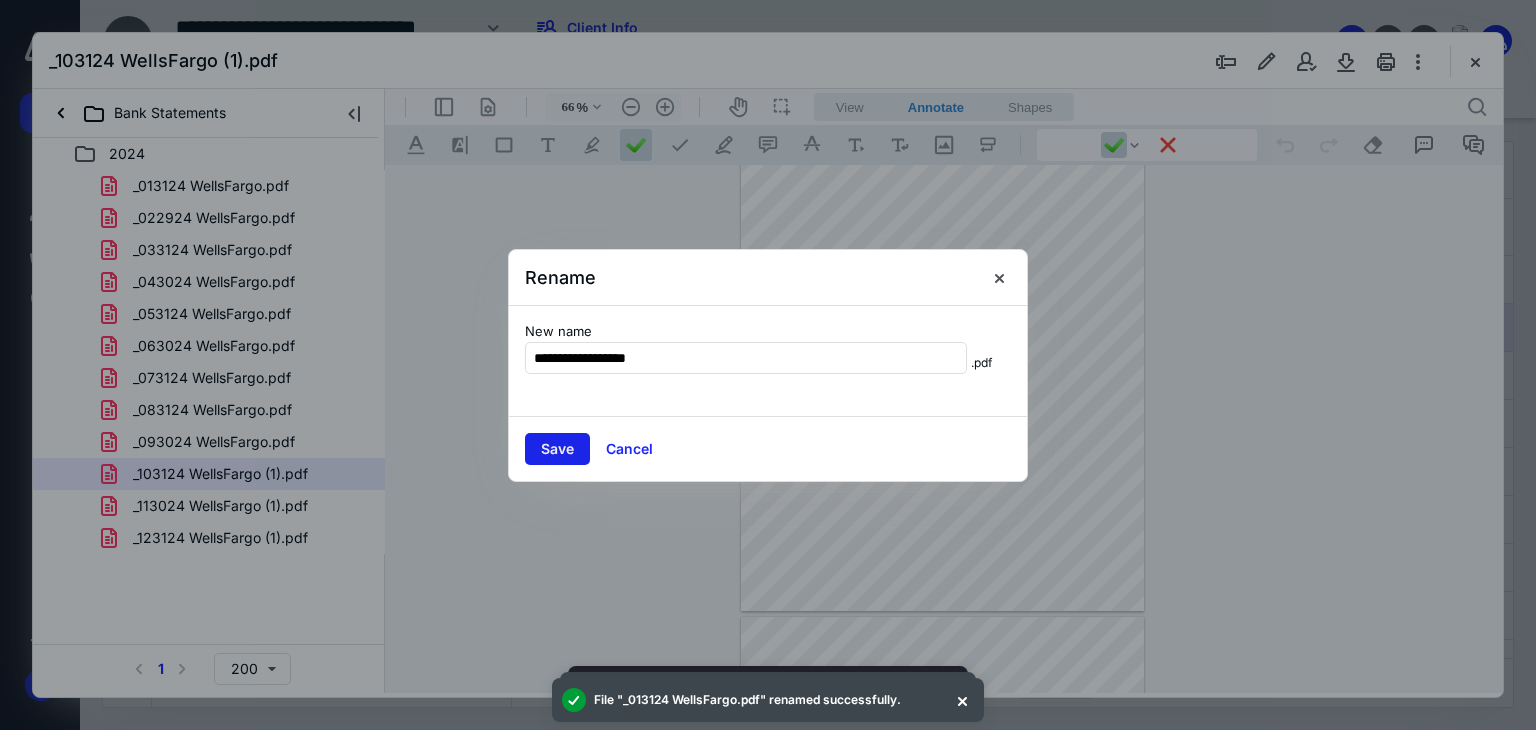 type on "**********" 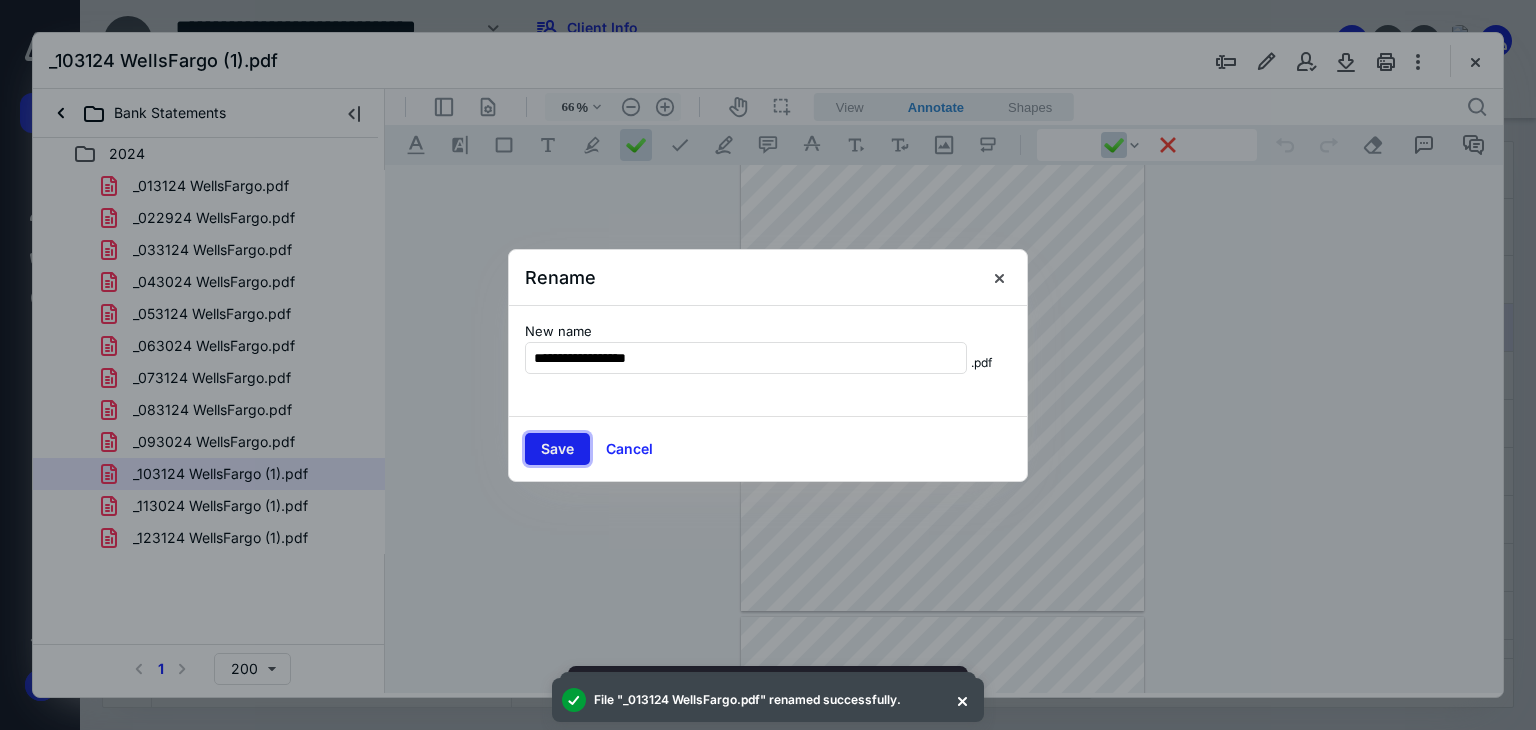 click on "Save" at bounding box center (557, 449) 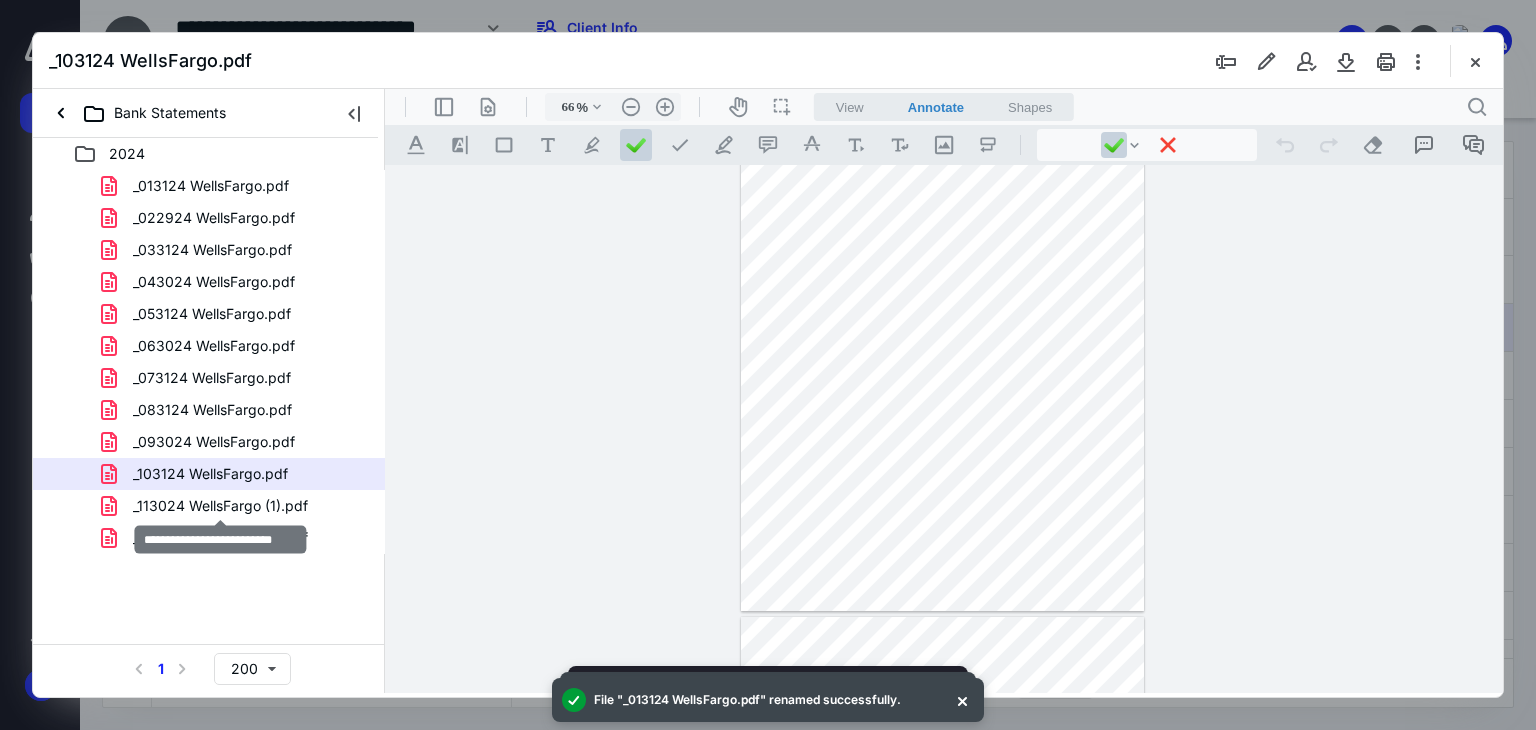 click on "_113024 WellsFargo (1).pdf" at bounding box center (220, 506) 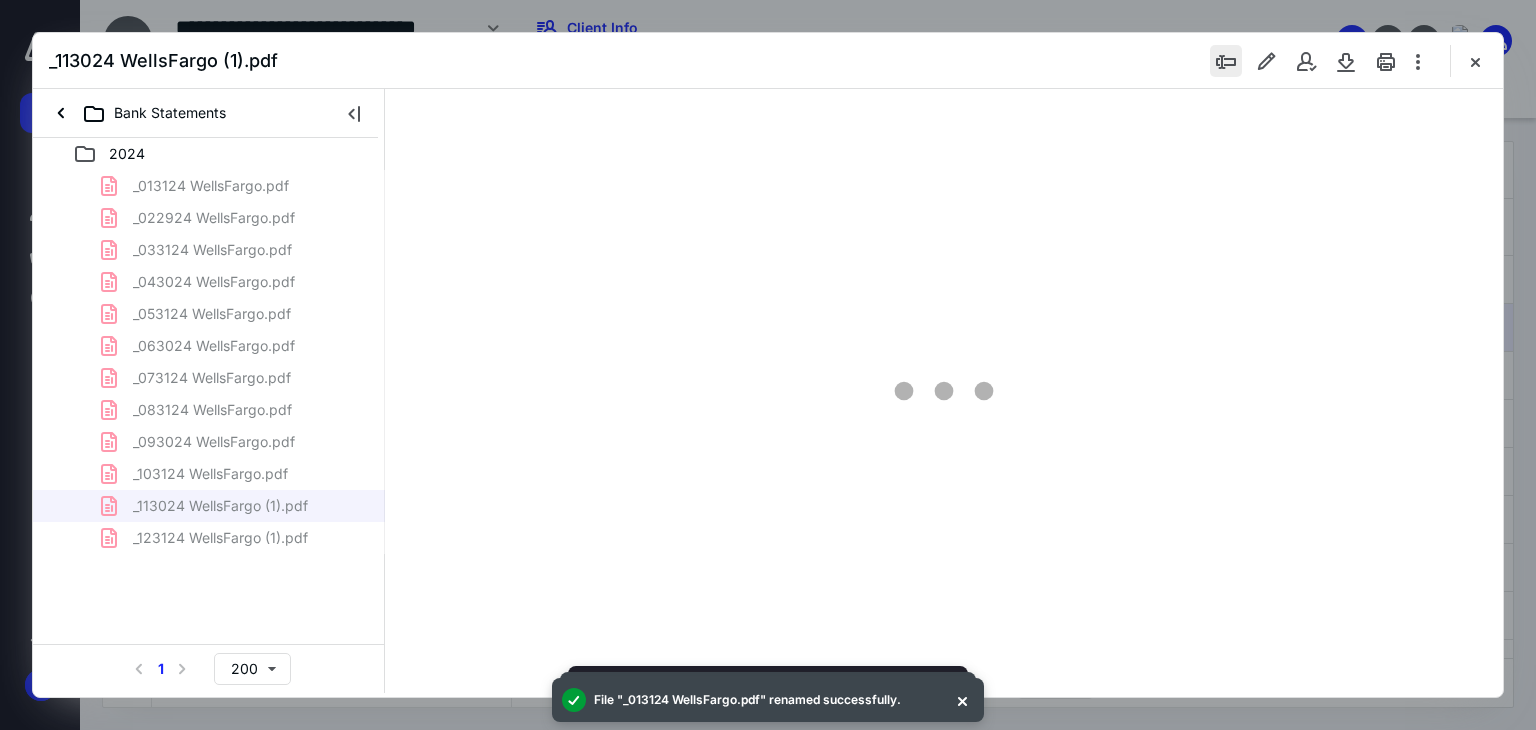 type on "66" 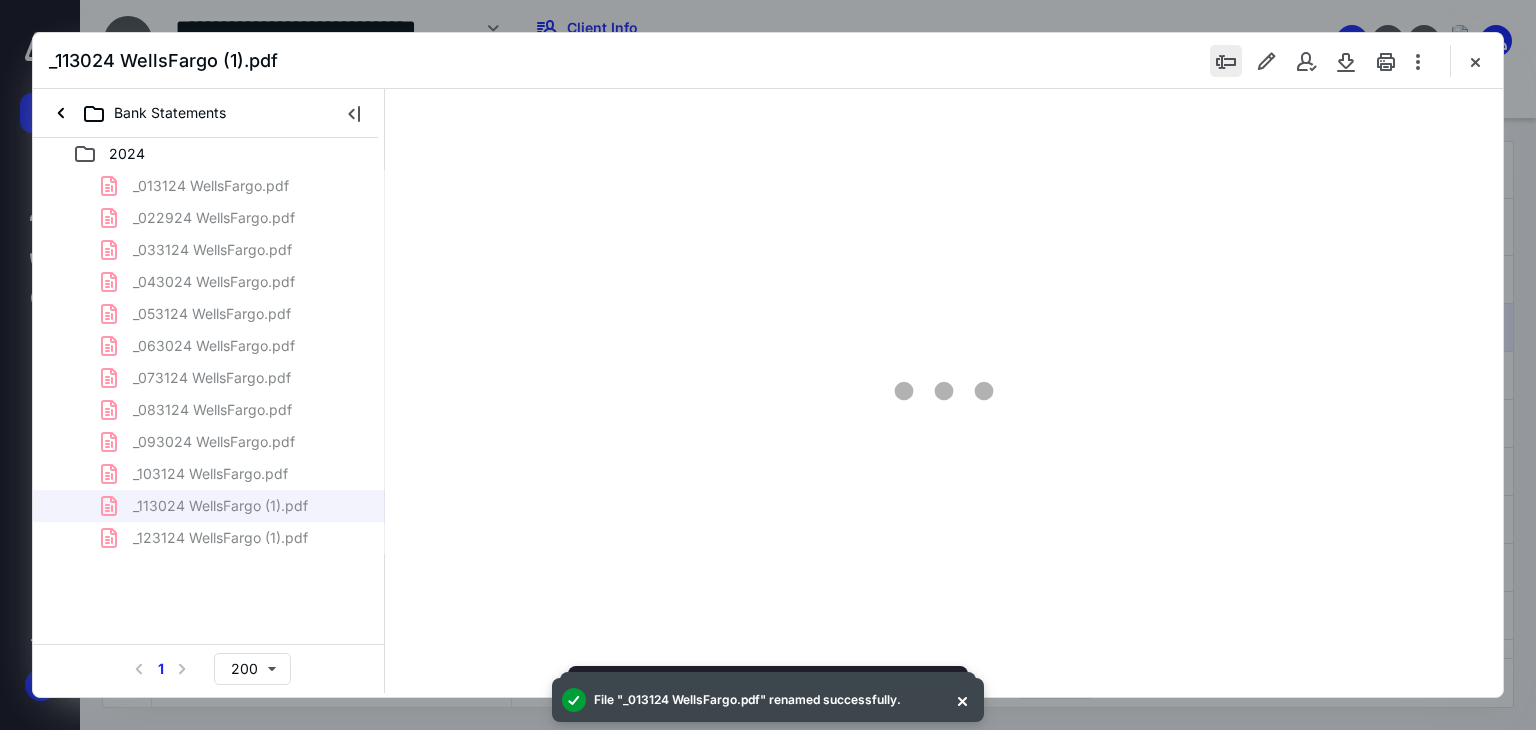 scroll, scrollTop: 79, scrollLeft: 0, axis: vertical 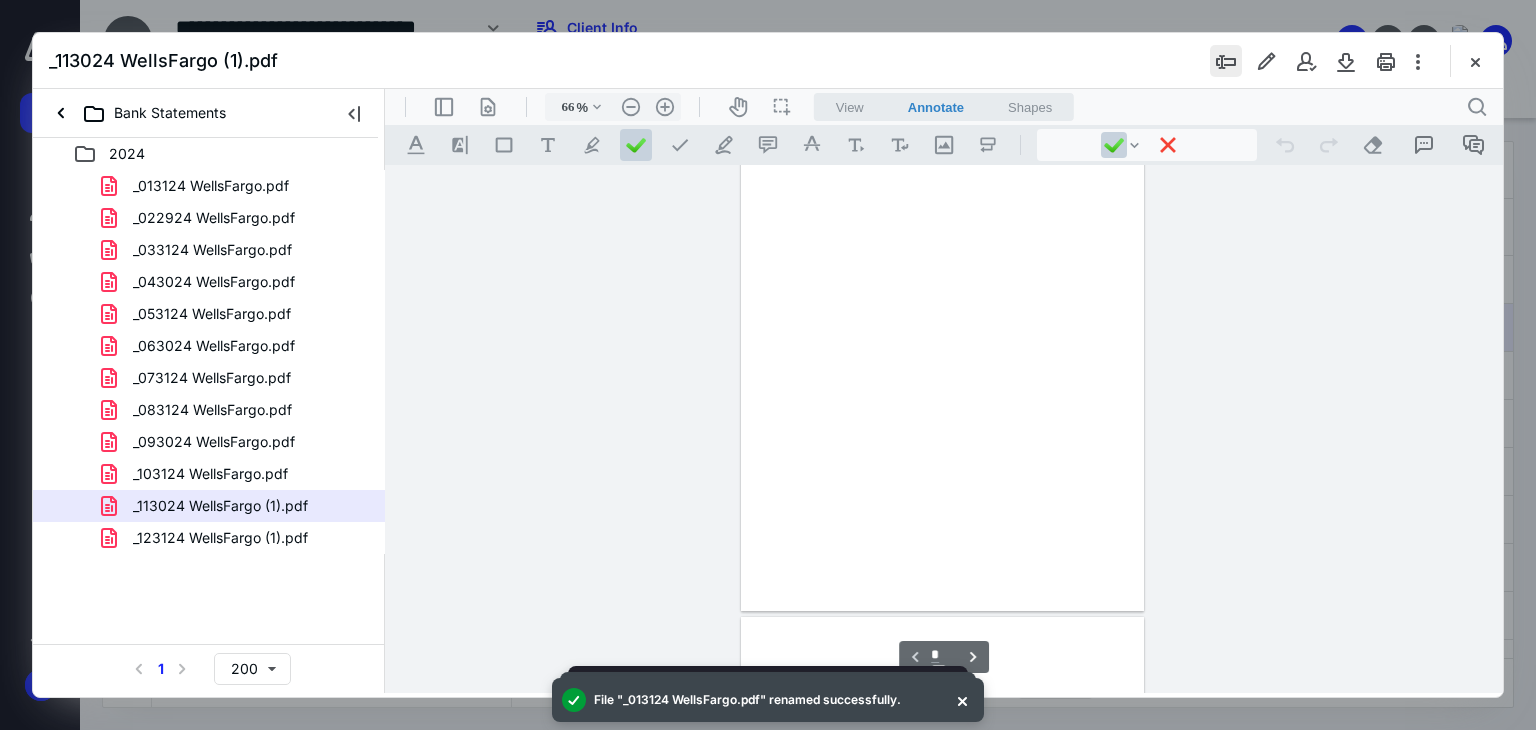 click at bounding box center [1226, 61] 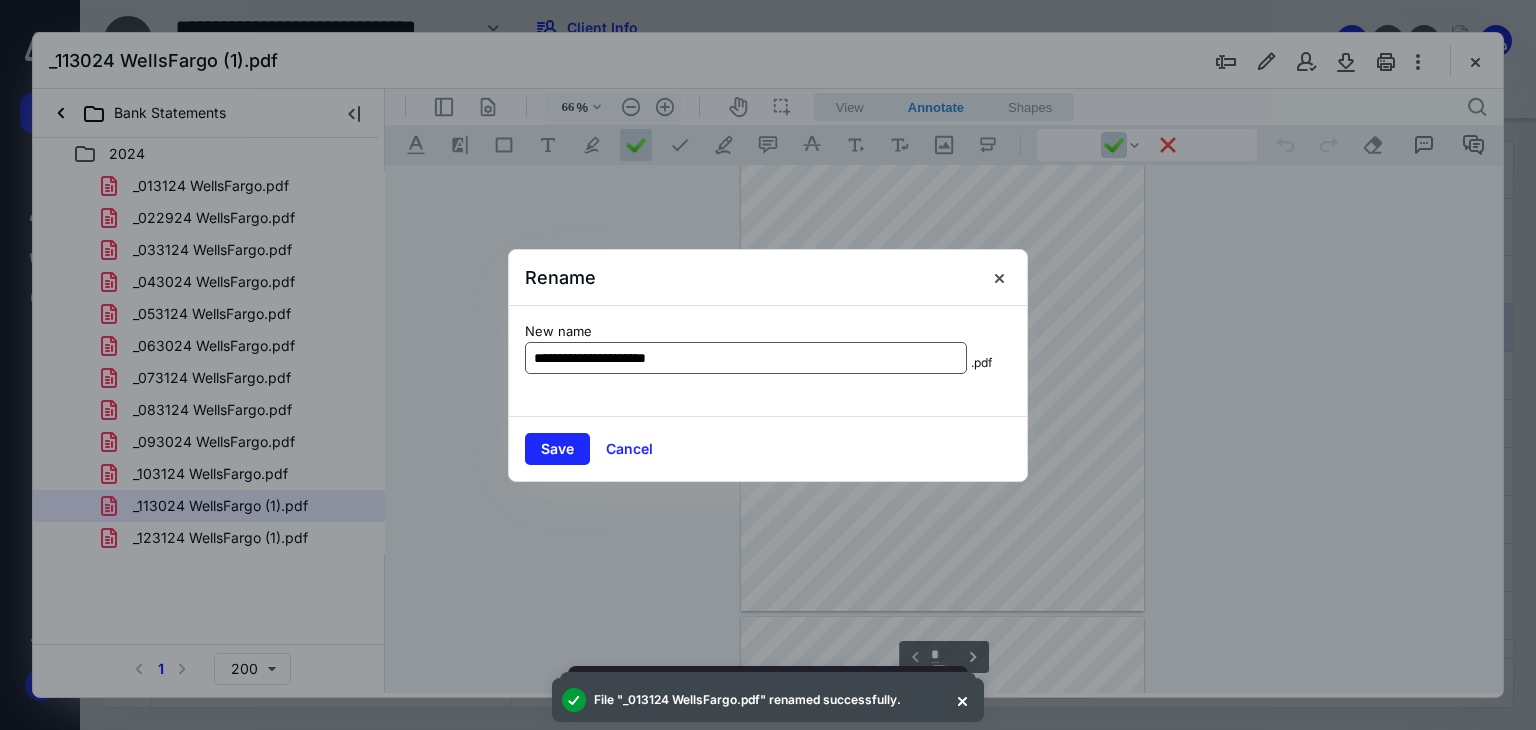 click on "**********" at bounding box center [746, 358] 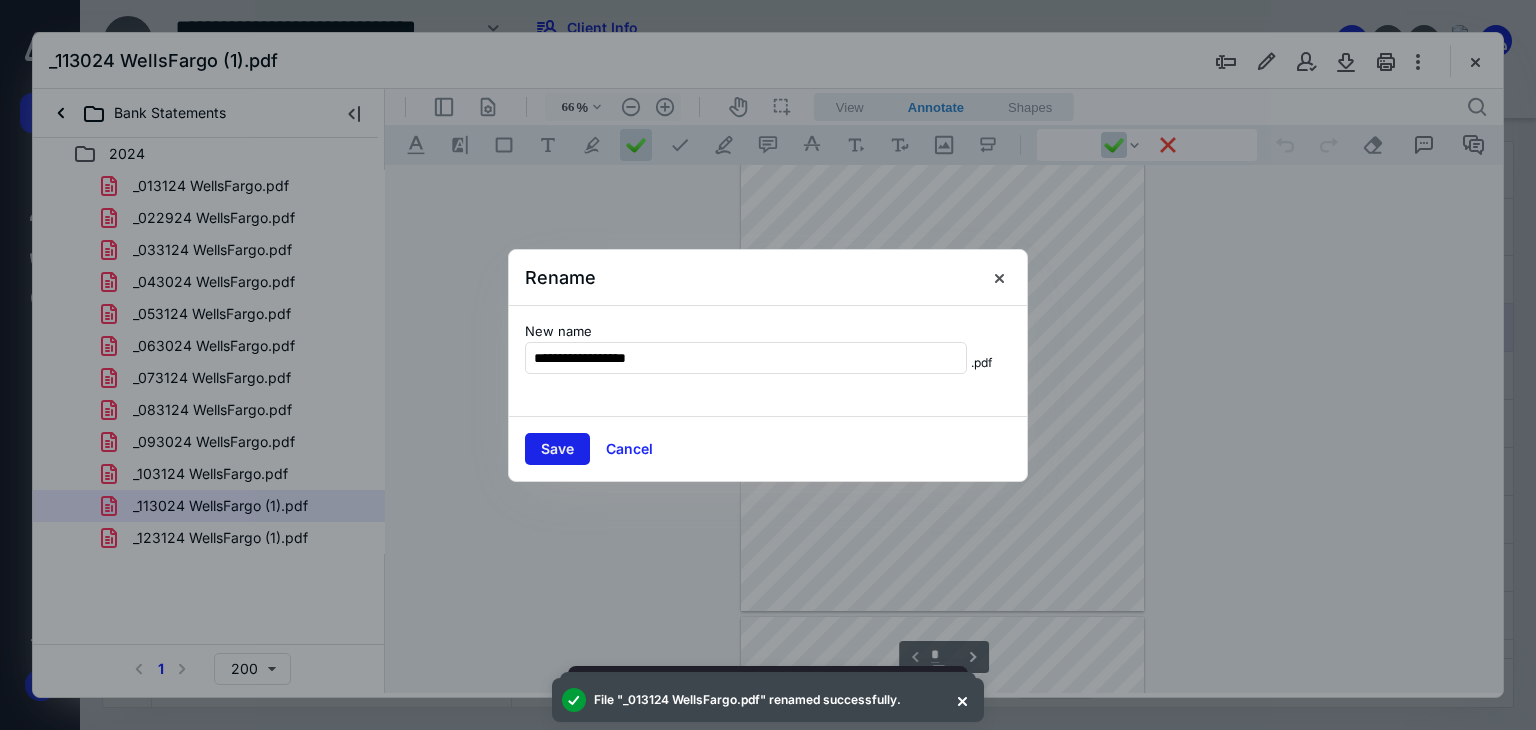 type on "**********" 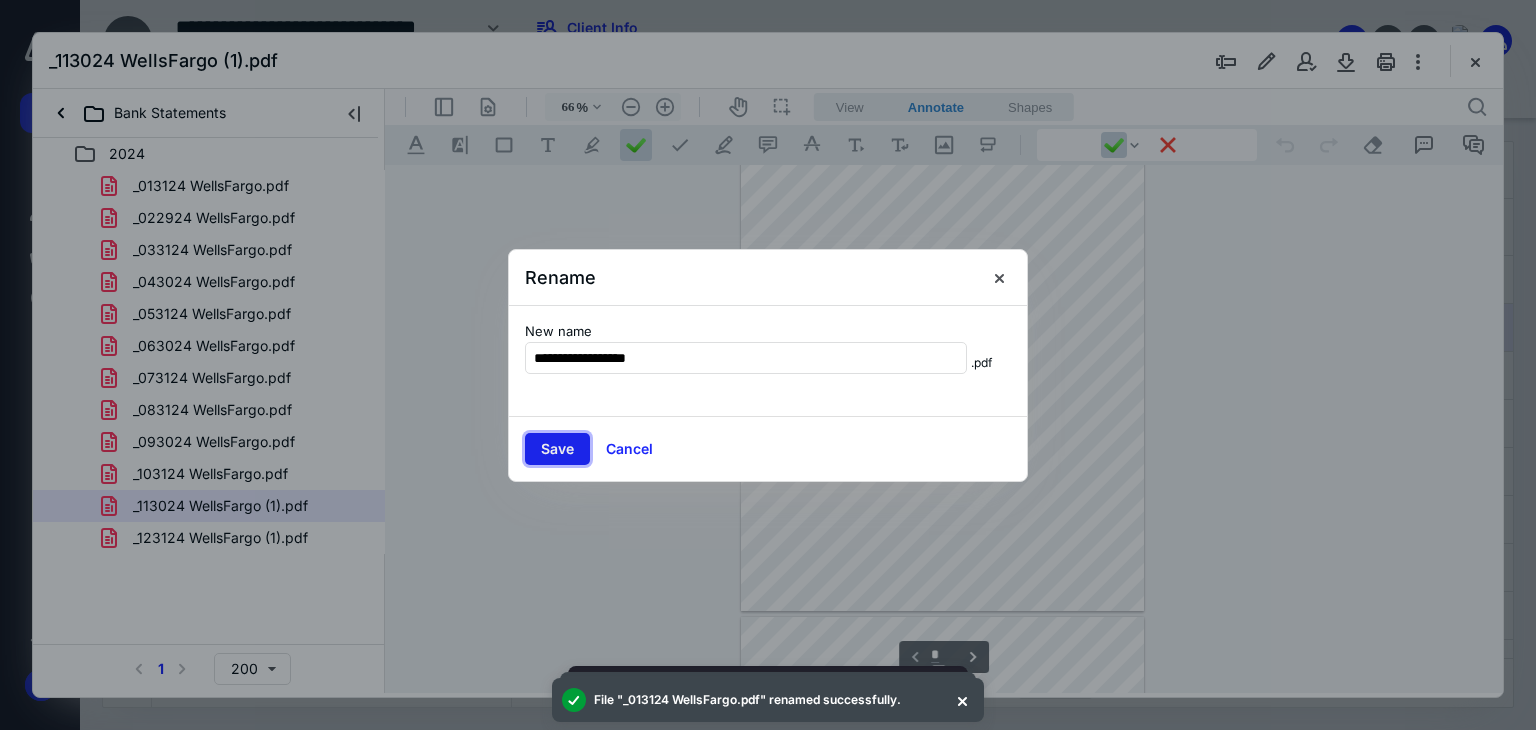 click on "Save" at bounding box center [557, 449] 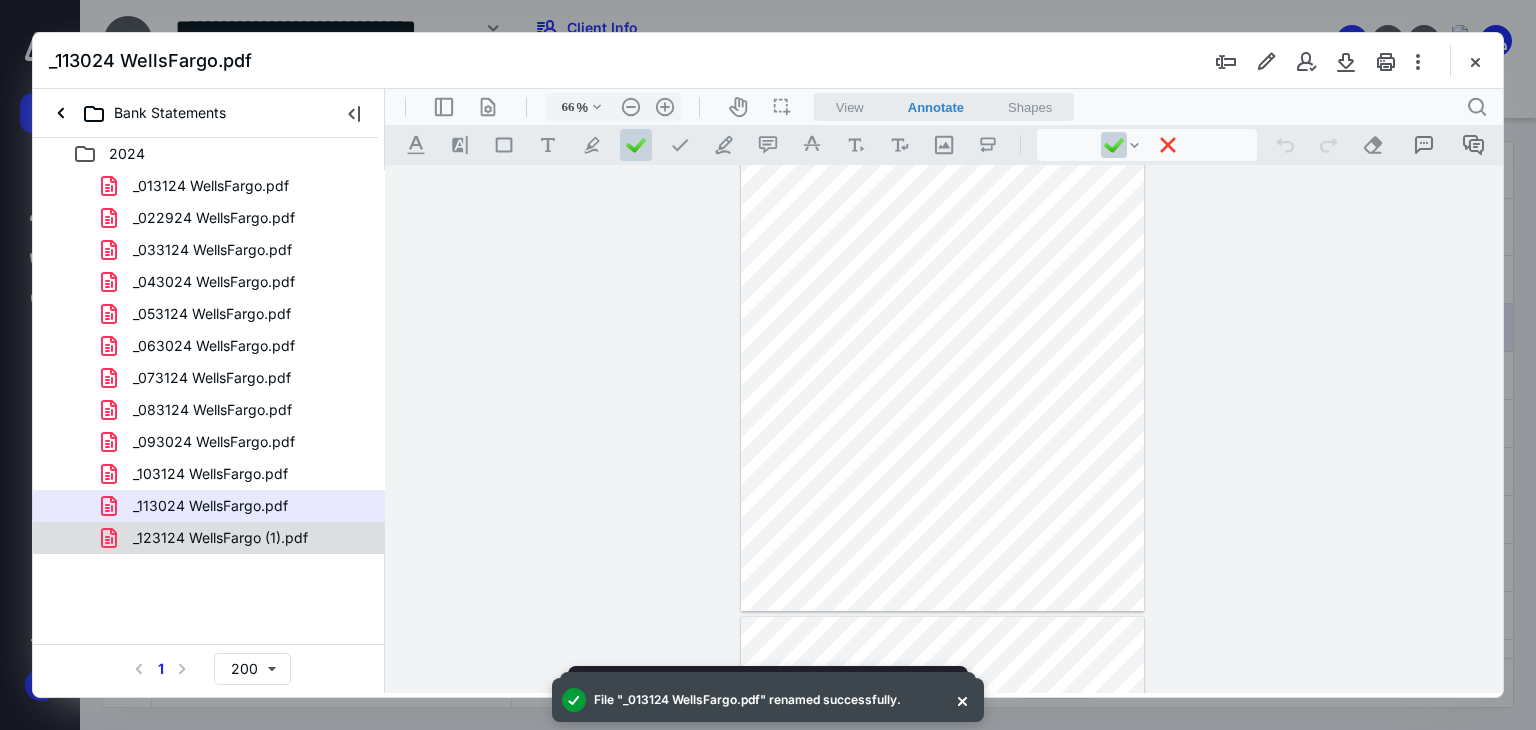 click on "_123124 WellsFargo (1).pdf" at bounding box center [220, 538] 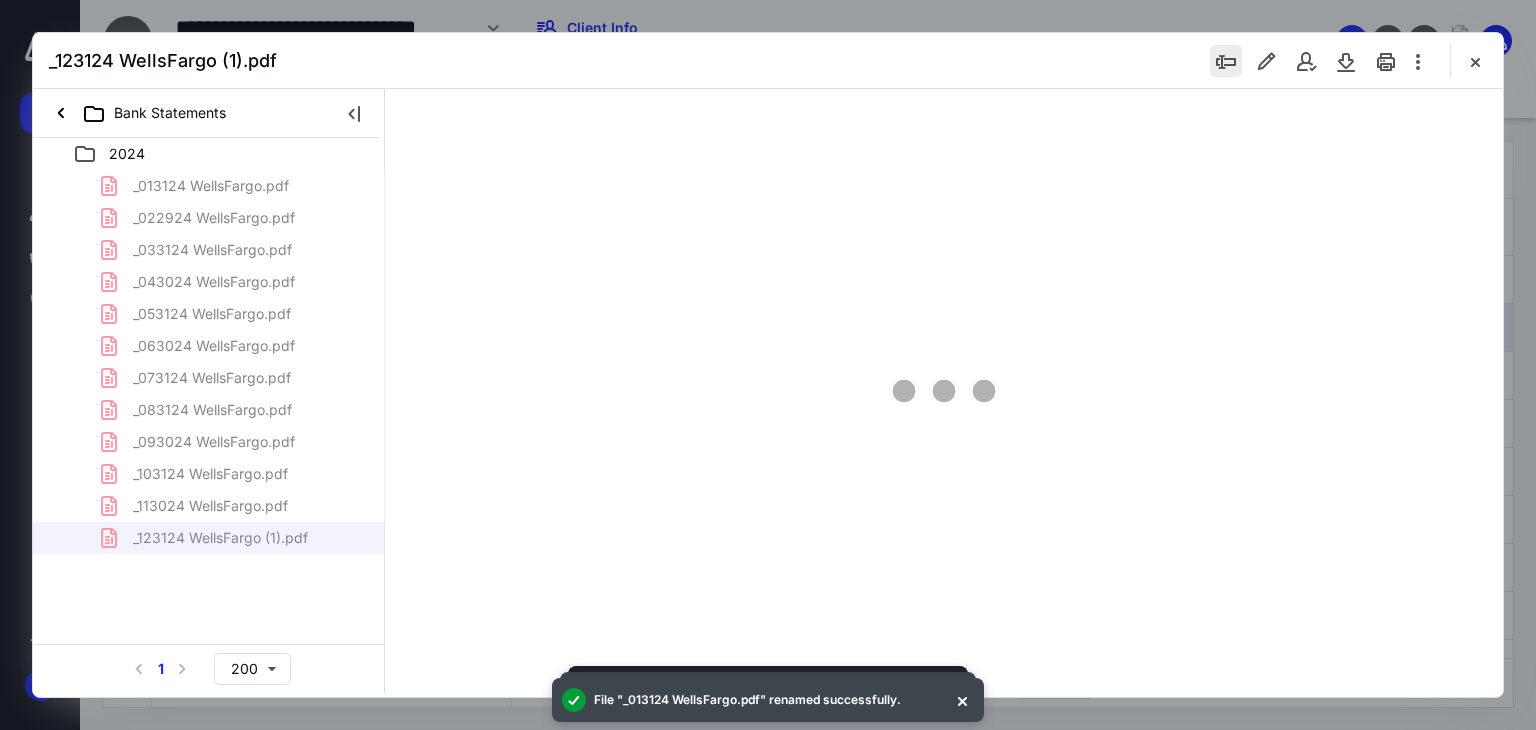 type on "66" 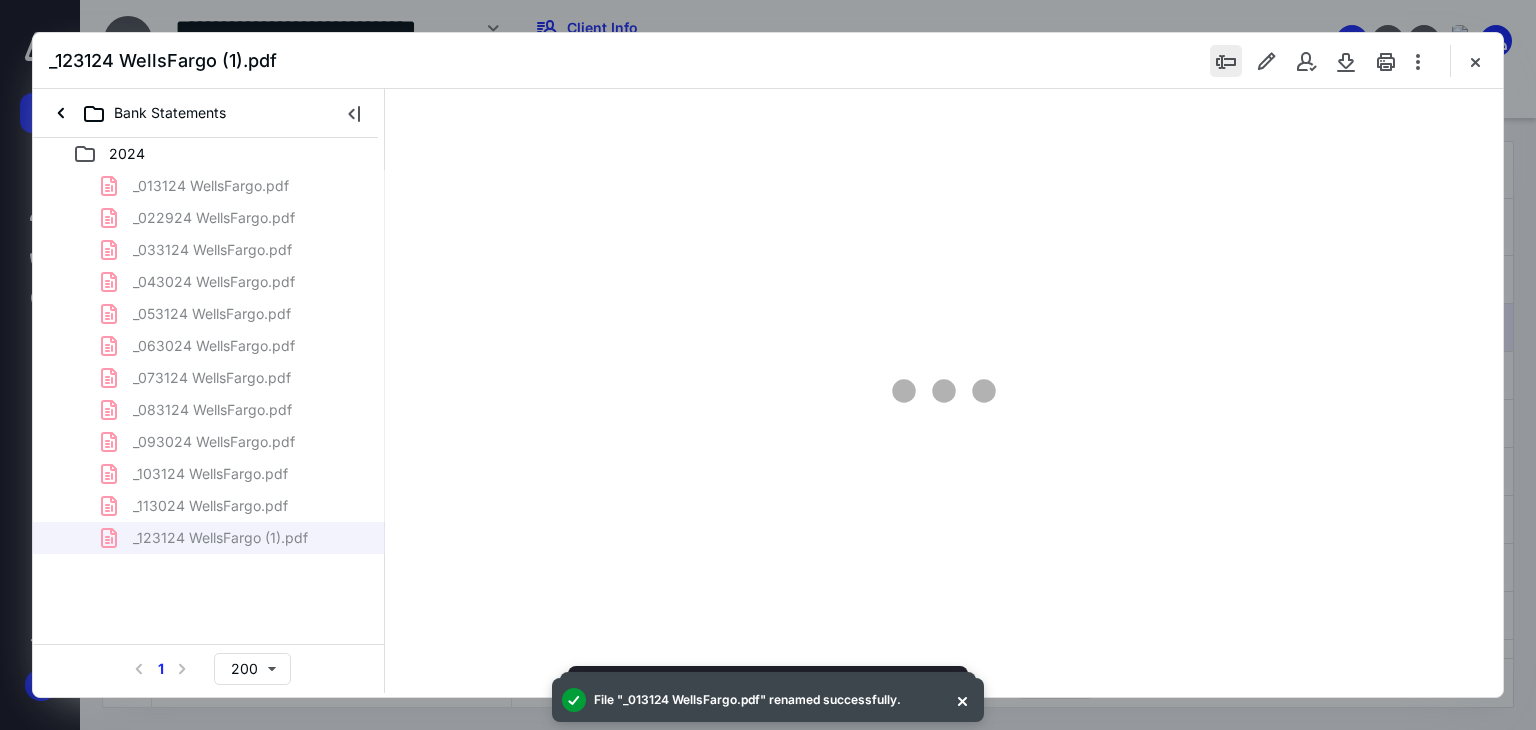 scroll, scrollTop: 79, scrollLeft: 0, axis: vertical 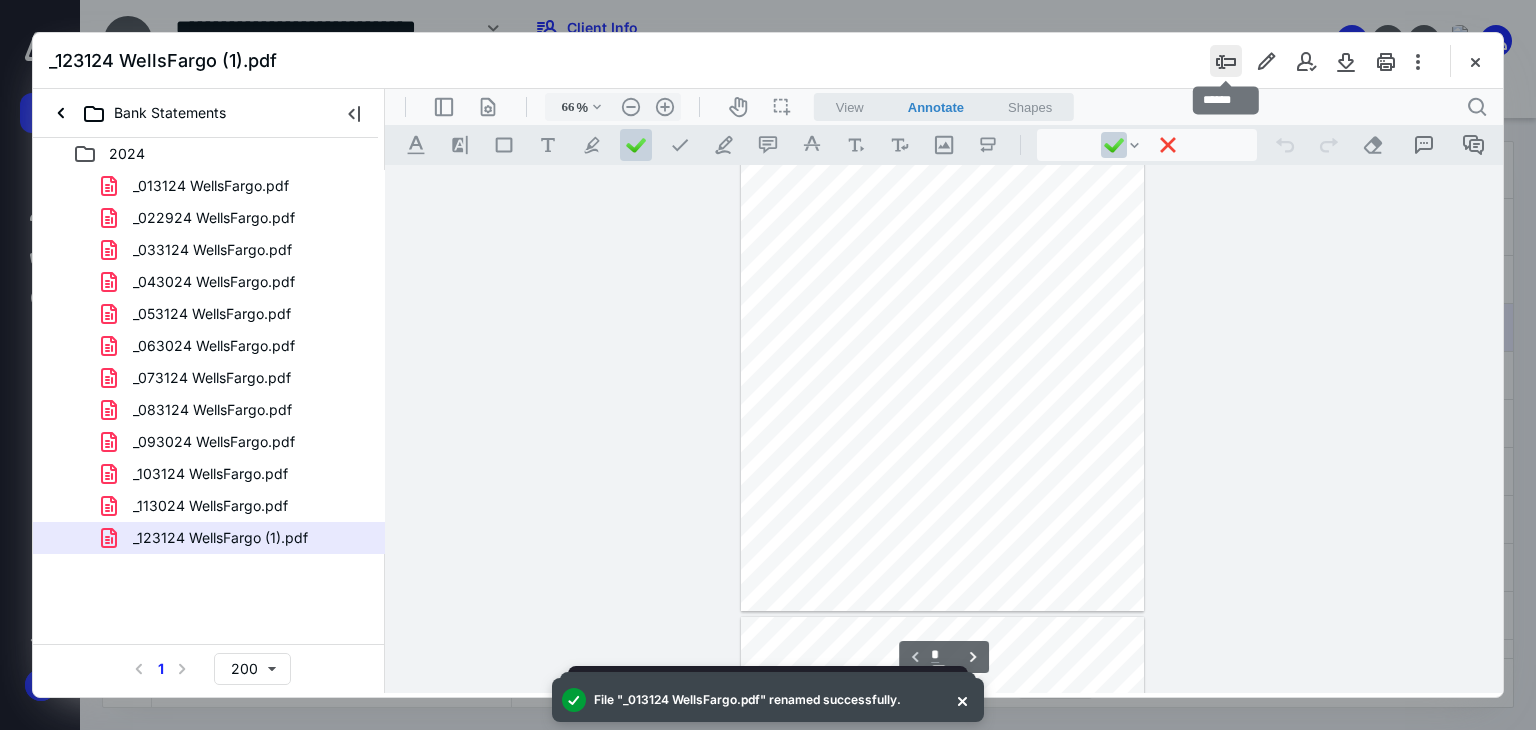 click at bounding box center (1226, 61) 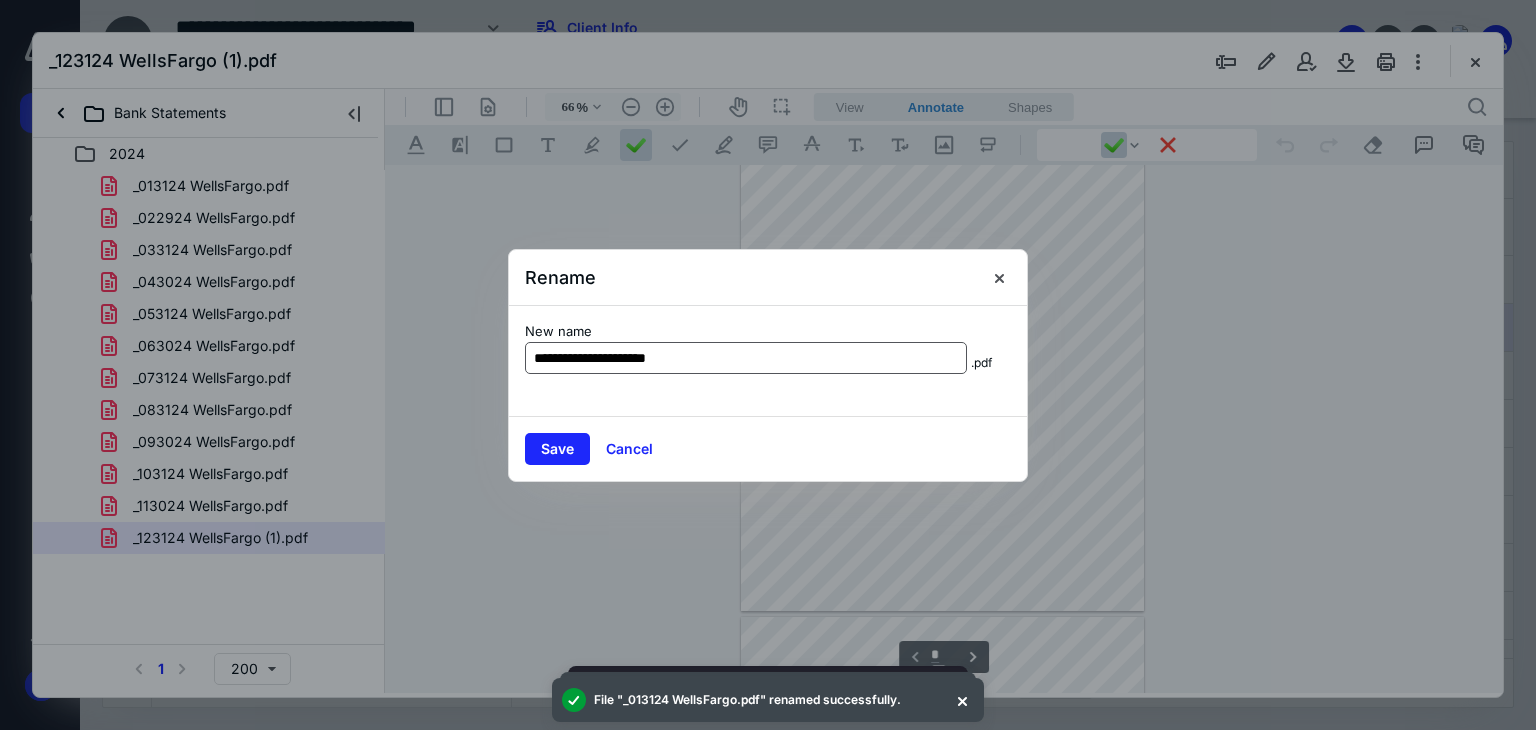 click on "**********" at bounding box center [746, 358] 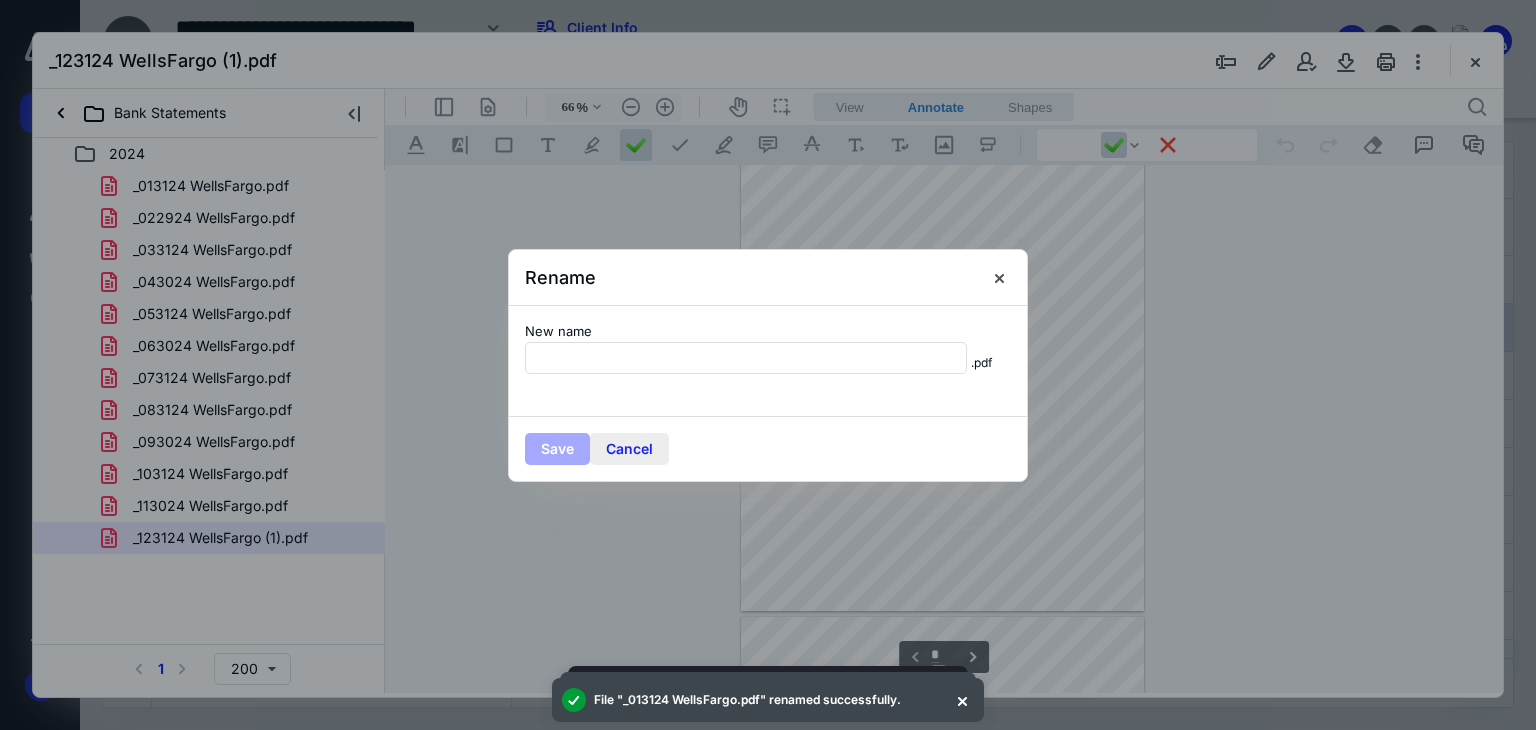 type 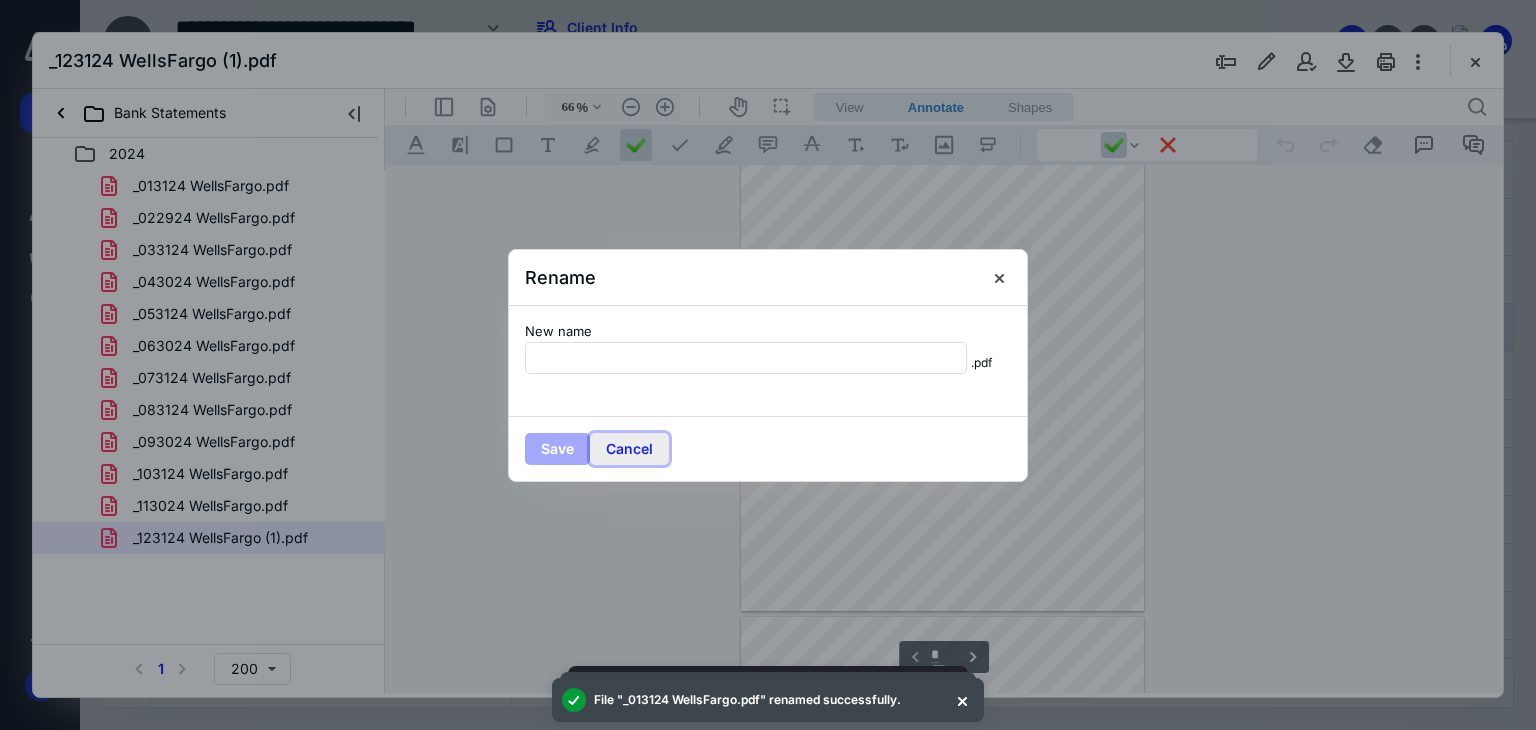 click on "Cancel" at bounding box center (629, 449) 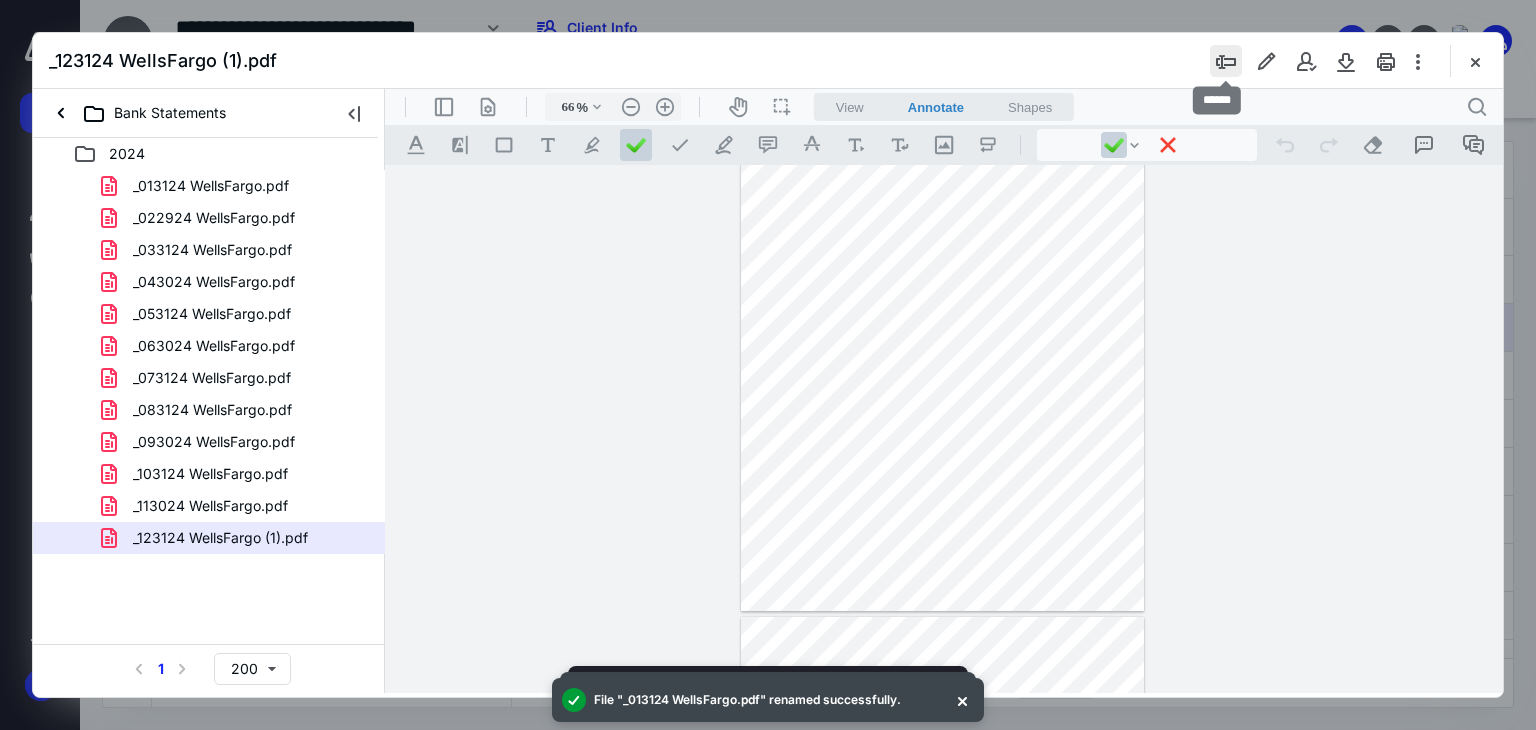 click at bounding box center (1226, 61) 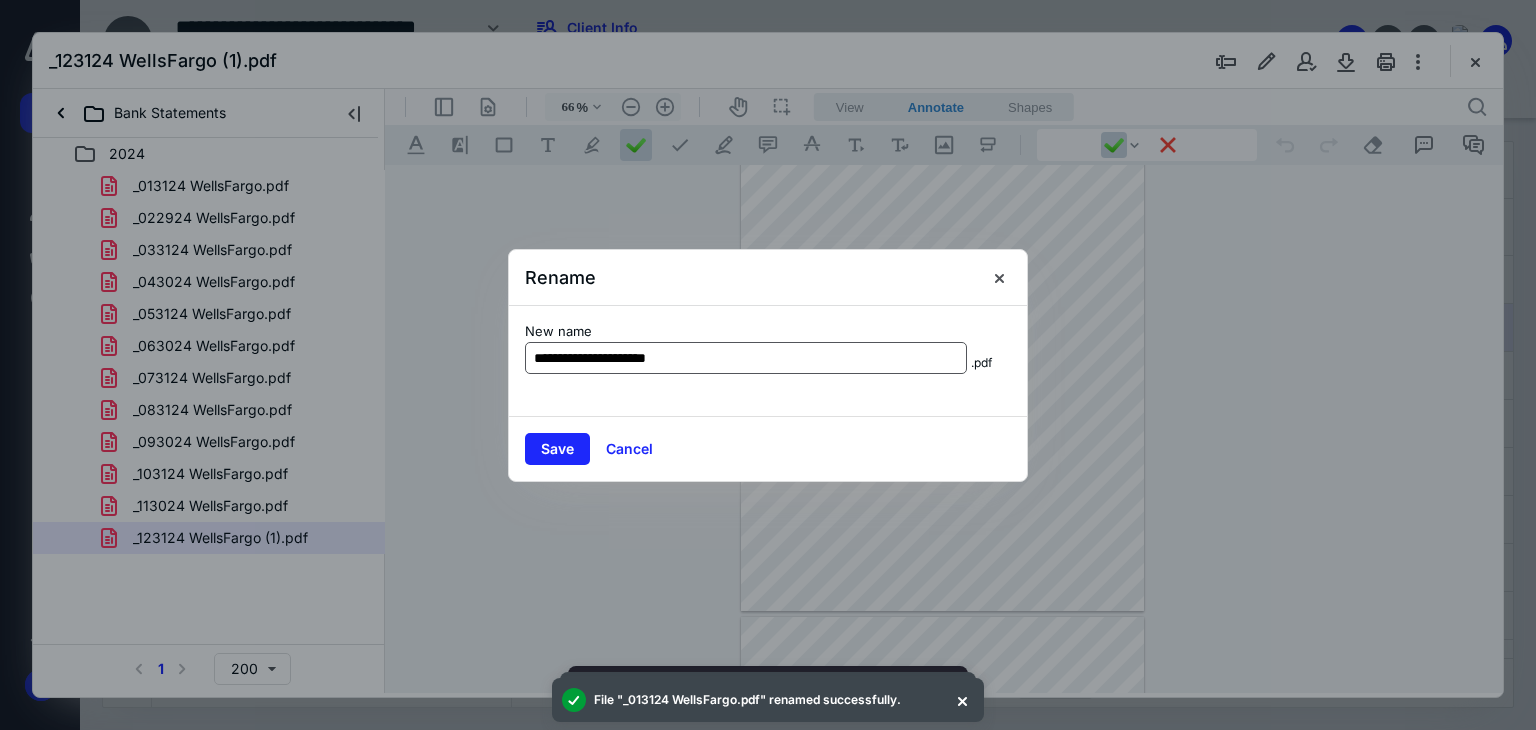 click on "**********" at bounding box center [746, 358] 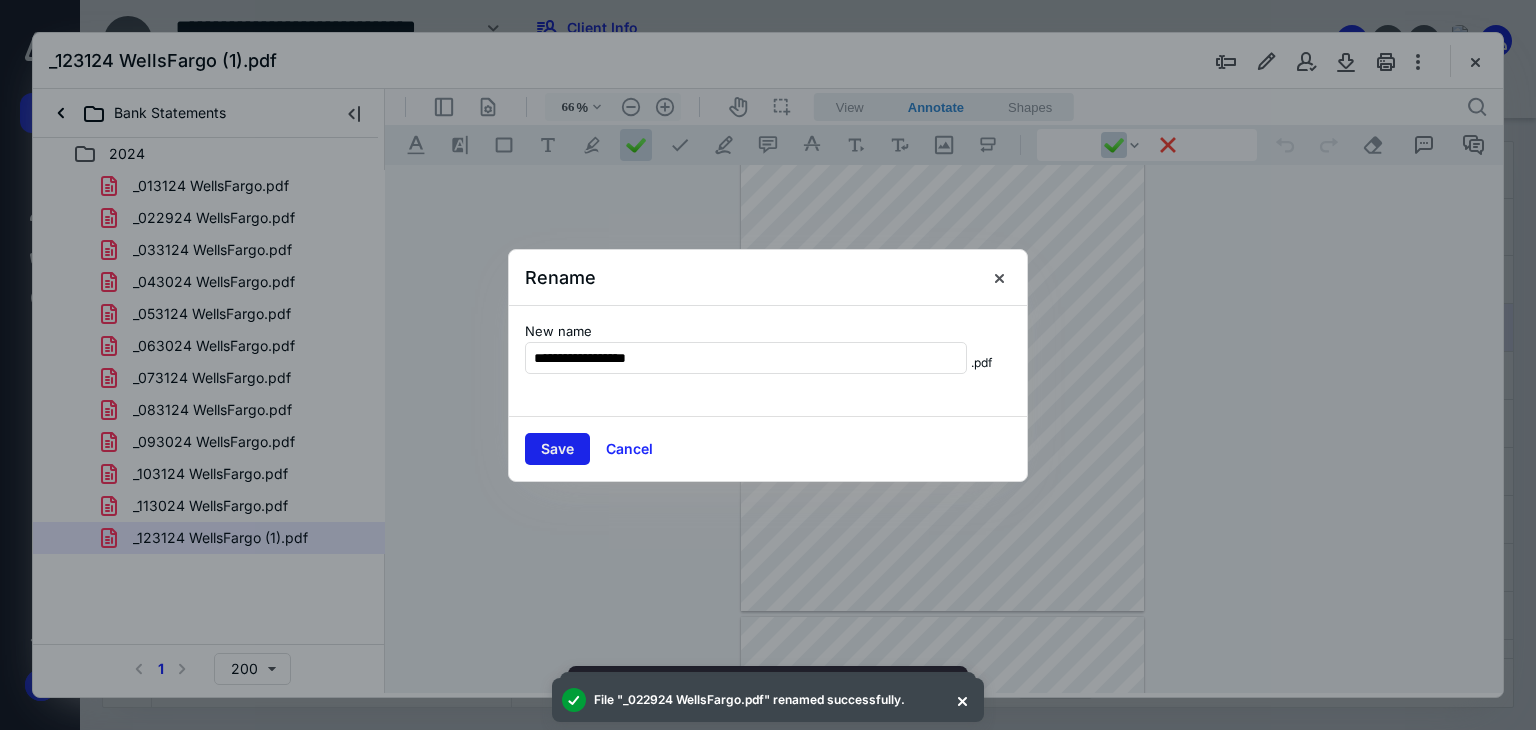 type on "**********" 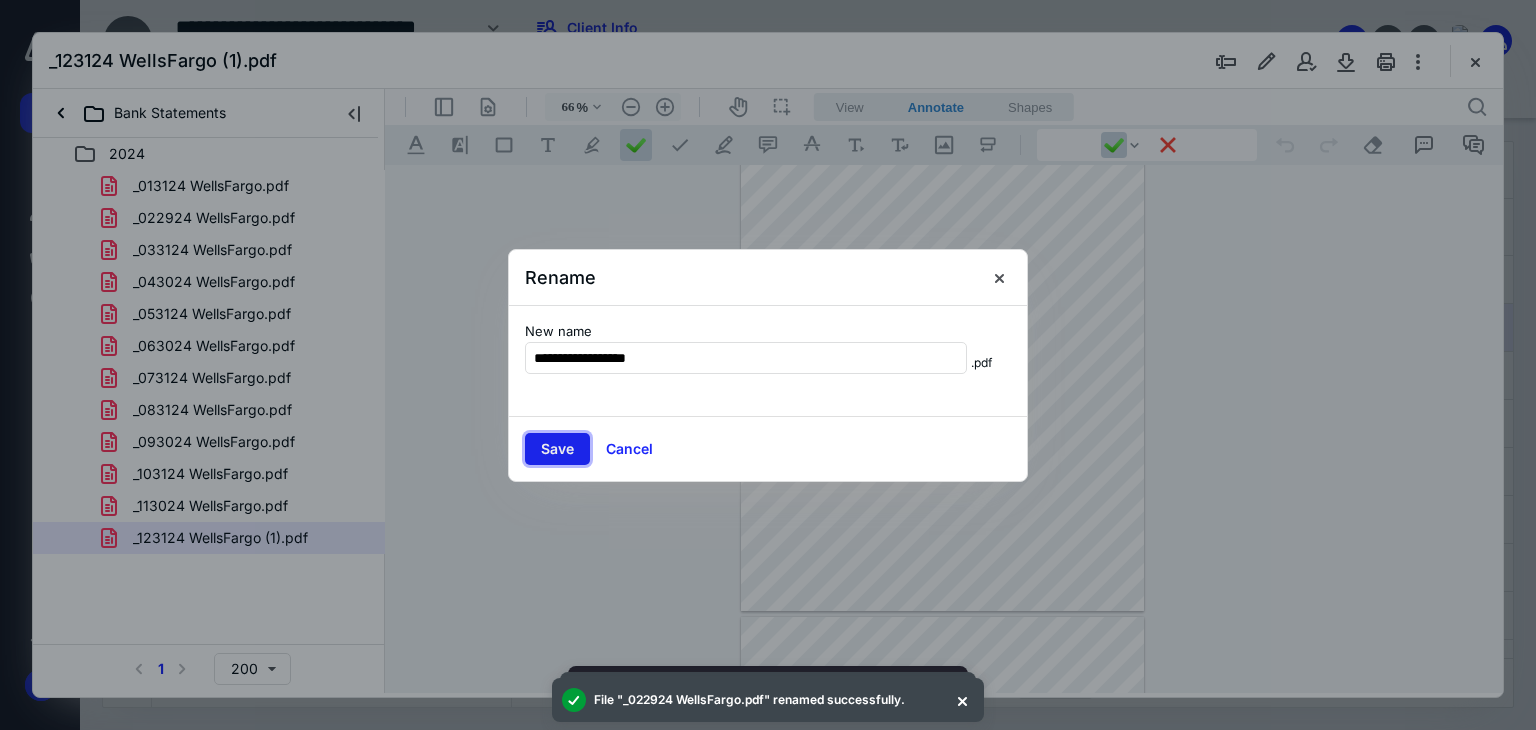 click on "Save" at bounding box center (557, 449) 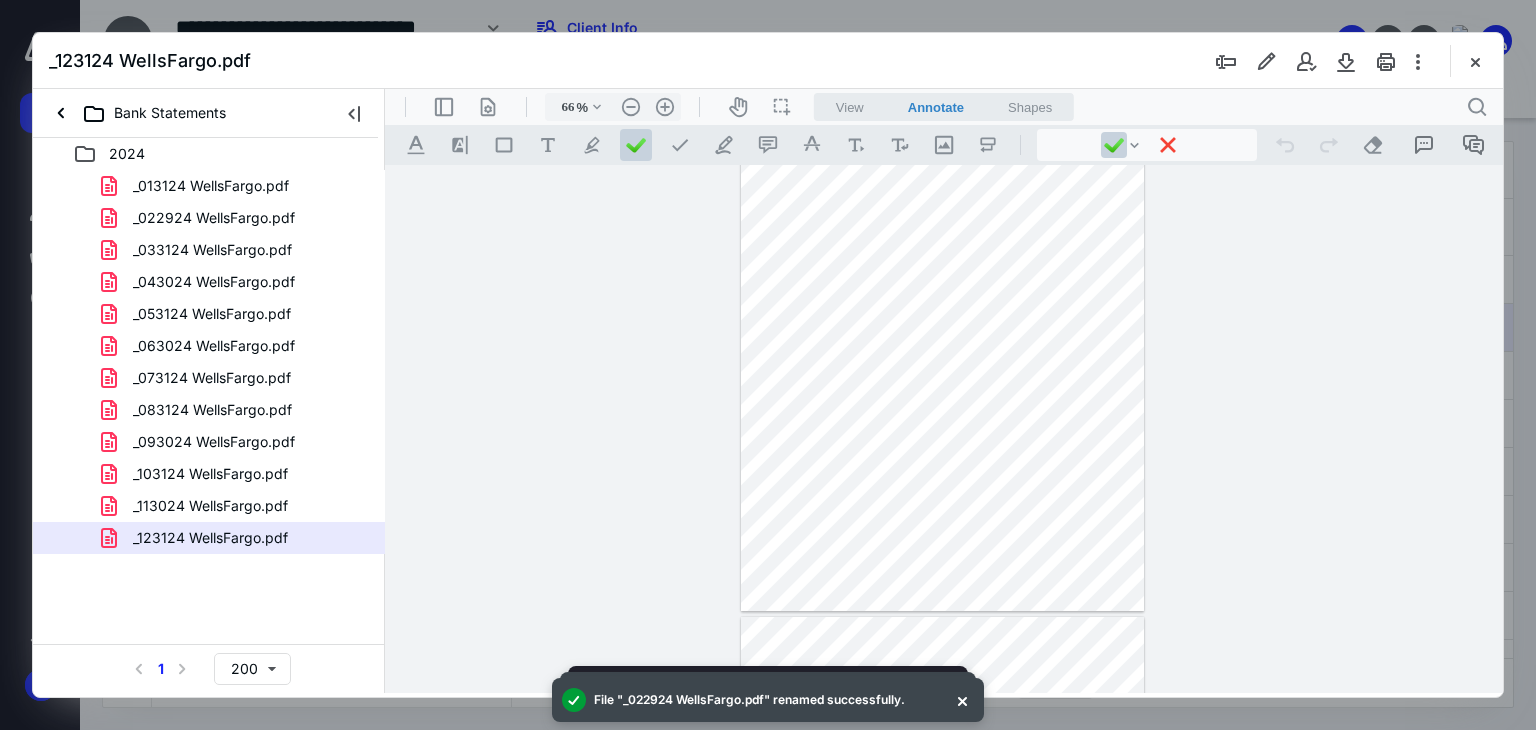 click at bounding box center (944, 429) 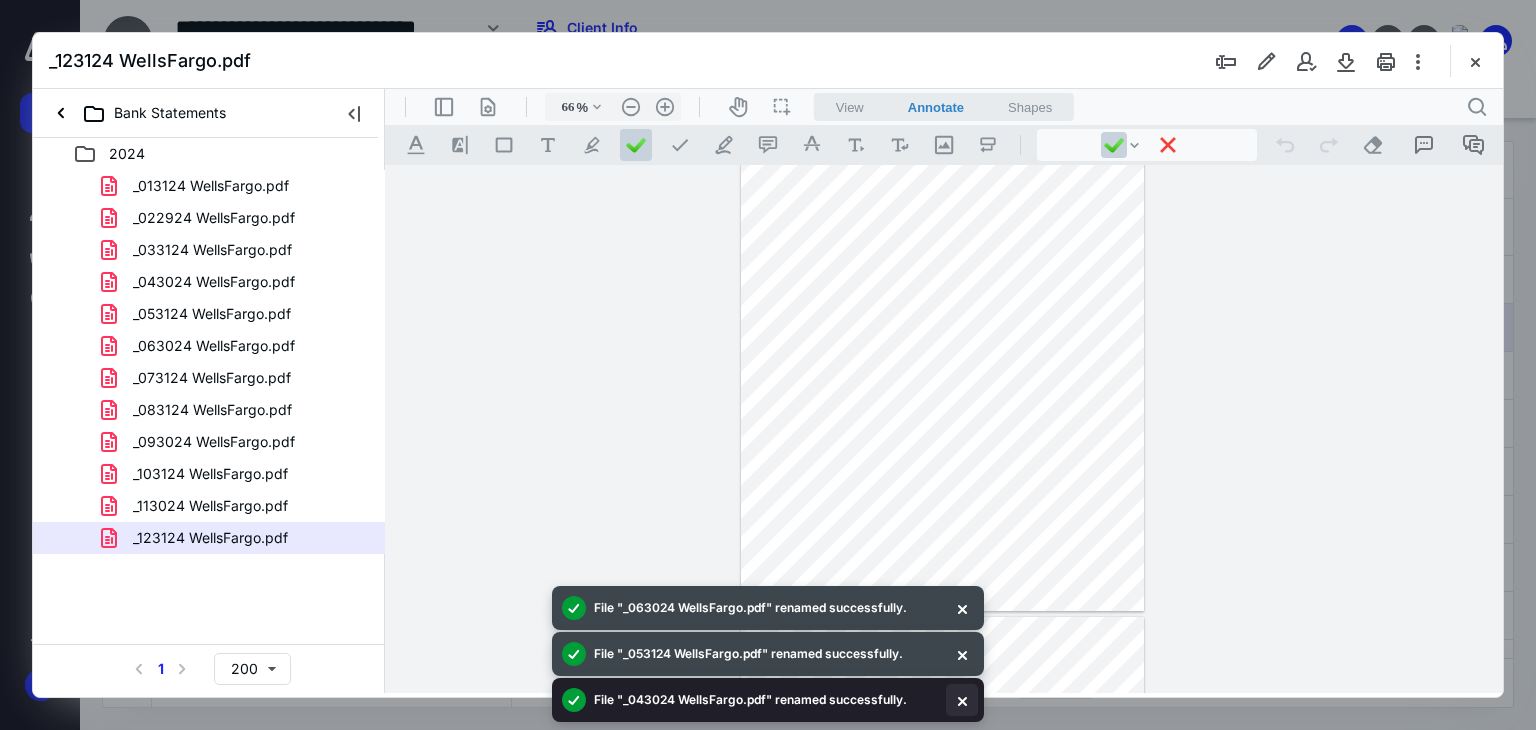 click at bounding box center [962, 700] 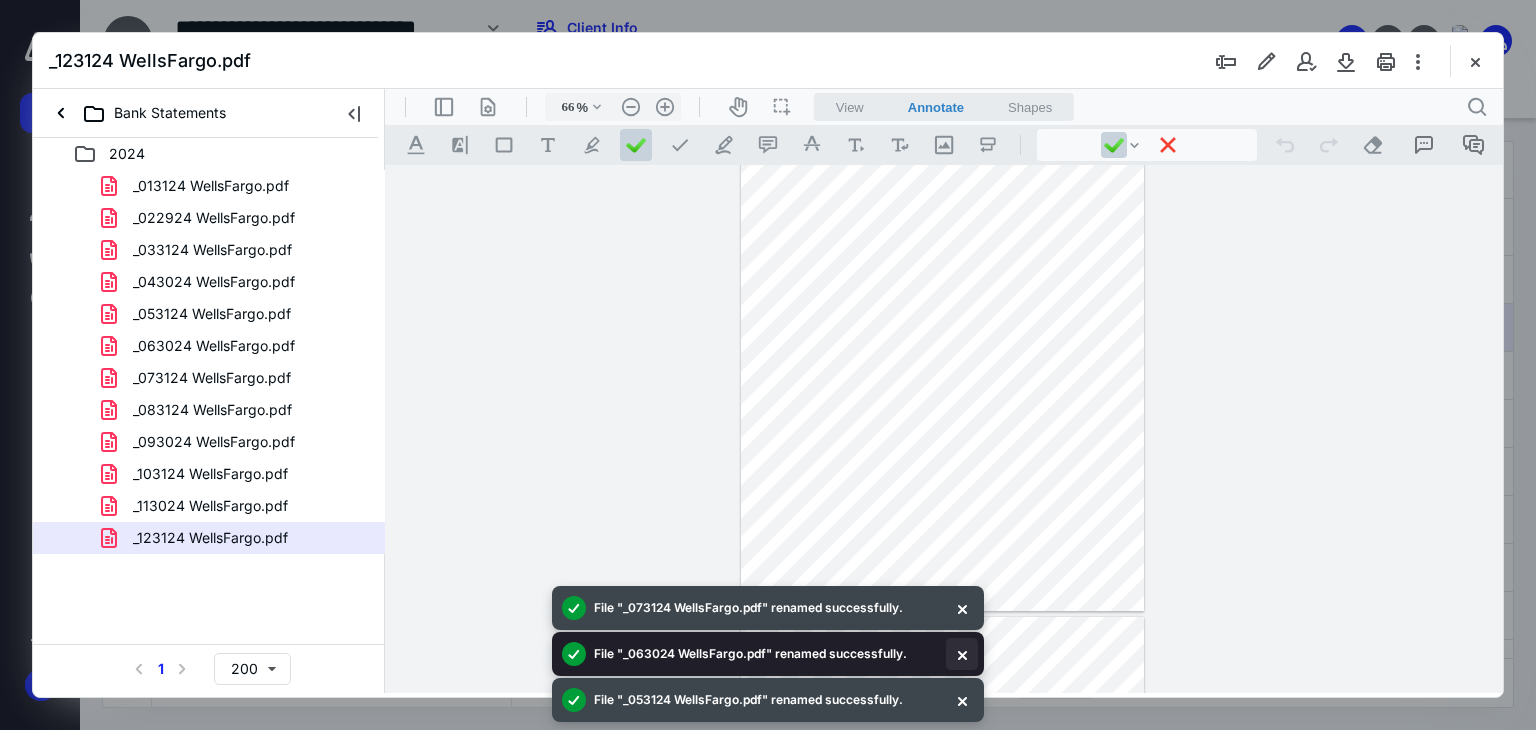 click at bounding box center [962, 654] 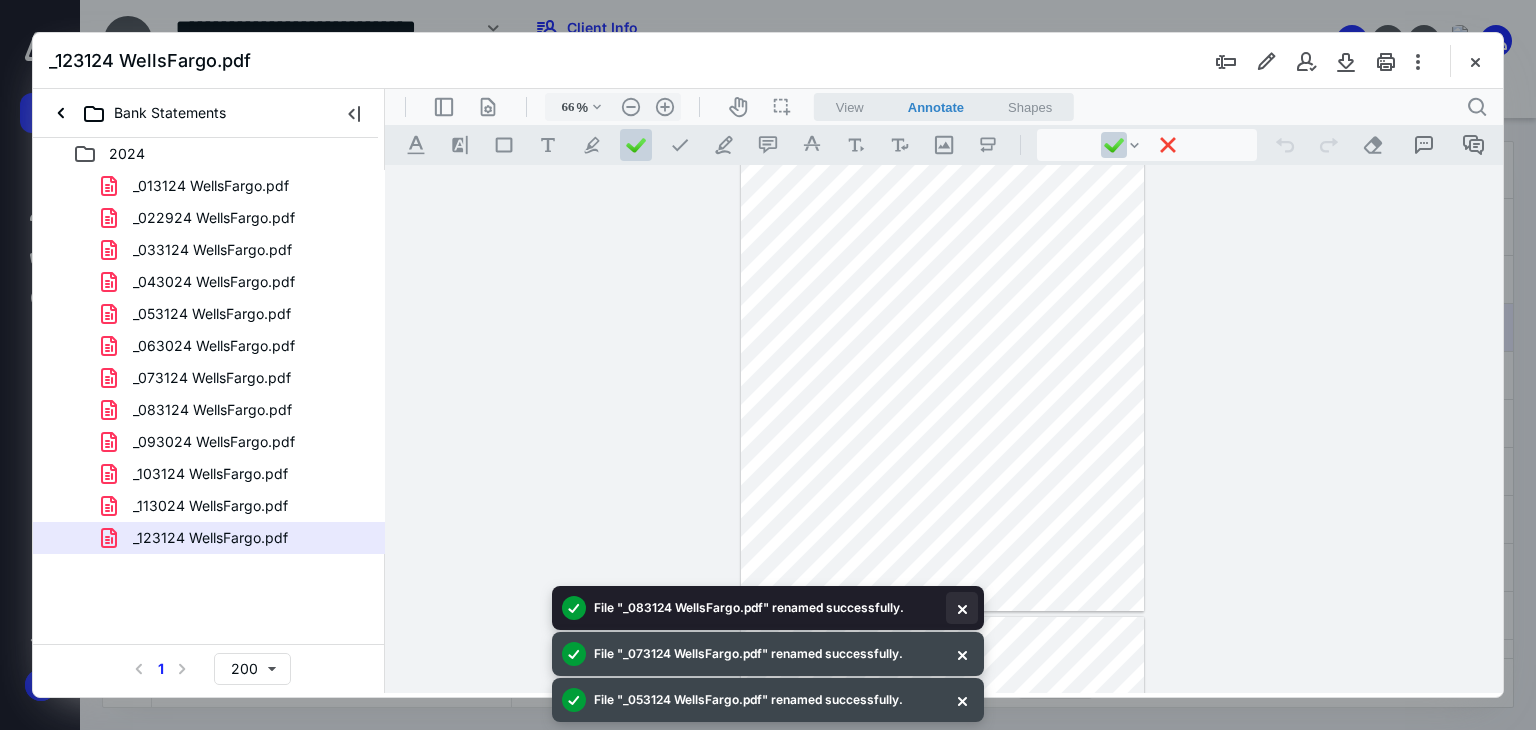 click at bounding box center (962, 608) 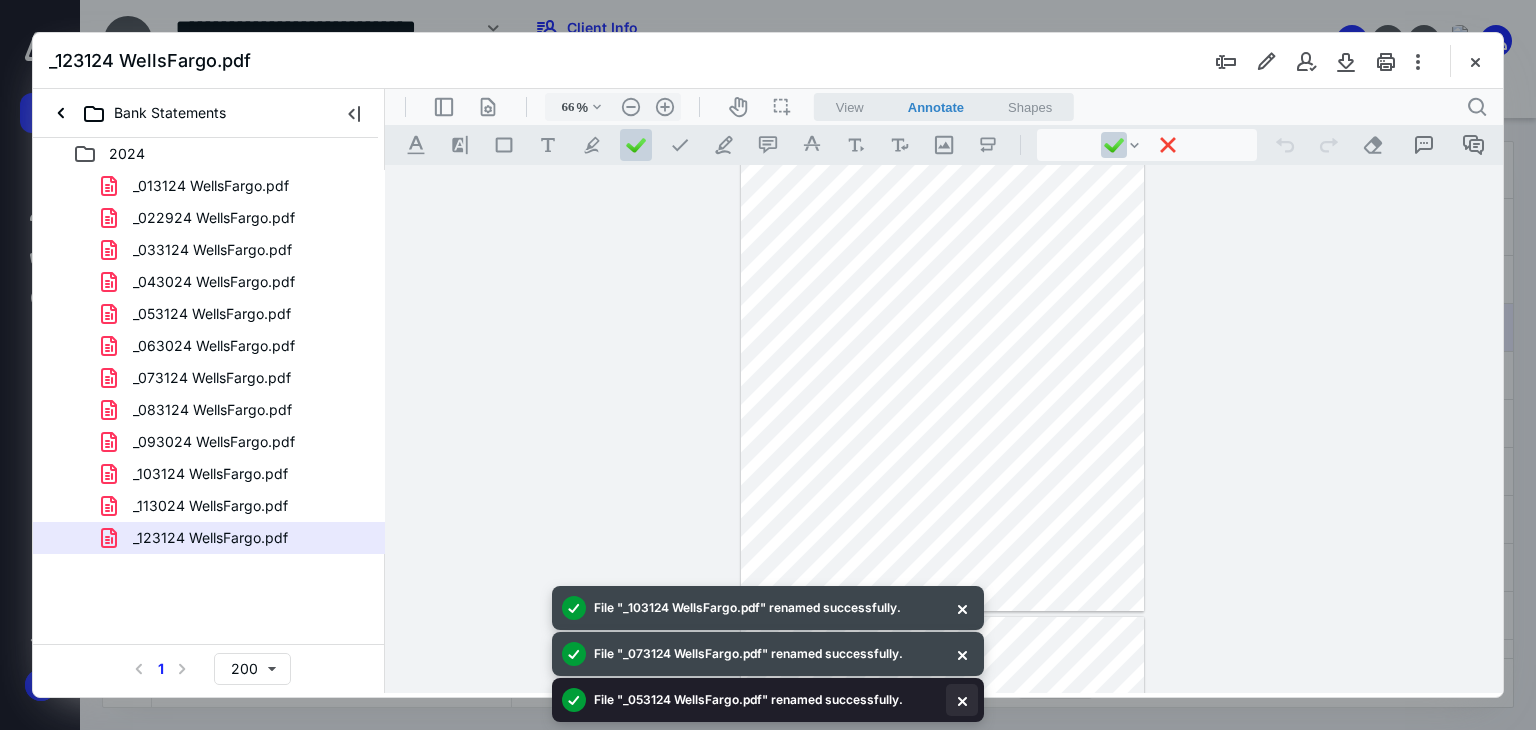 click at bounding box center [962, 700] 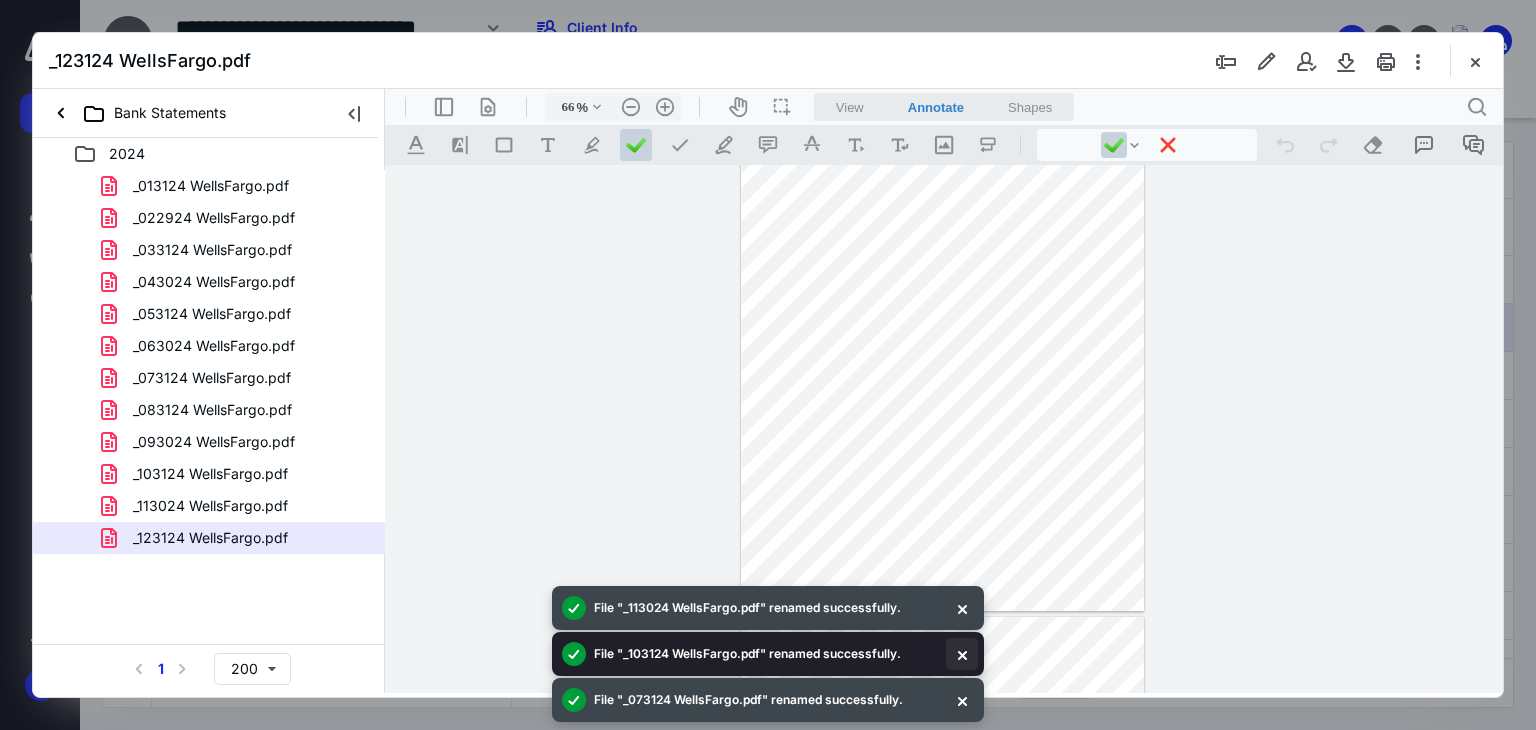 click at bounding box center [962, 654] 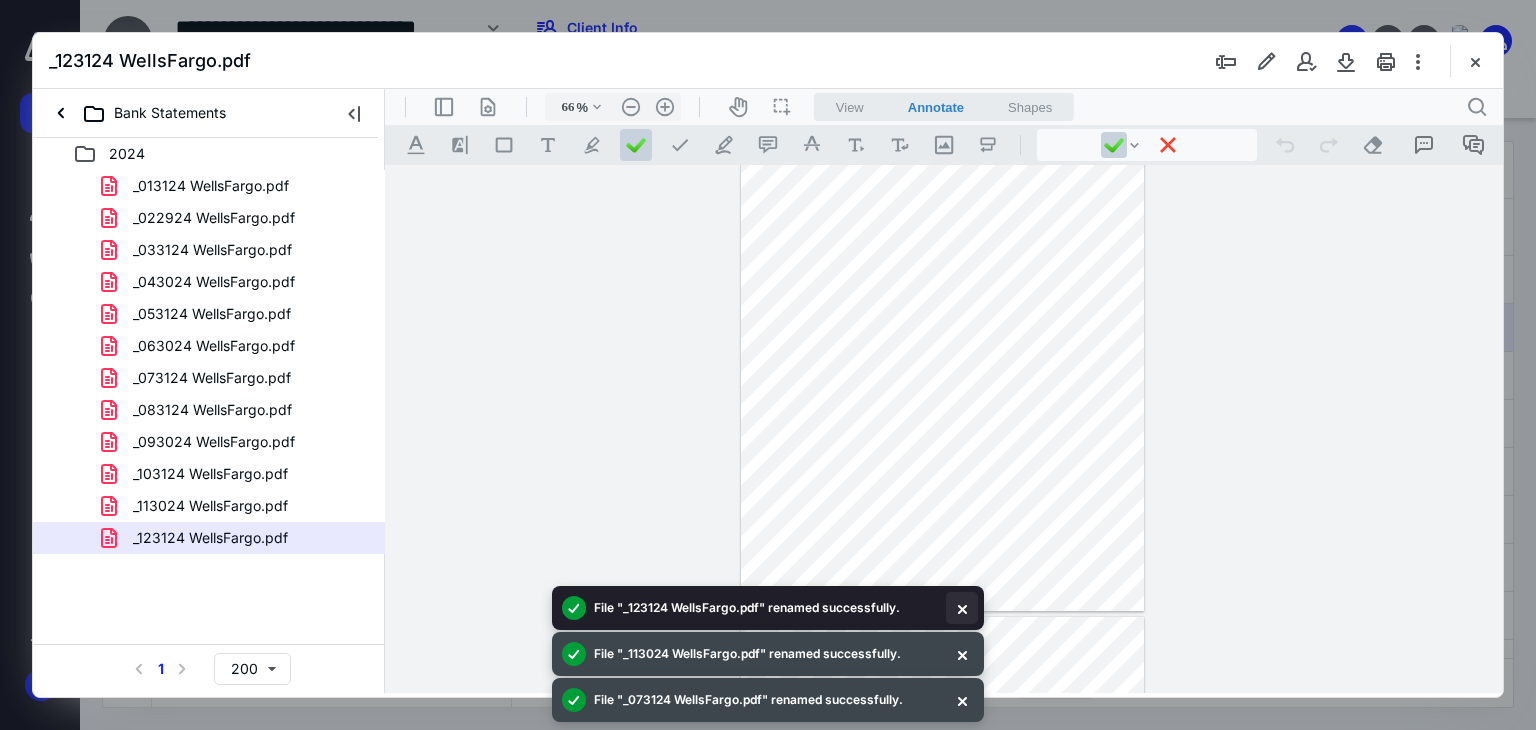 click at bounding box center [962, 608] 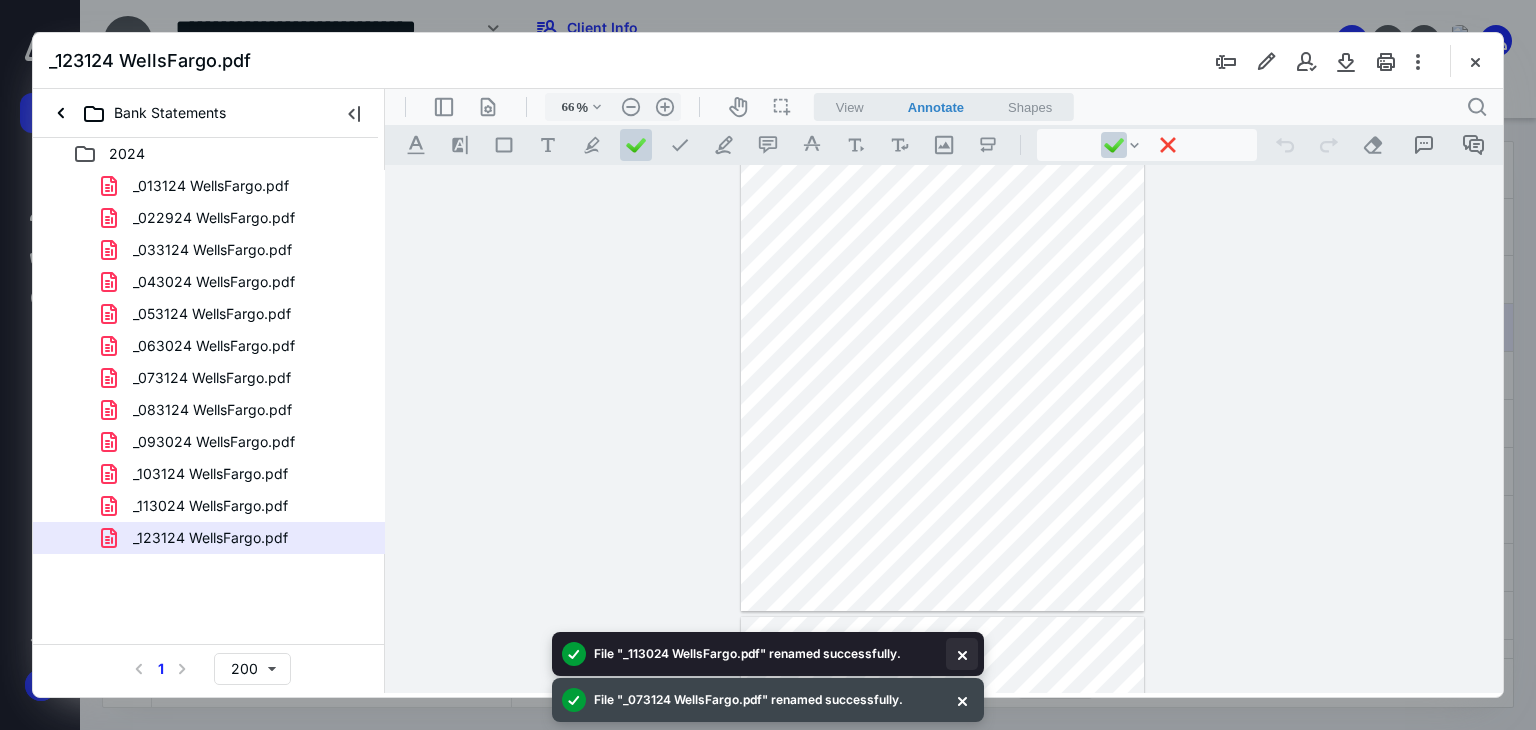 click at bounding box center (962, 700) 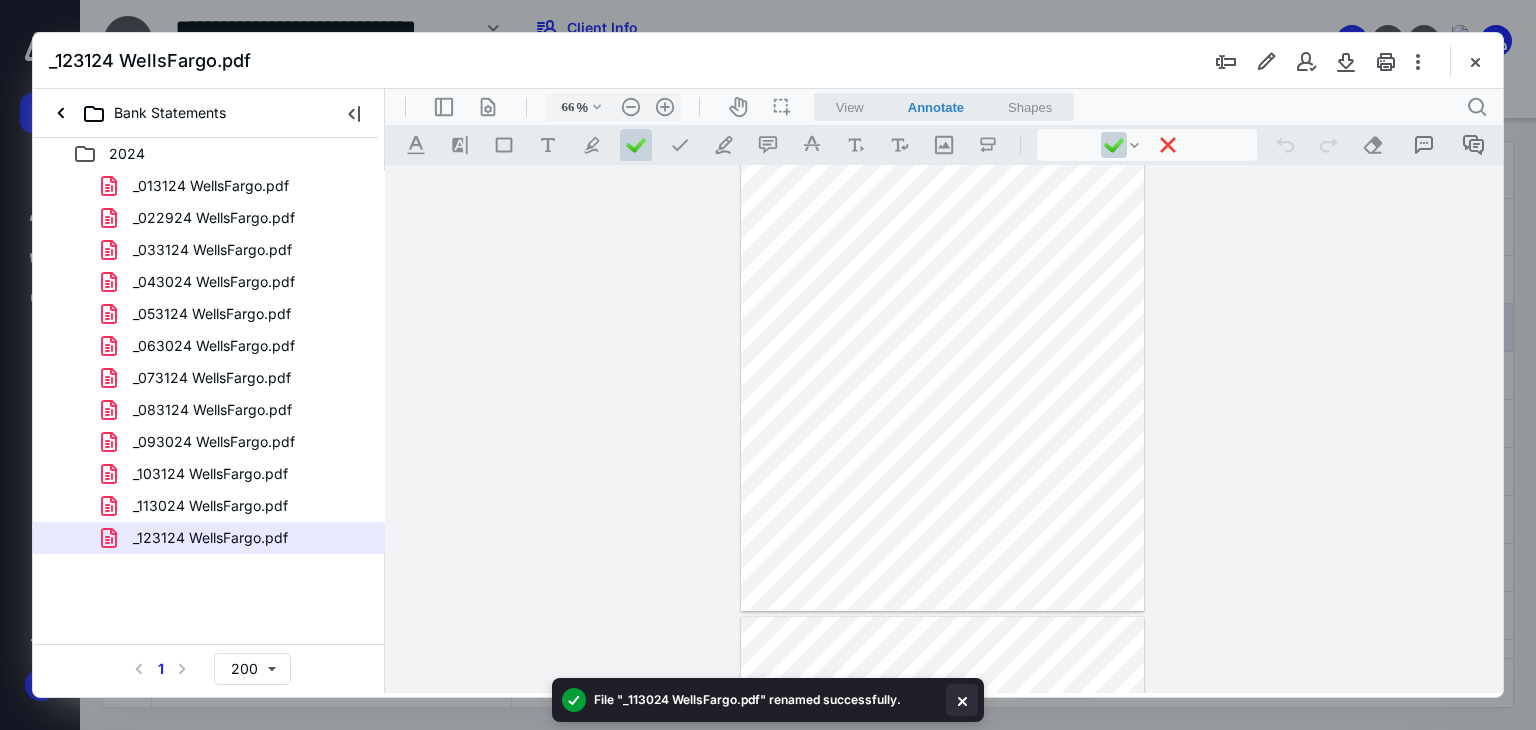 click at bounding box center [962, 700] 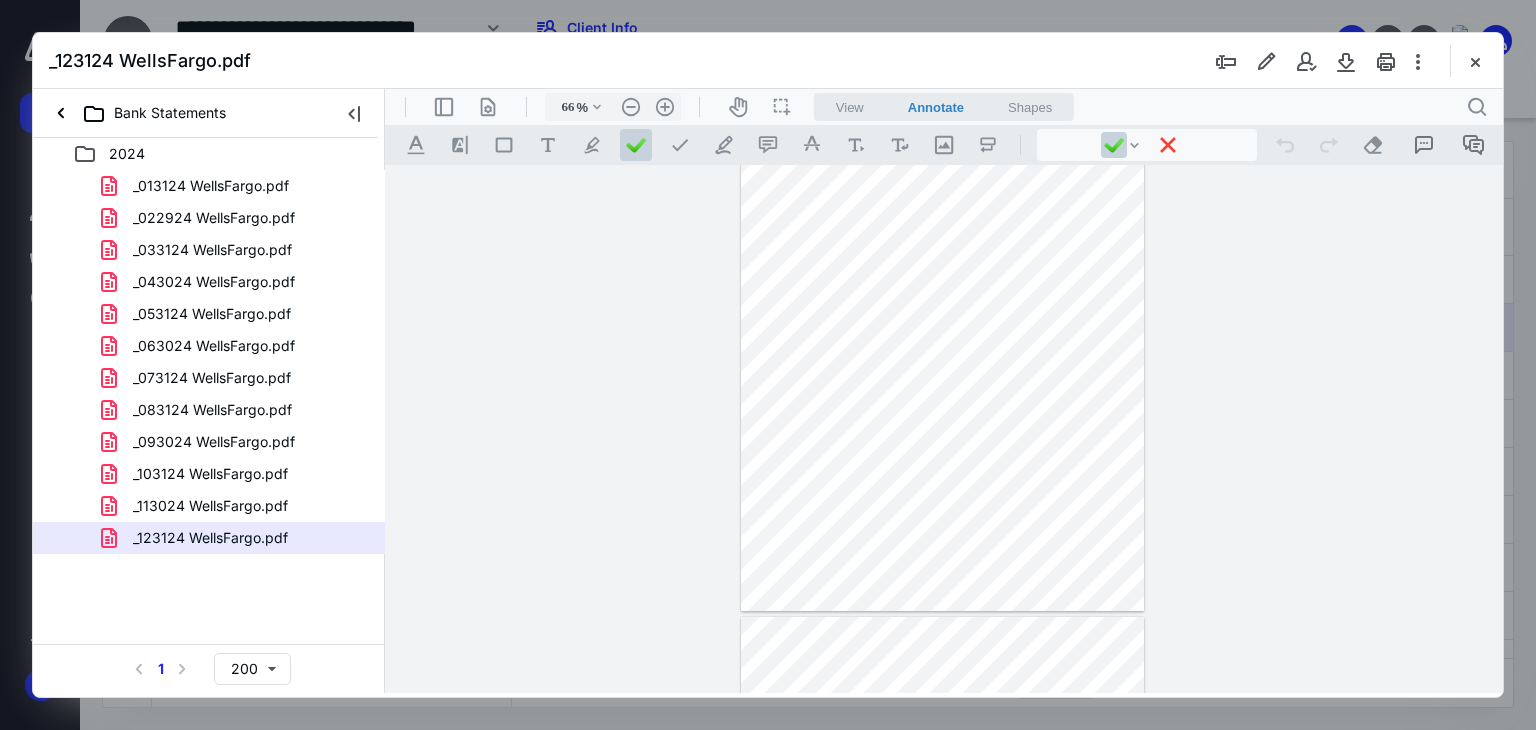 click at bounding box center [944, 429] 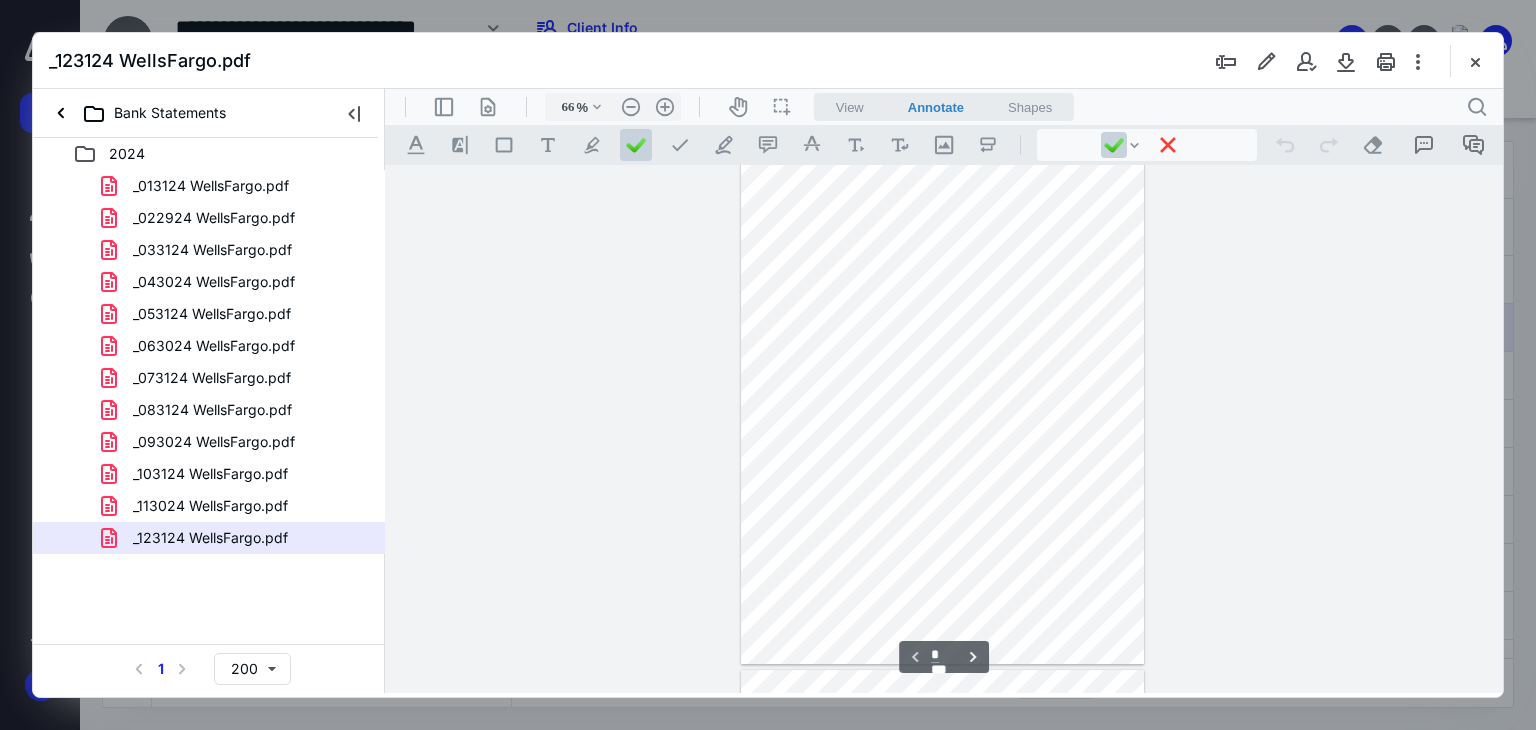 scroll, scrollTop: 0, scrollLeft: 0, axis: both 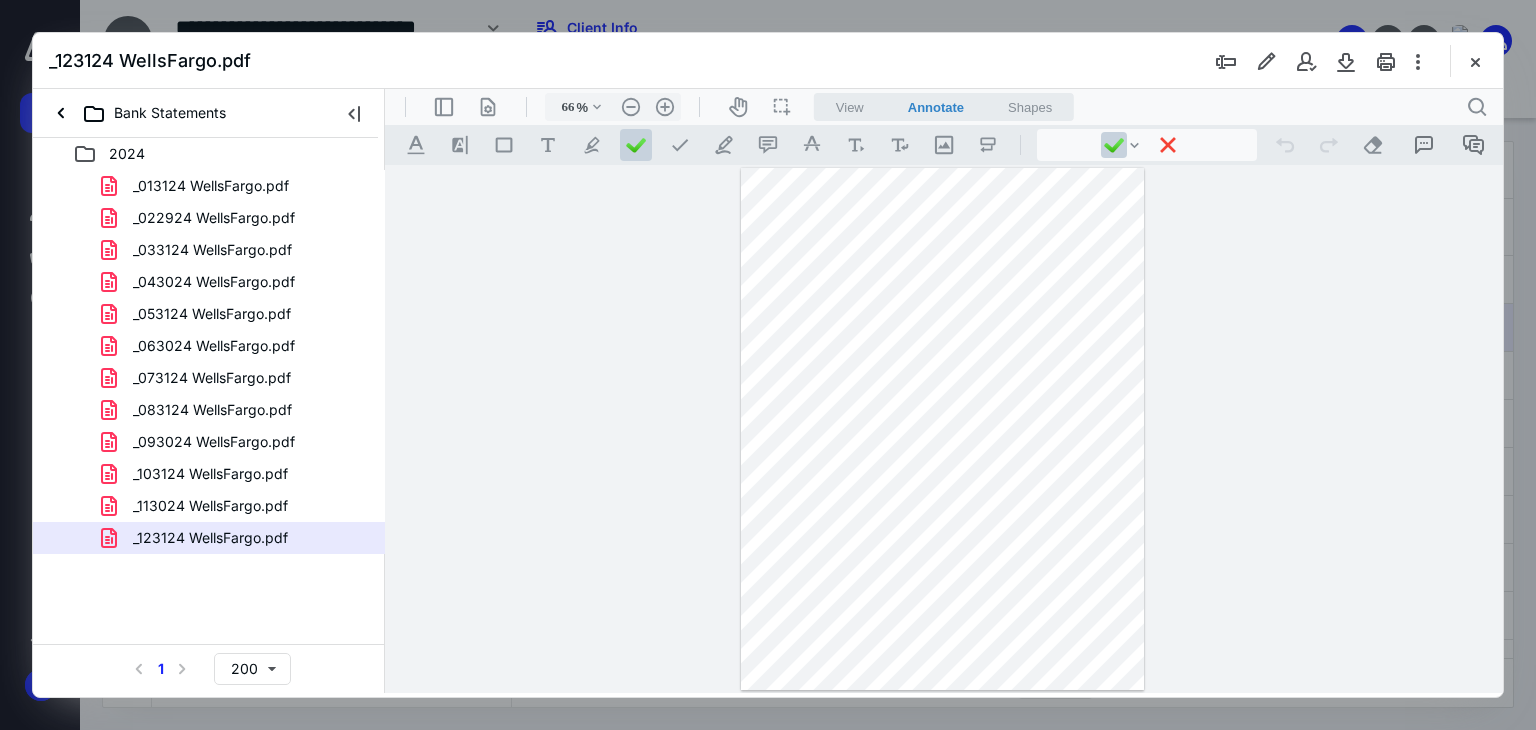 drag, startPoint x: 1864, startPoint y: 155, endPoint x: 1375, endPoint y: 372, distance: 534.98596 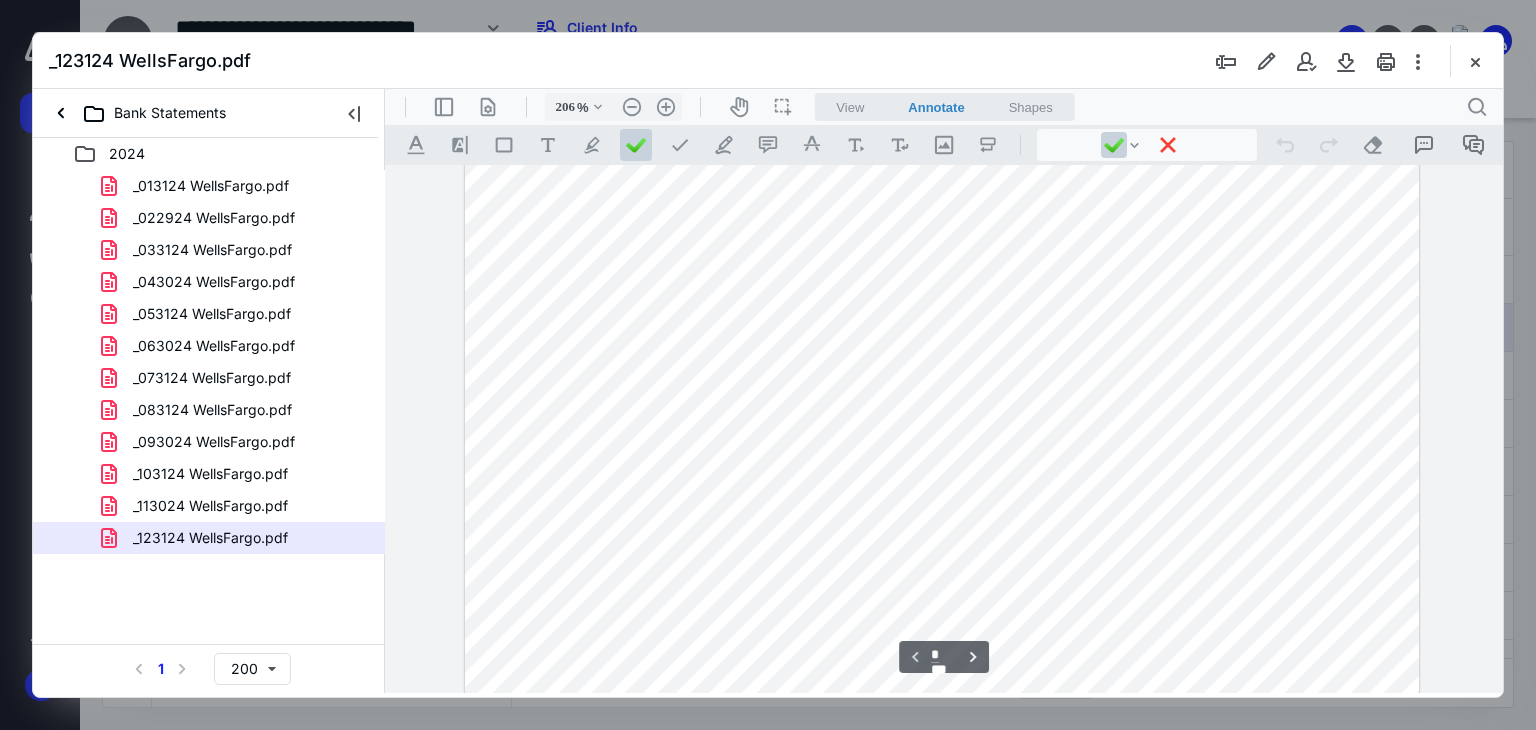 scroll, scrollTop: 595, scrollLeft: 142, axis: both 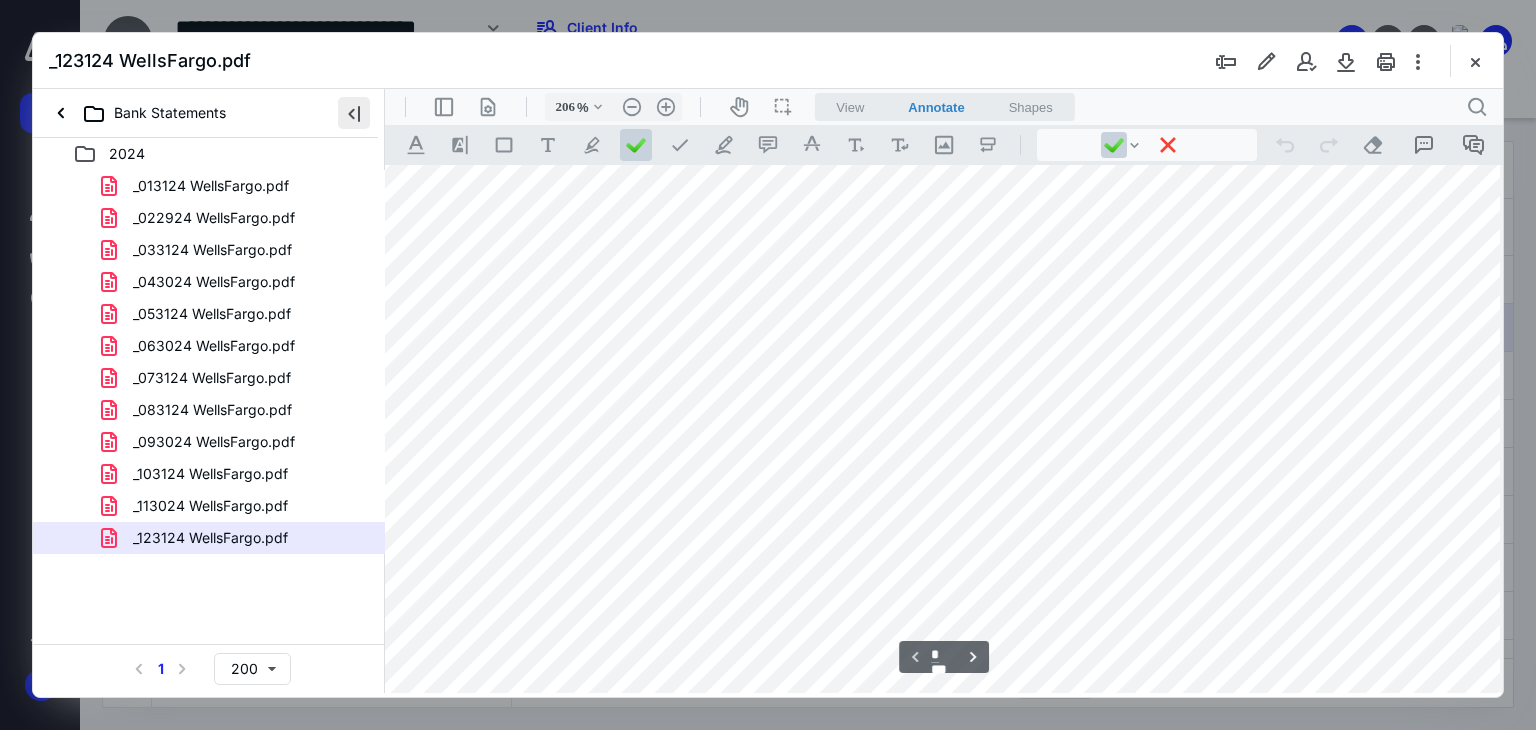 click at bounding box center [354, 113] 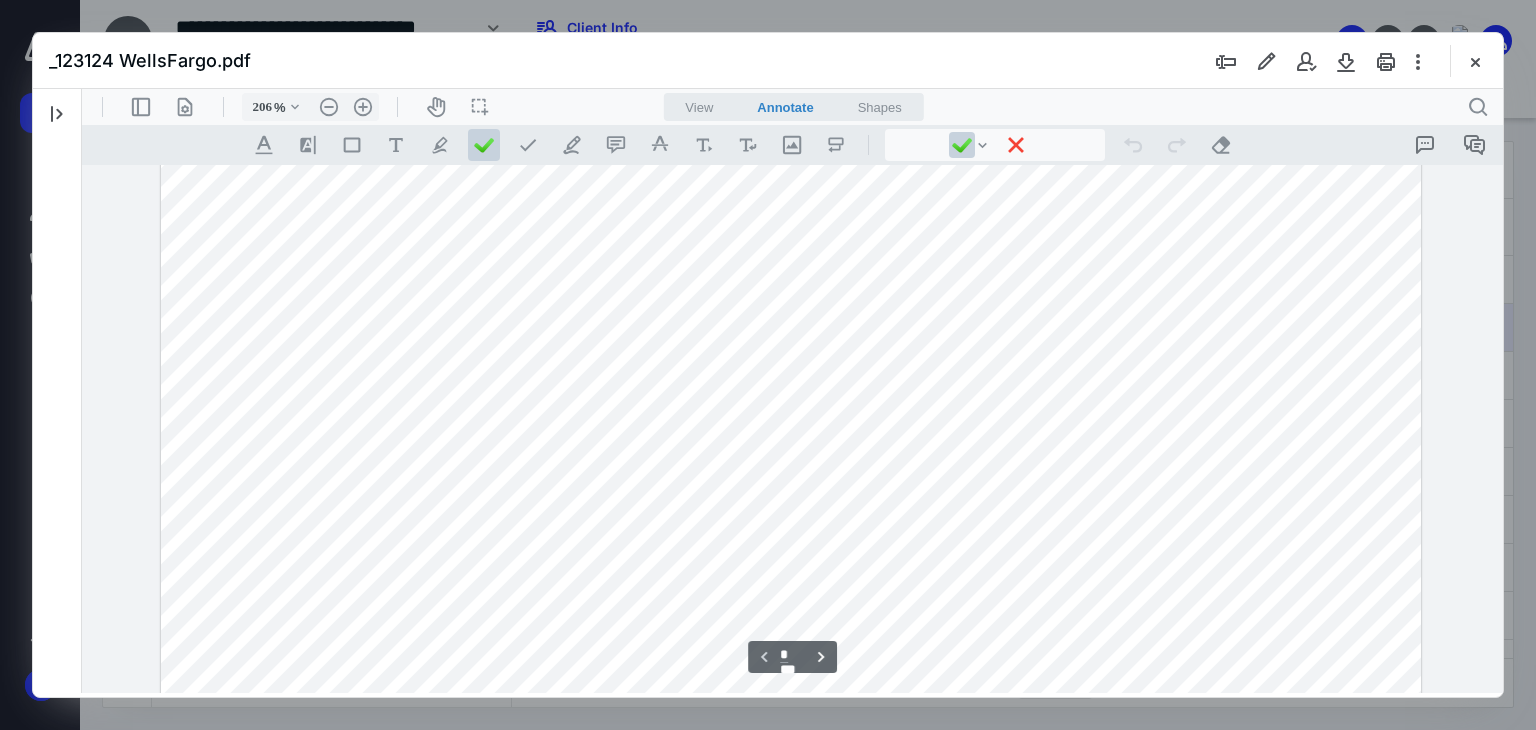 scroll, scrollTop: 666, scrollLeft: 0, axis: vertical 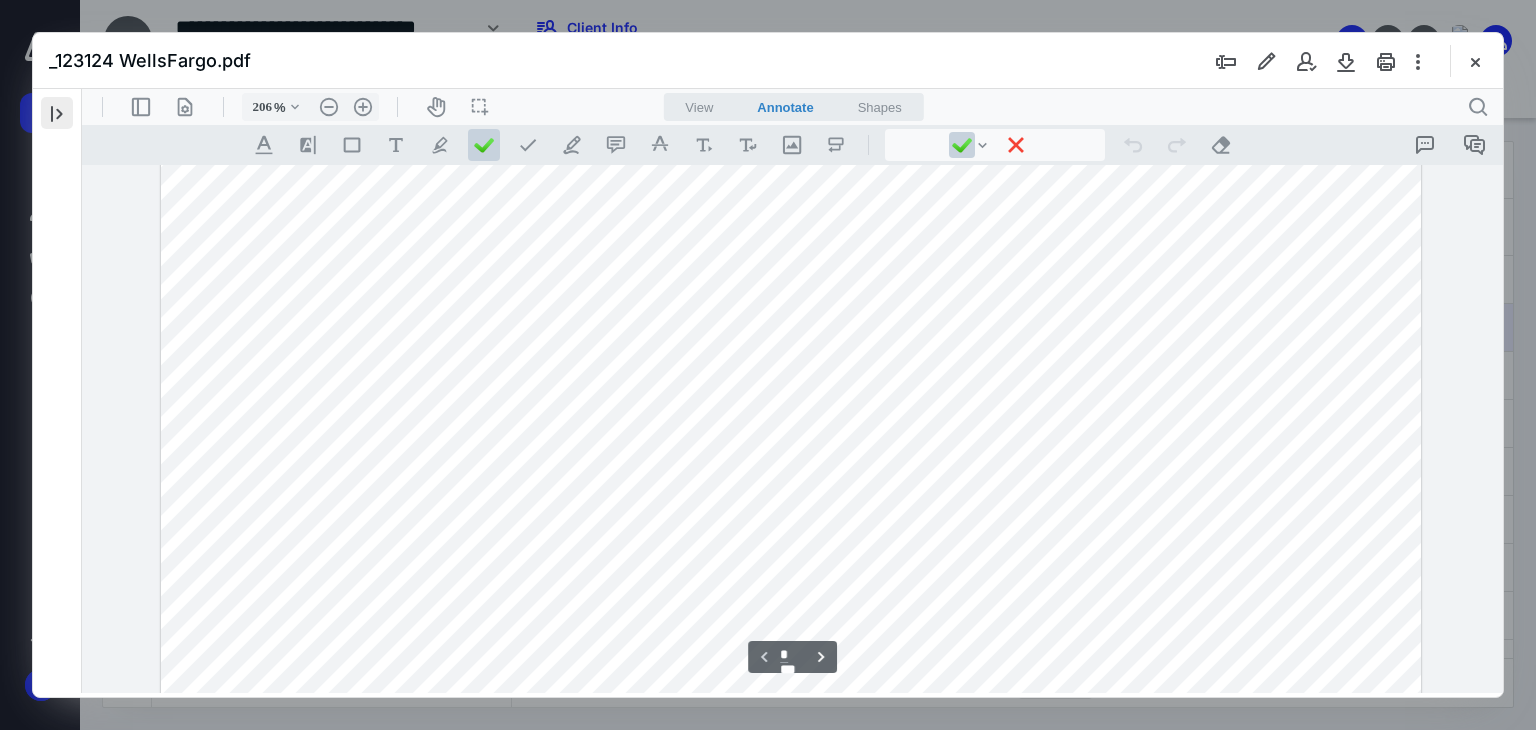 click at bounding box center (57, 113) 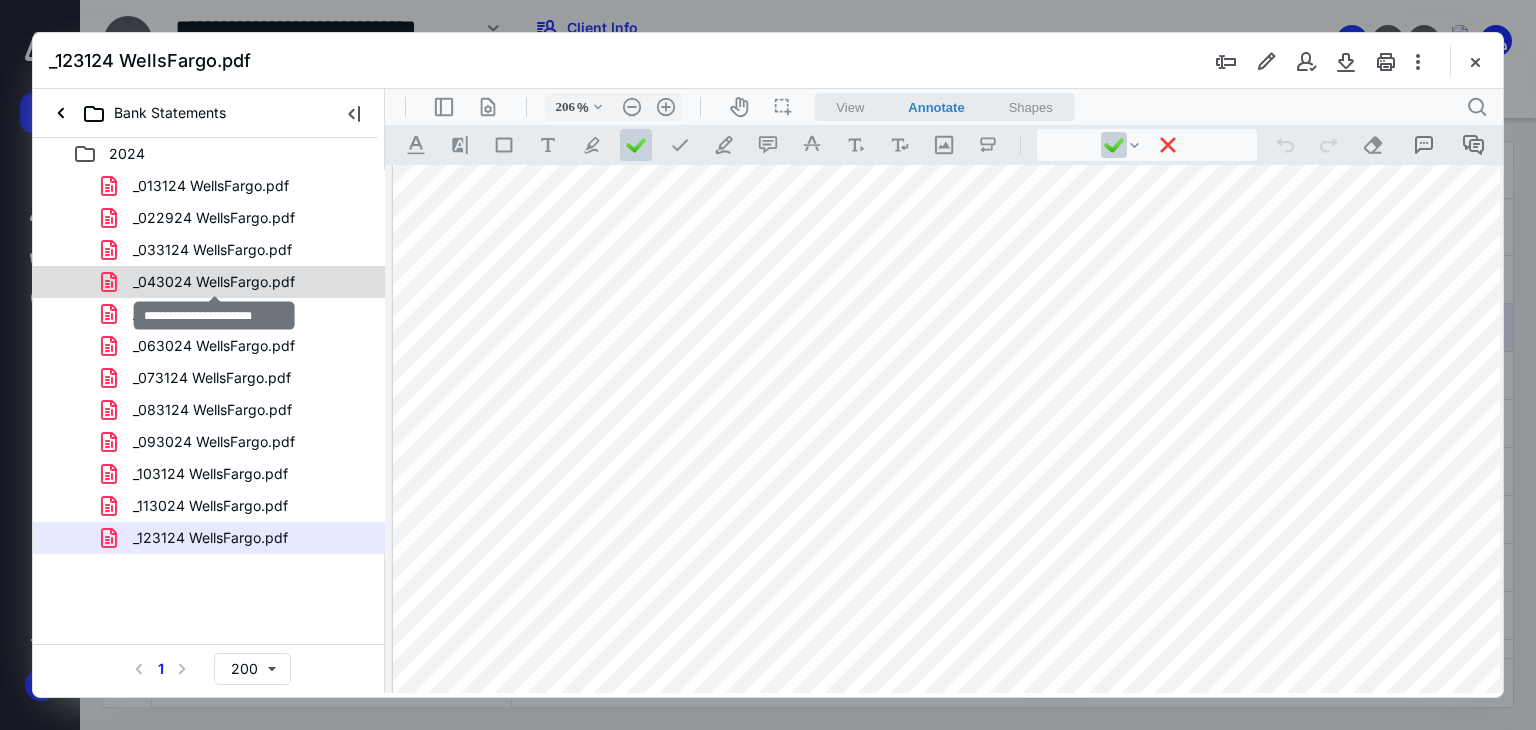 click on "_043024 WellsFargo.pdf" at bounding box center (214, 282) 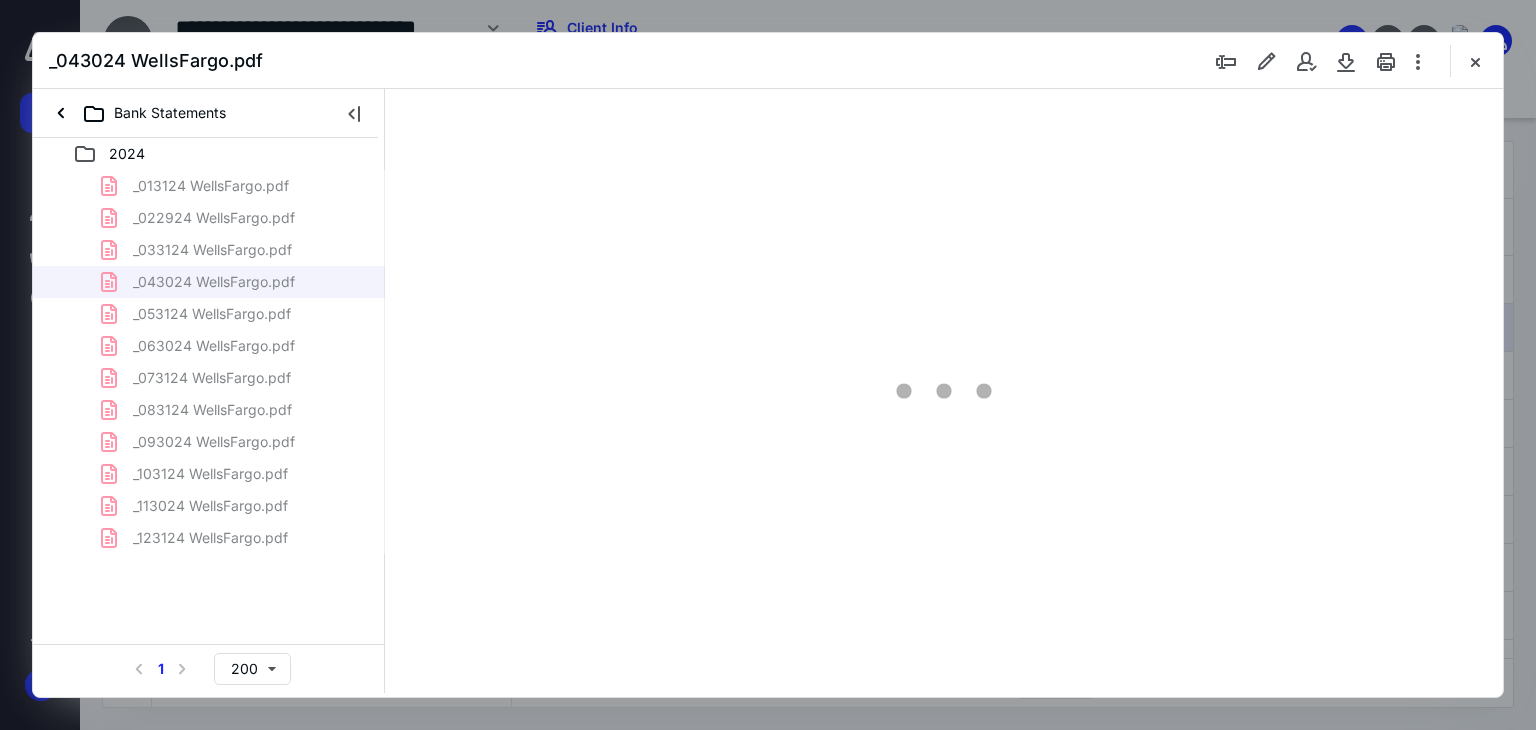 type on "66" 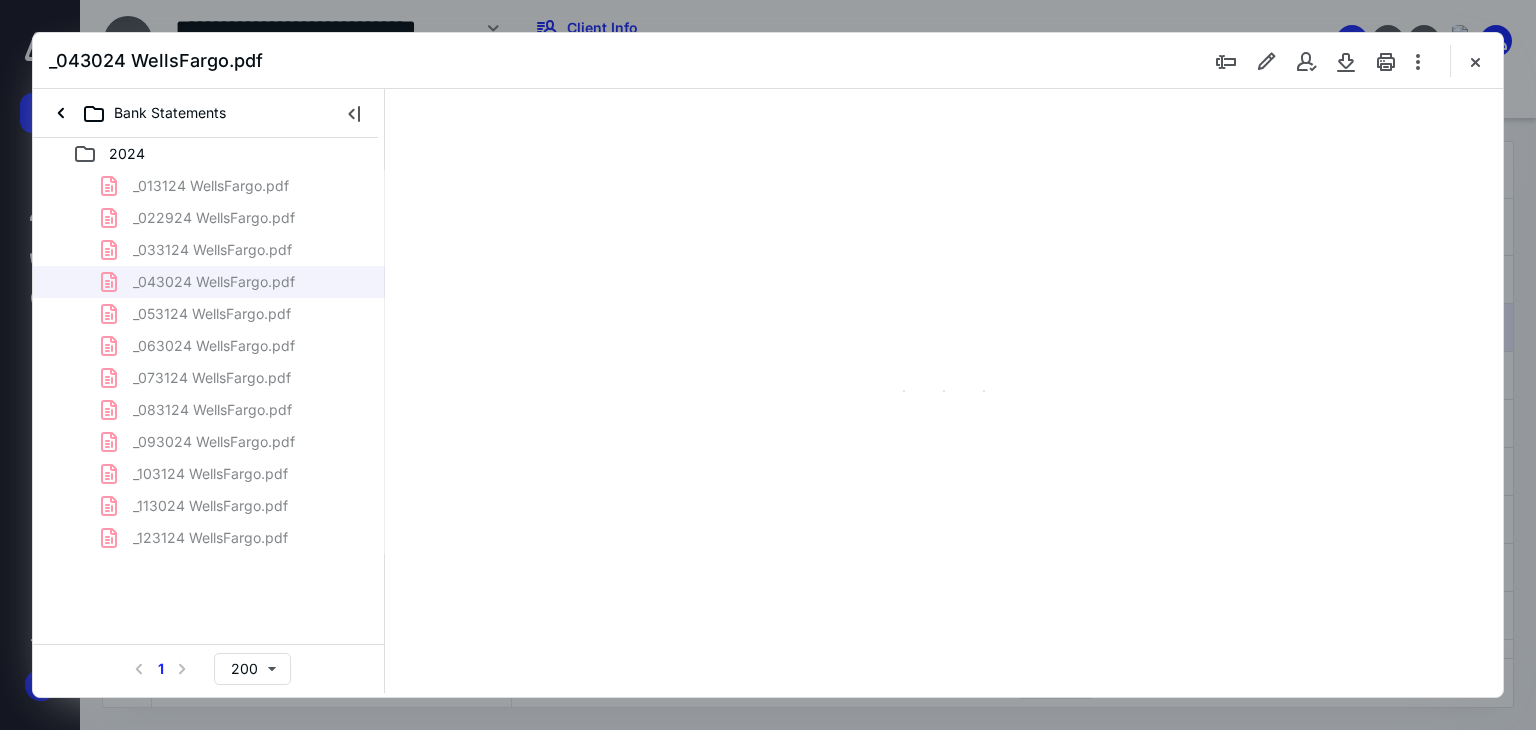 scroll, scrollTop: 79, scrollLeft: 0, axis: vertical 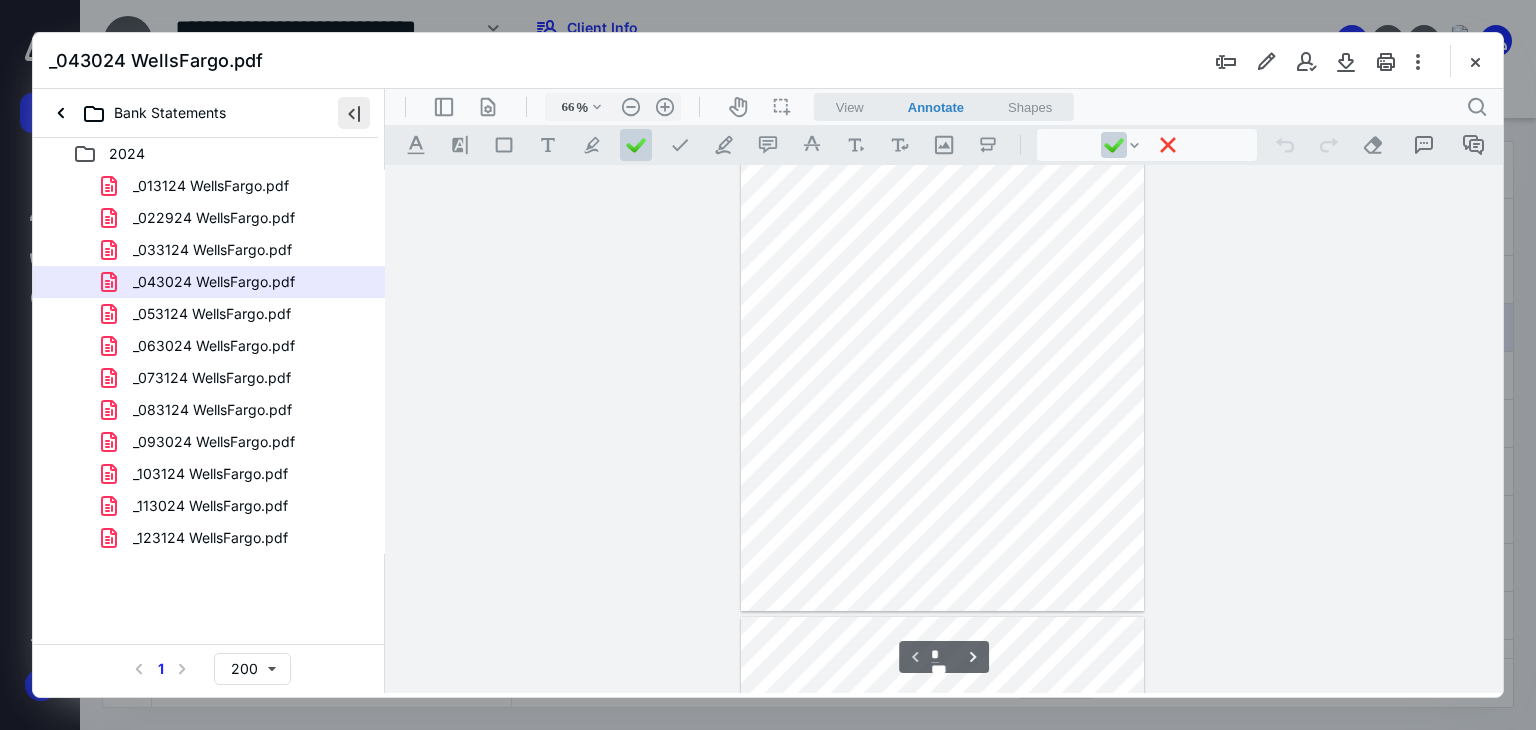 click at bounding box center [354, 113] 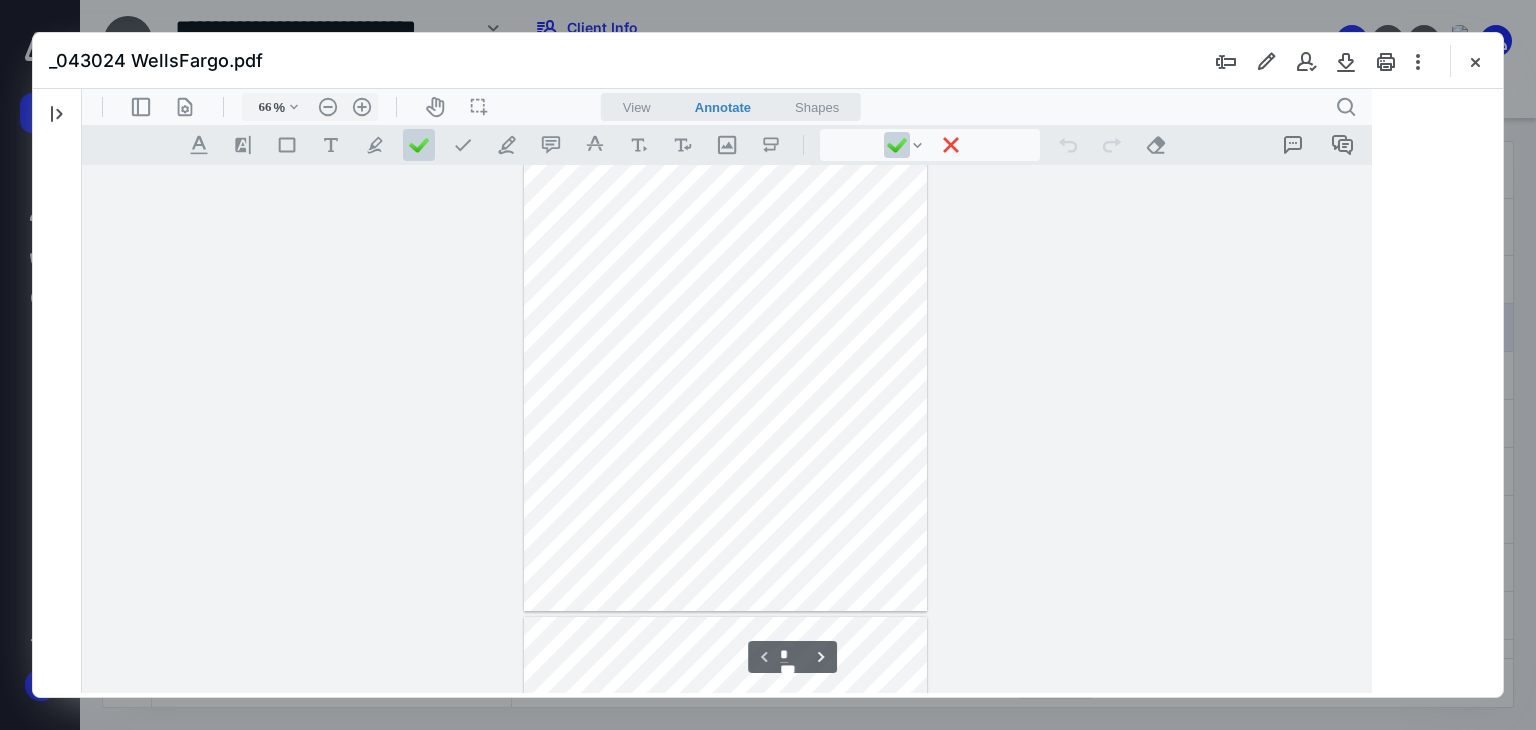 type 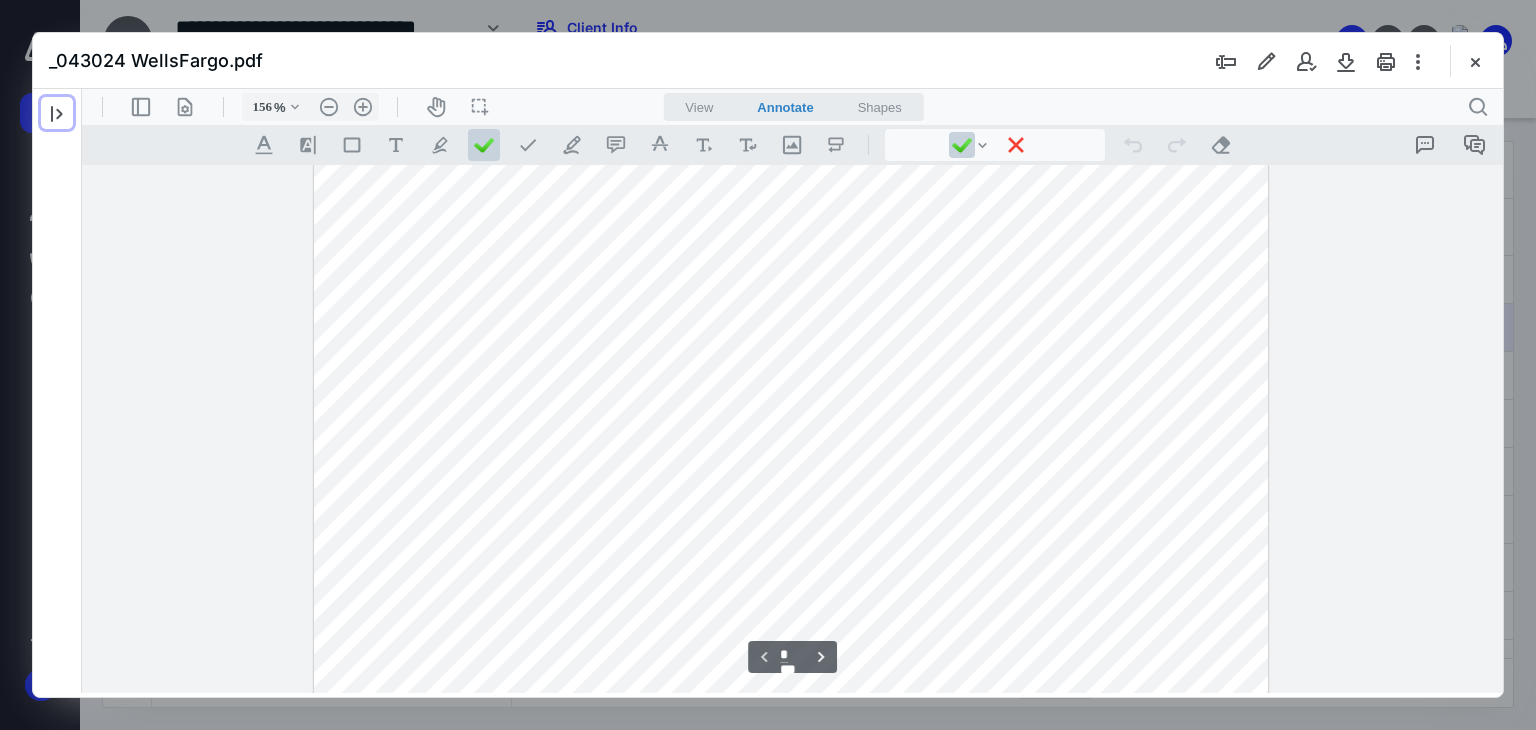 scroll, scrollTop: 63, scrollLeft: 0, axis: vertical 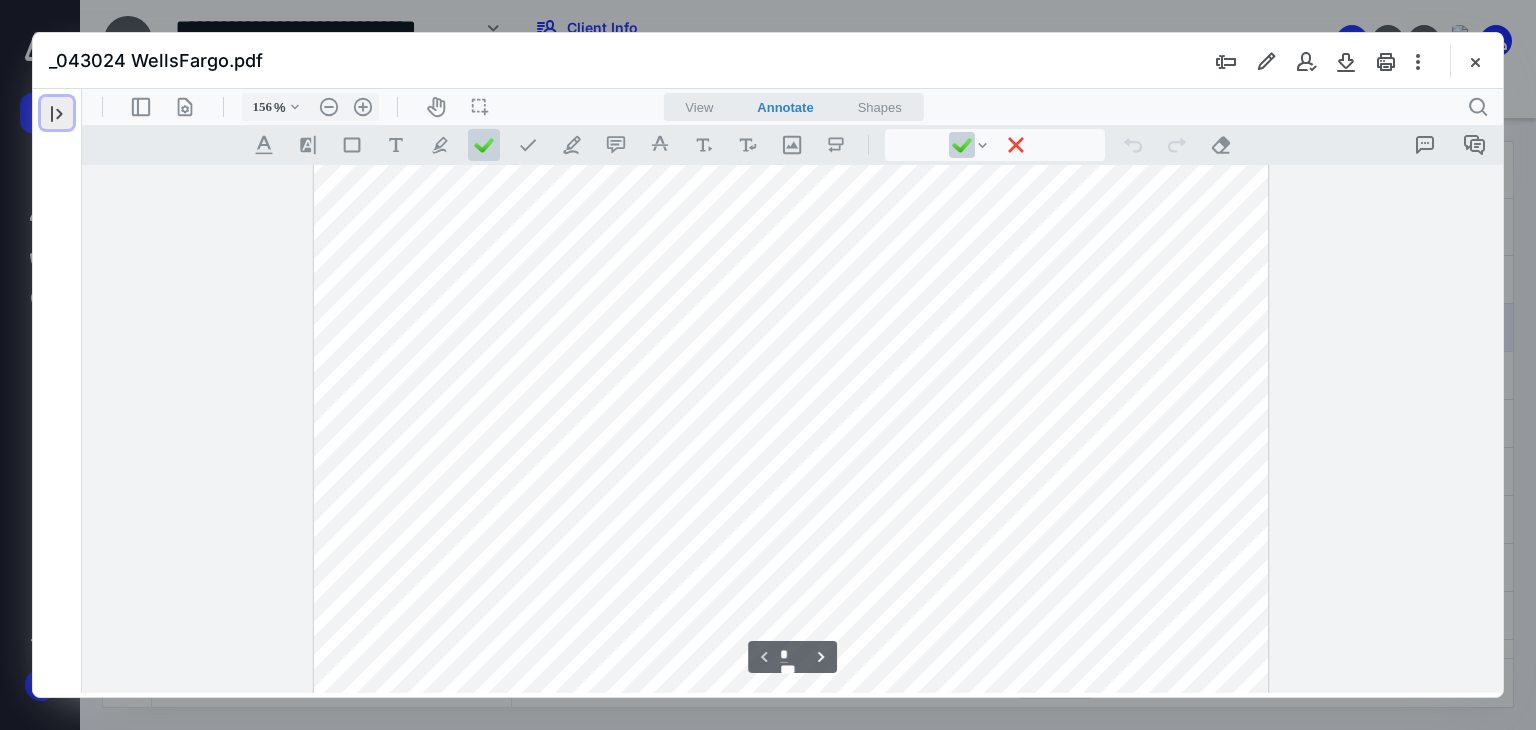 click at bounding box center (57, 113) 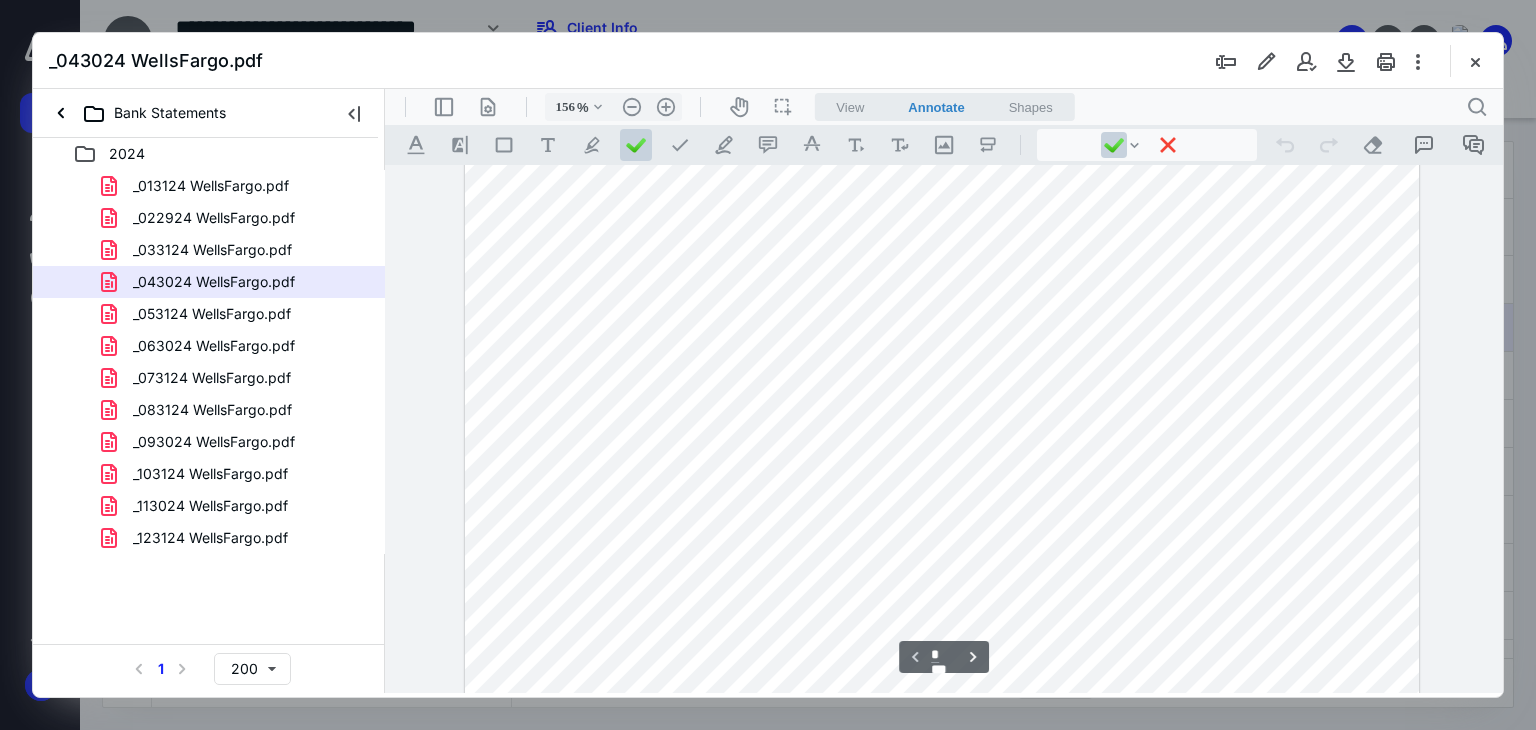 click on "_033124 WellsFargo.pdf" at bounding box center (212, 250) 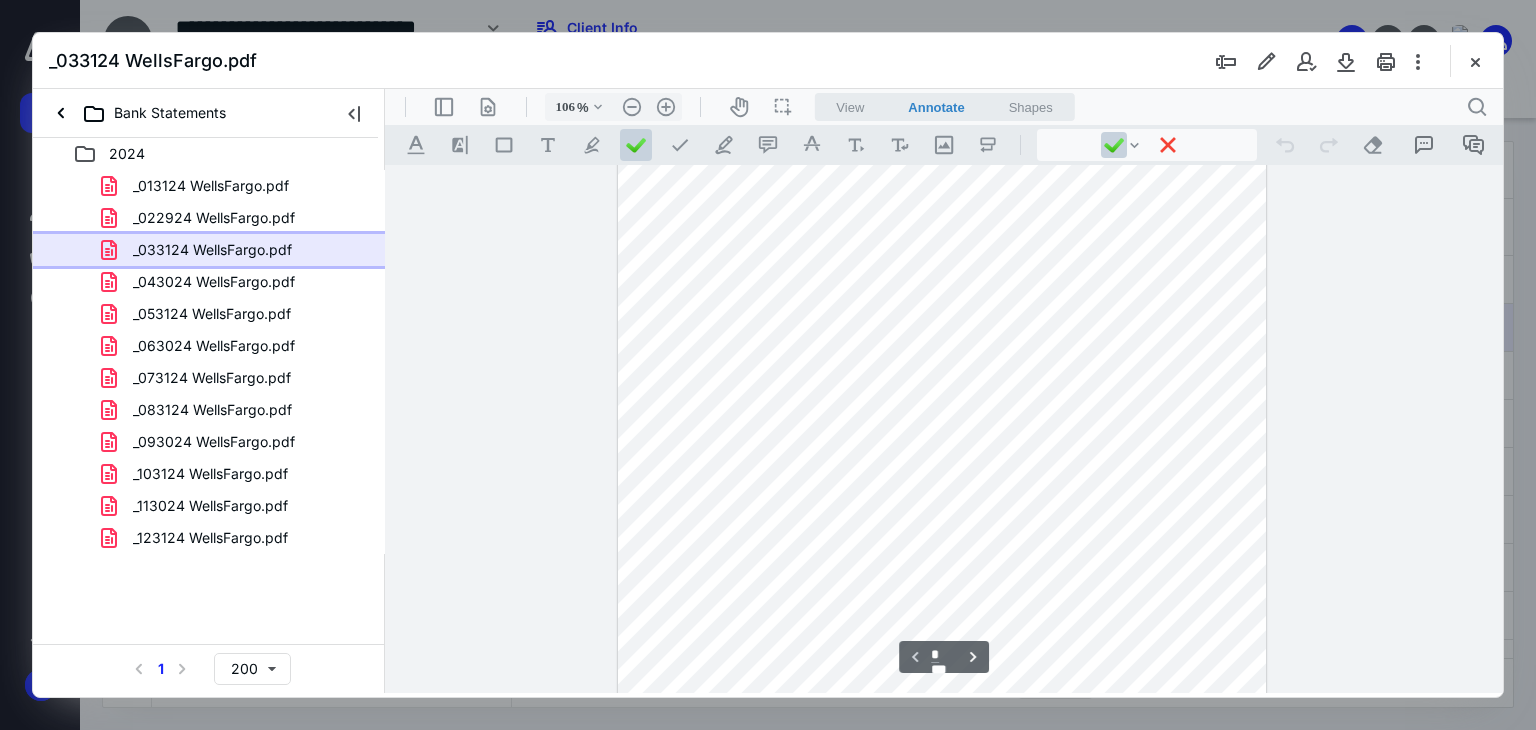 scroll, scrollTop: 377, scrollLeft: 0, axis: vertical 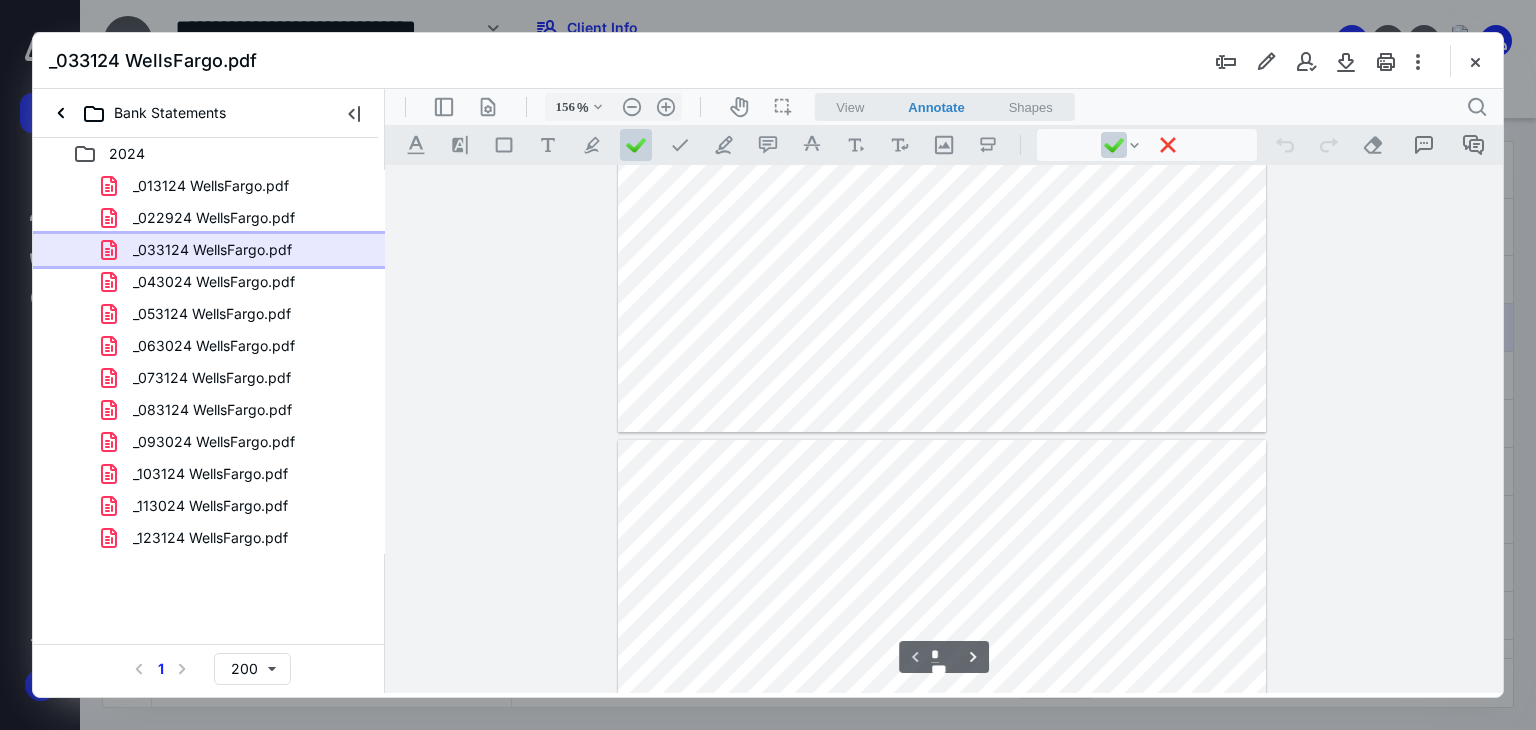 type on "206" 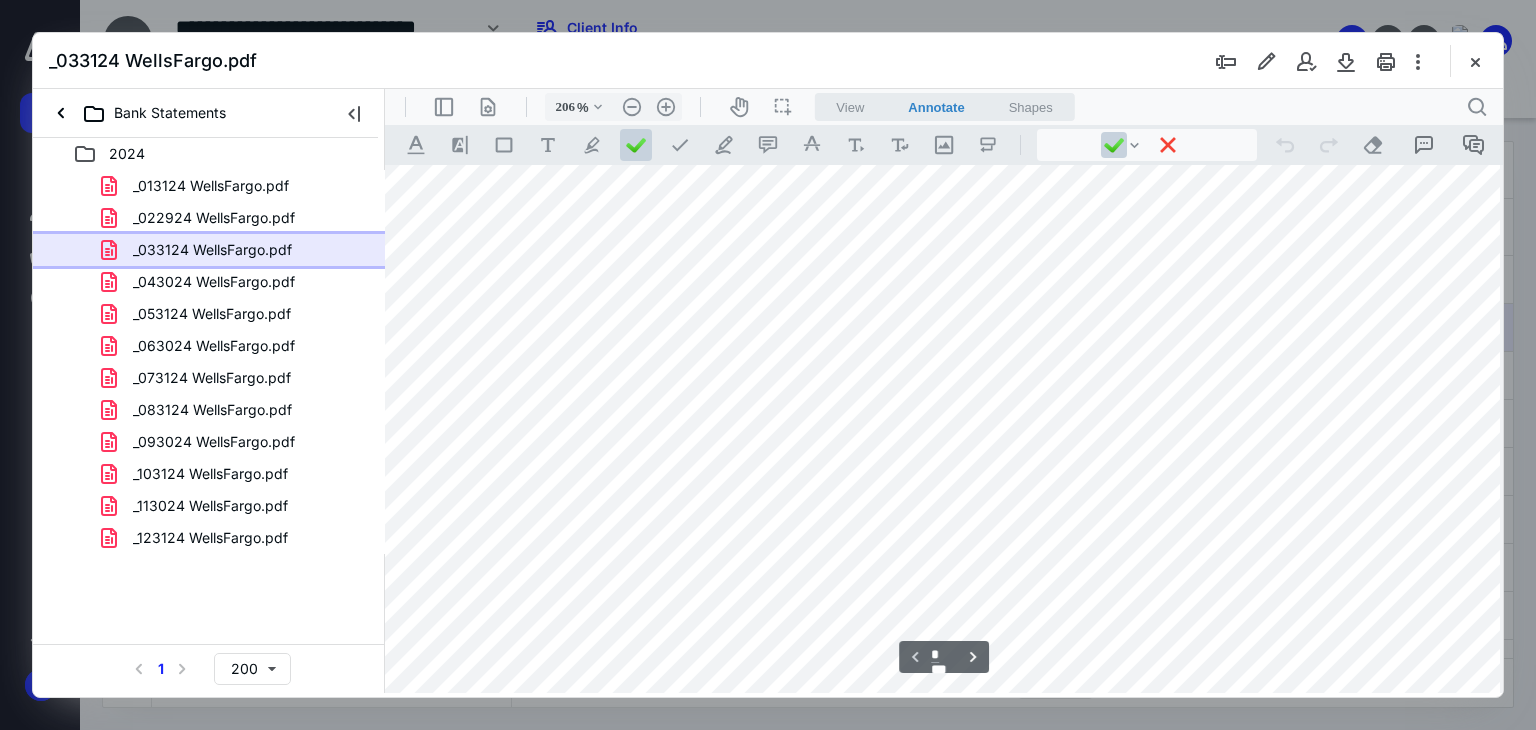 scroll, scrollTop: 592, scrollLeft: 91, axis: both 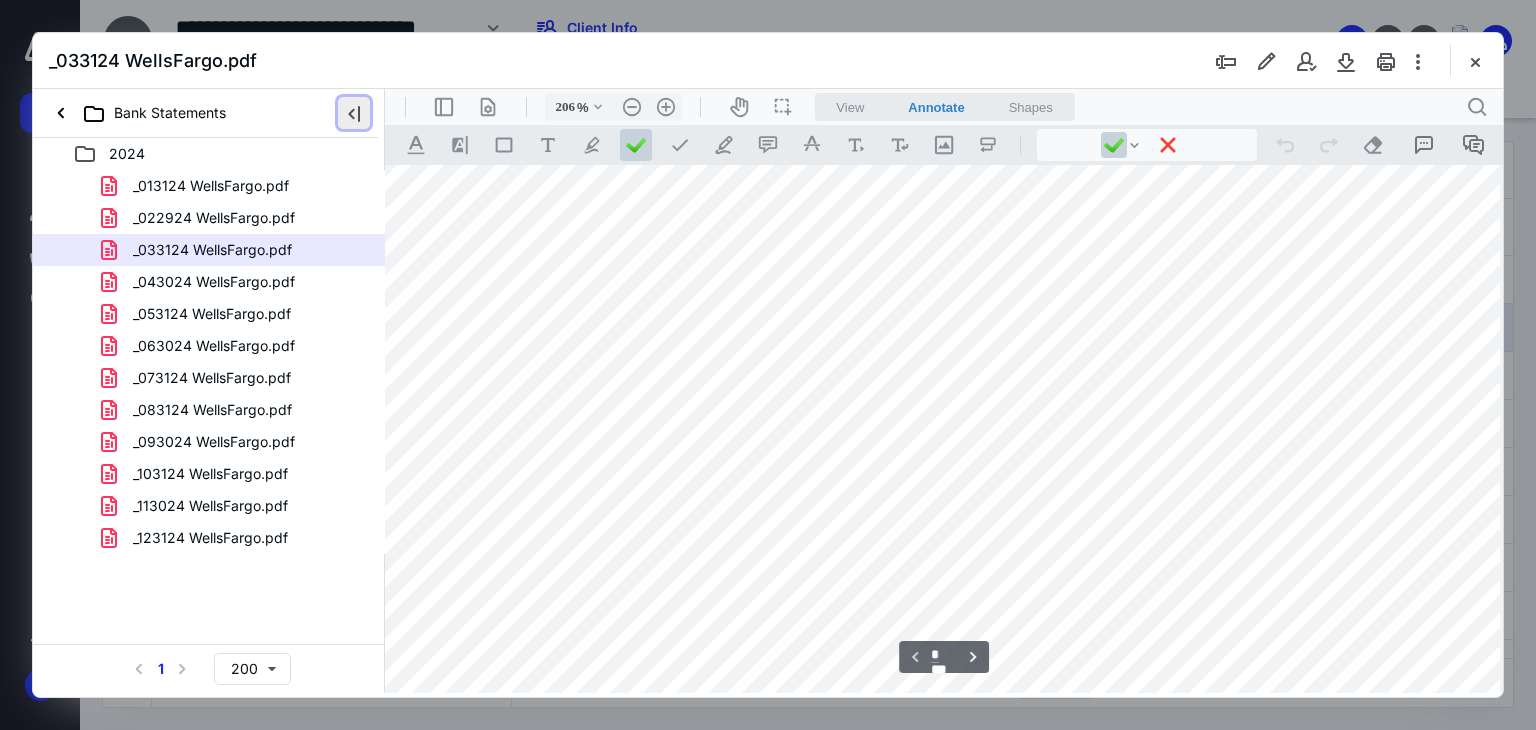 click at bounding box center (354, 113) 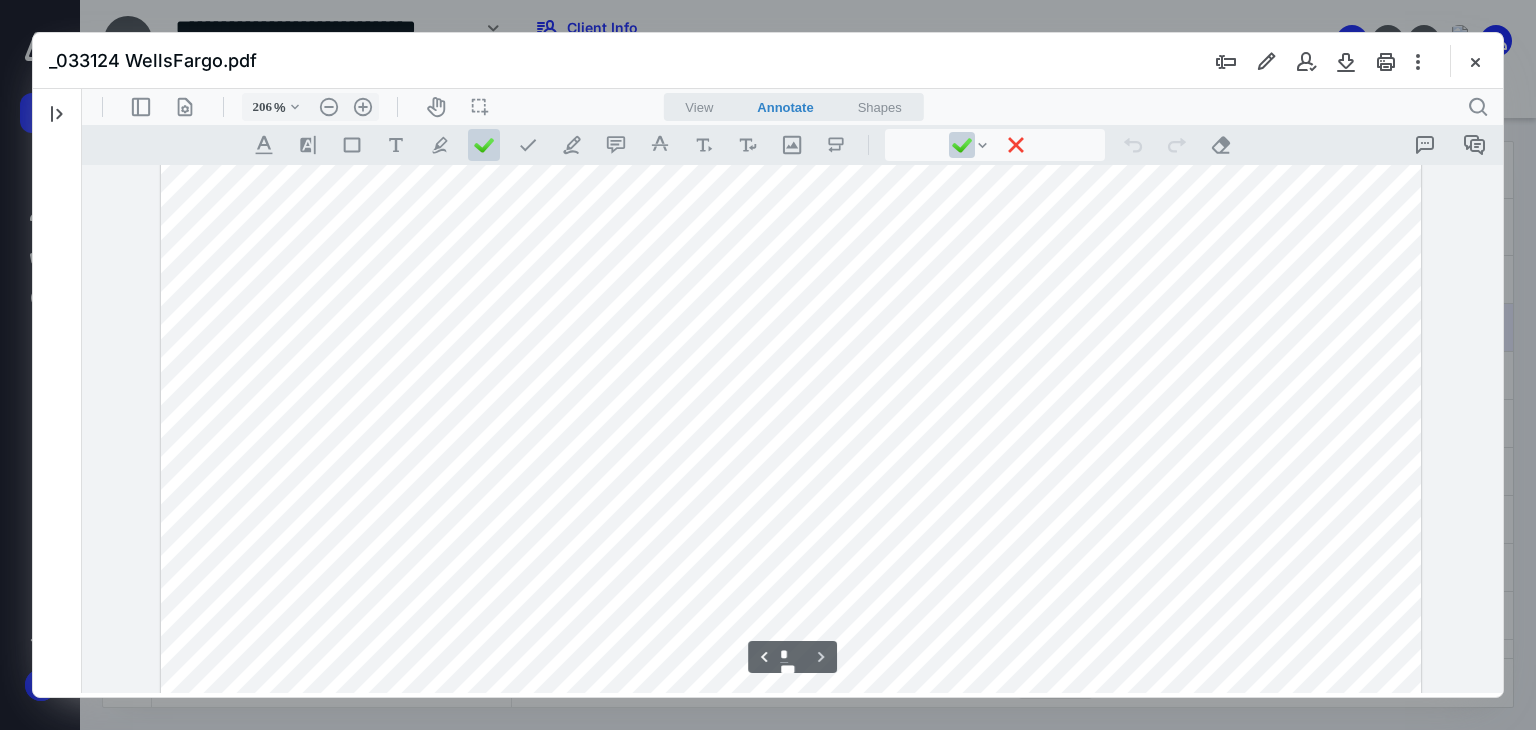 scroll, scrollTop: 1832, scrollLeft: 0, axis: vertical 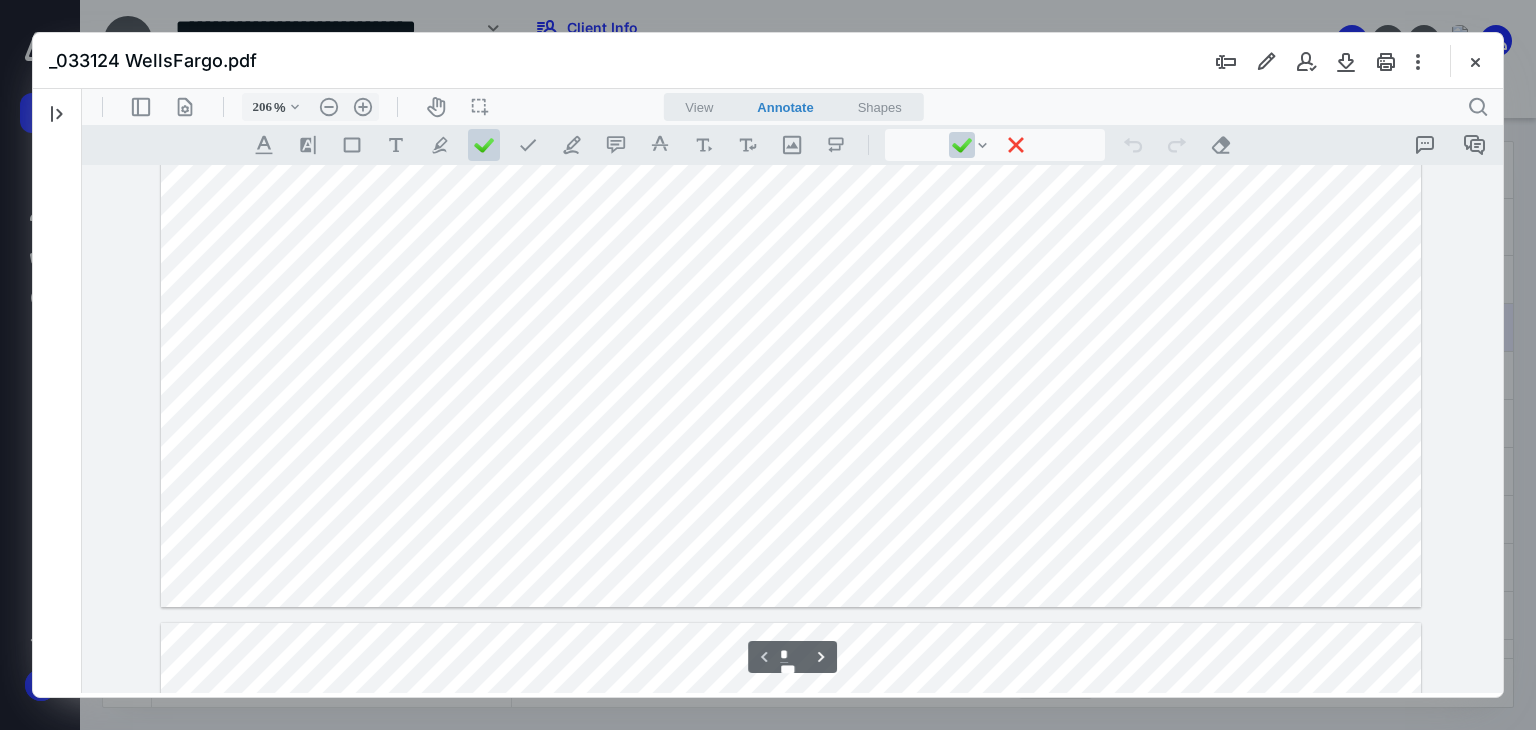 type on "*" 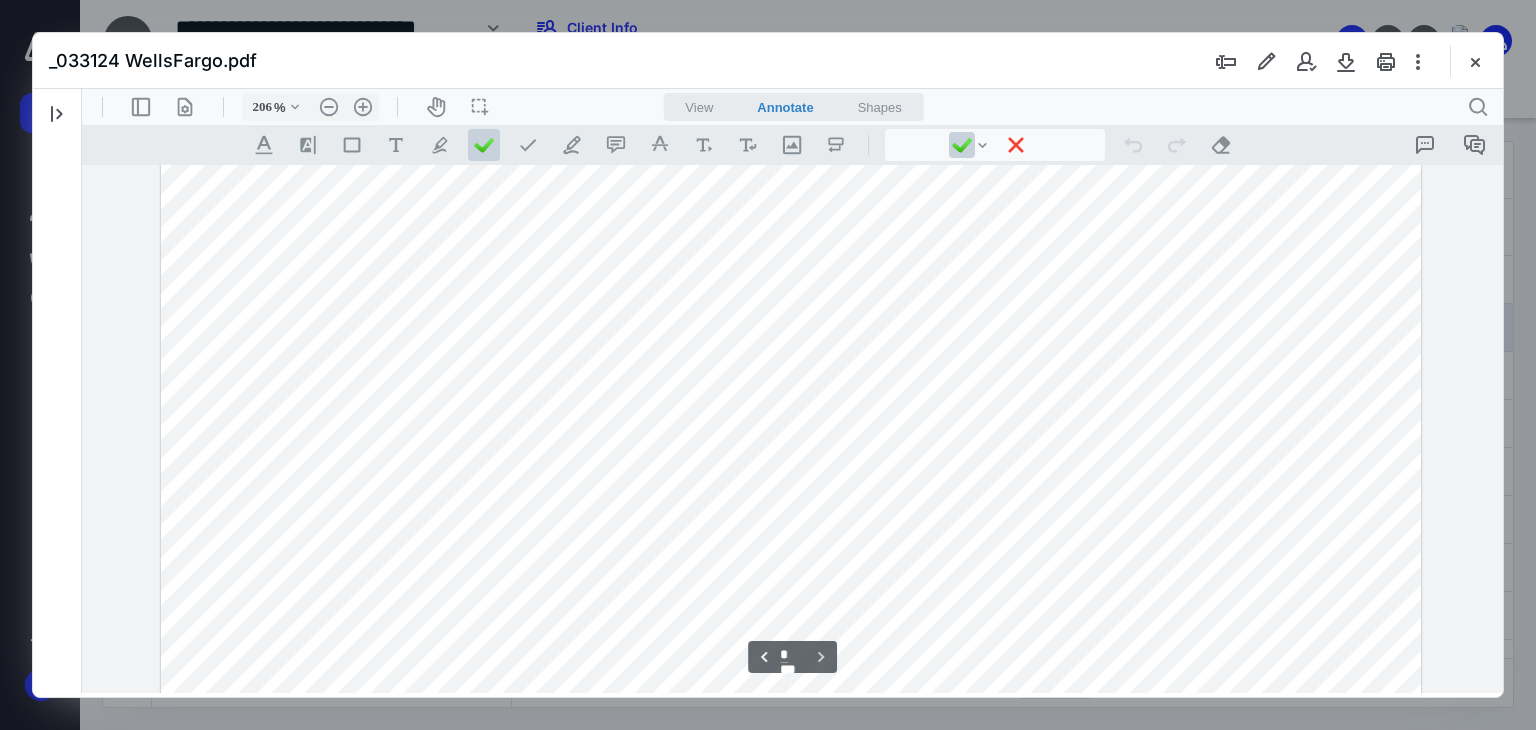 scroll, scrollTop: 1700, scrollLeft: 0, axis: vertical 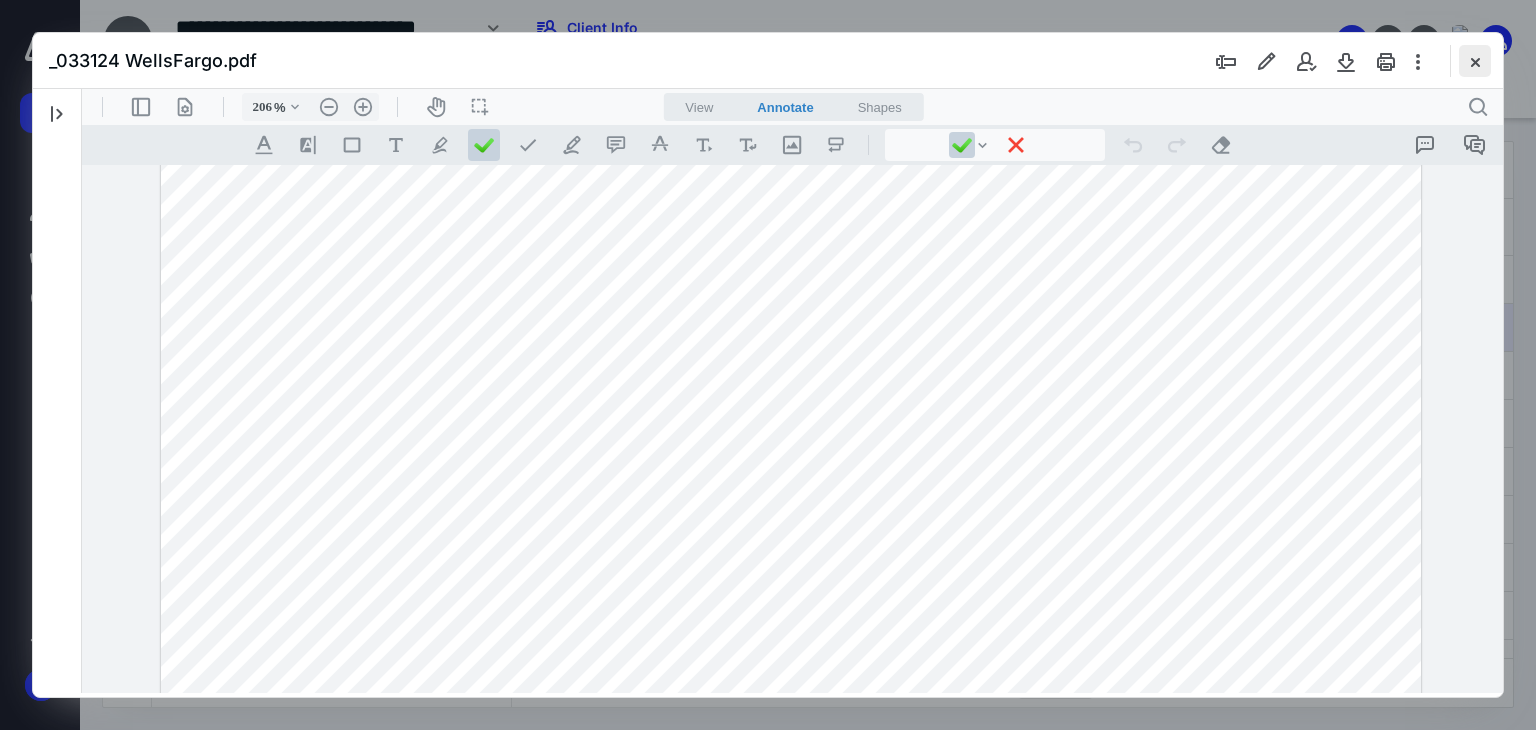 click at bounding box center [1475, 61] 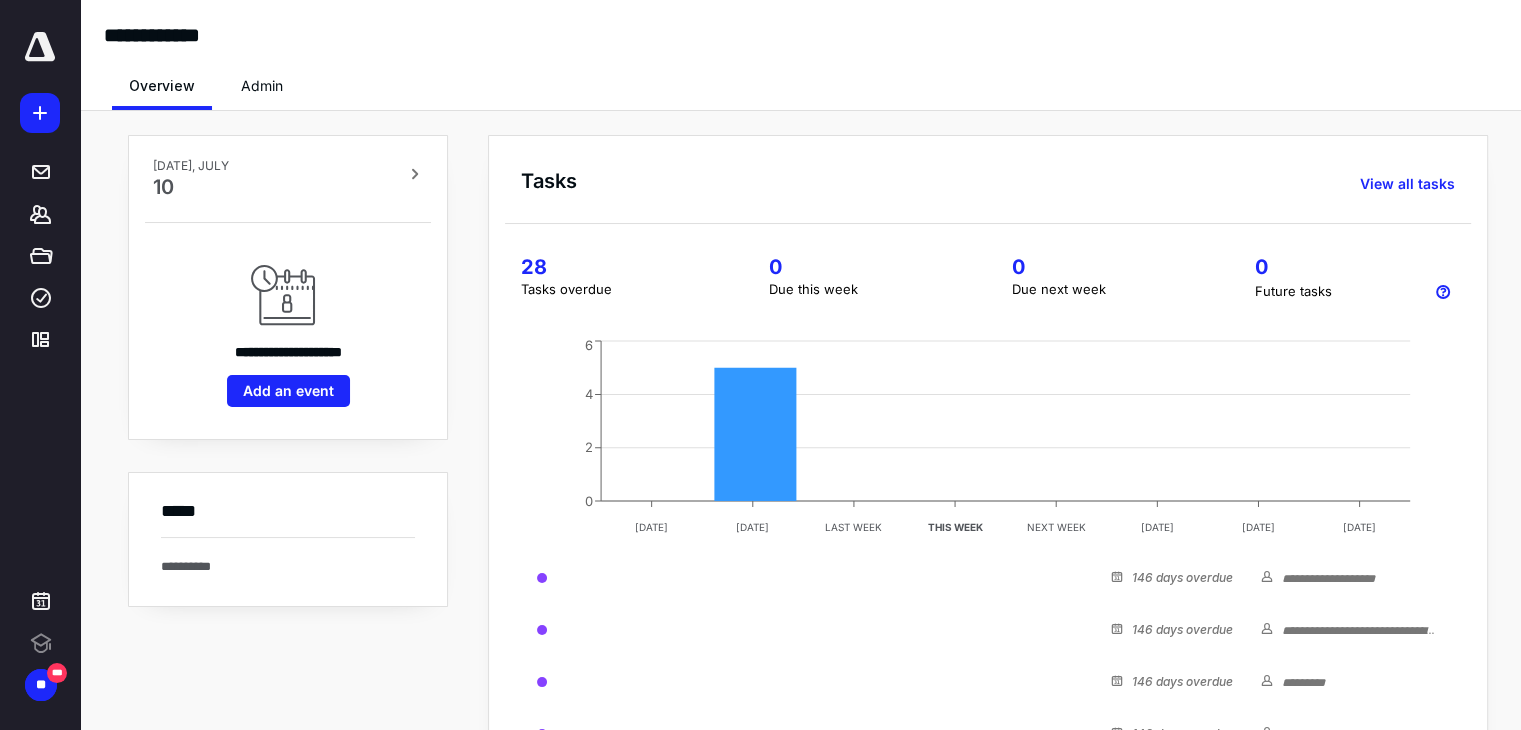 scroll, scrollTop: 0, scrollLeft: 0, axis: both 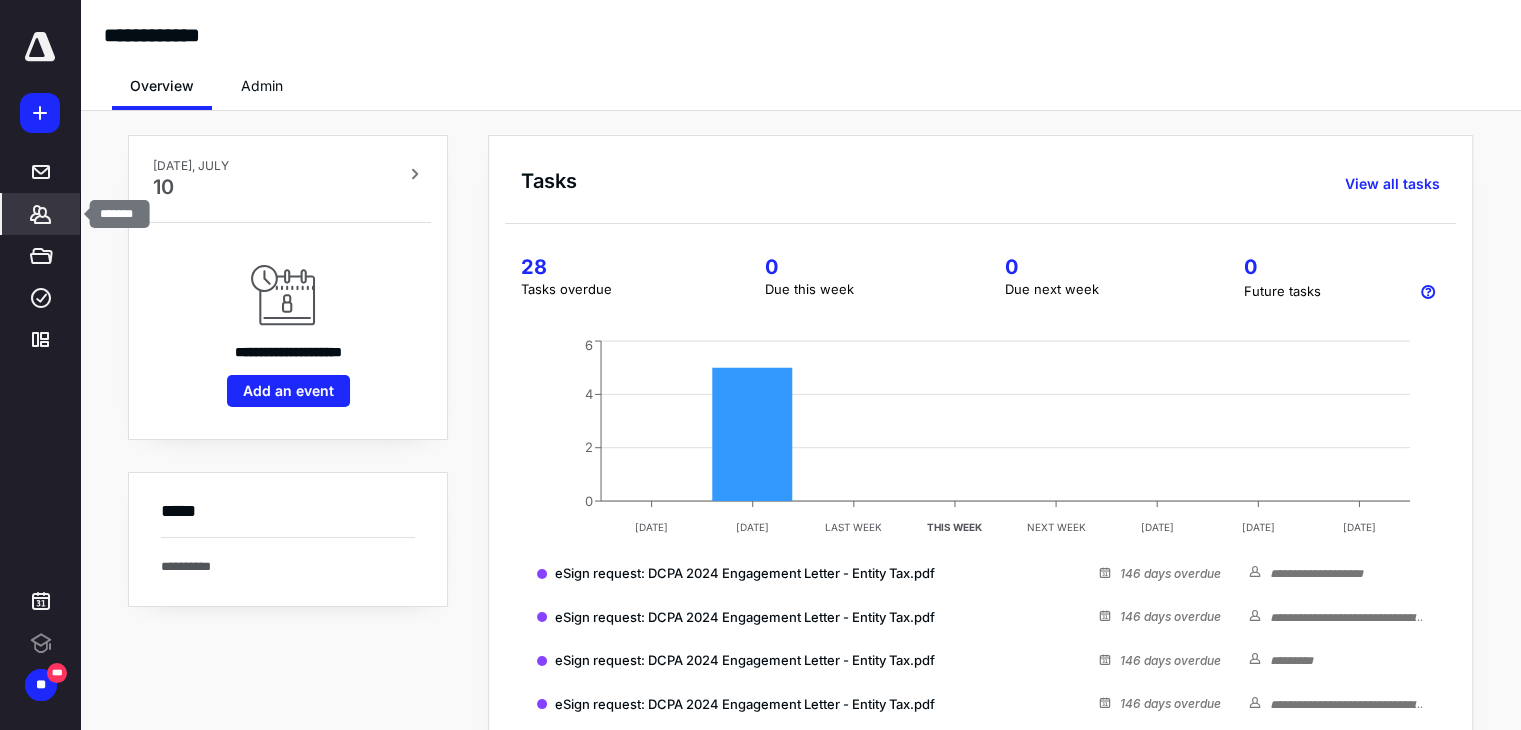 click on "*******" at bounding box center [41, 214] 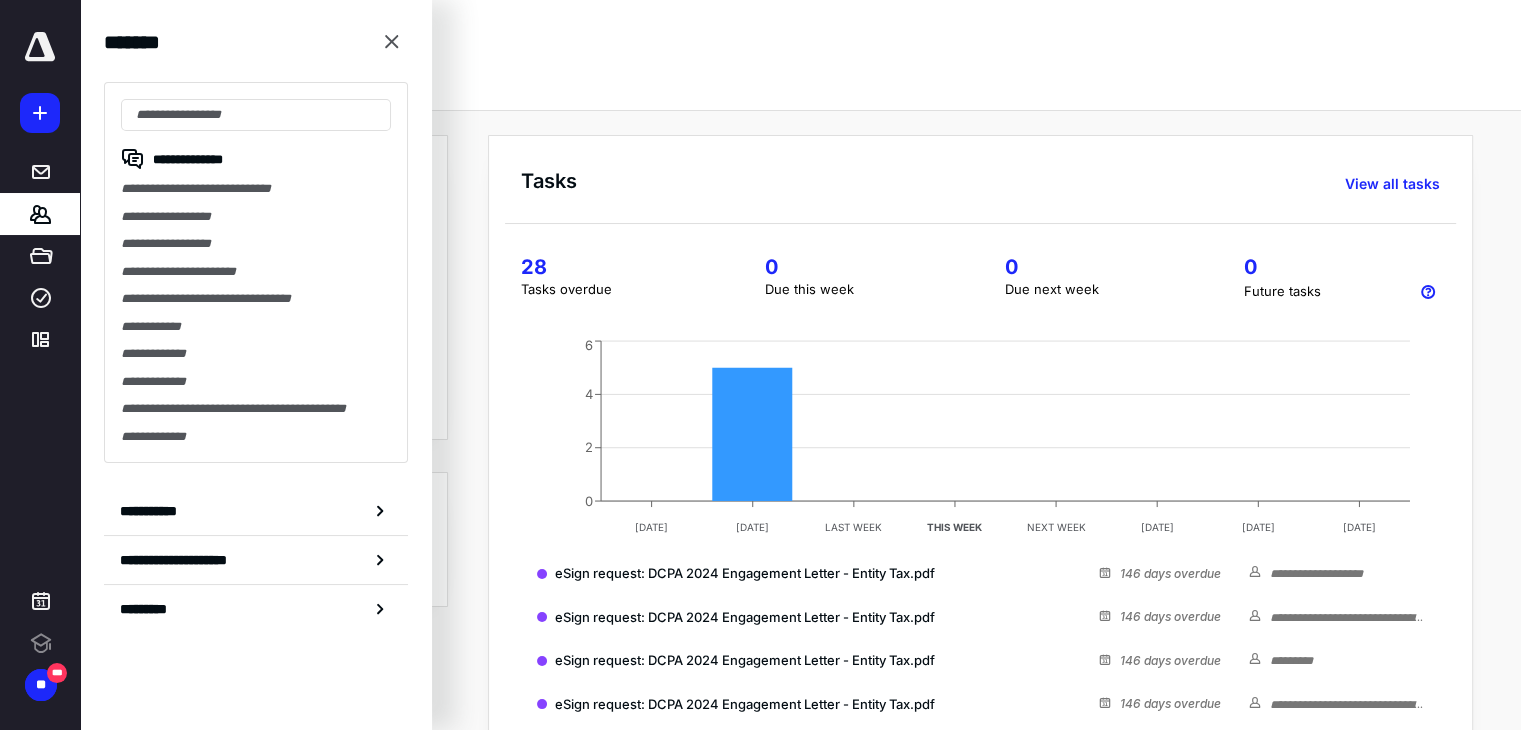 click on "**********" at bounding box center (256, 272) 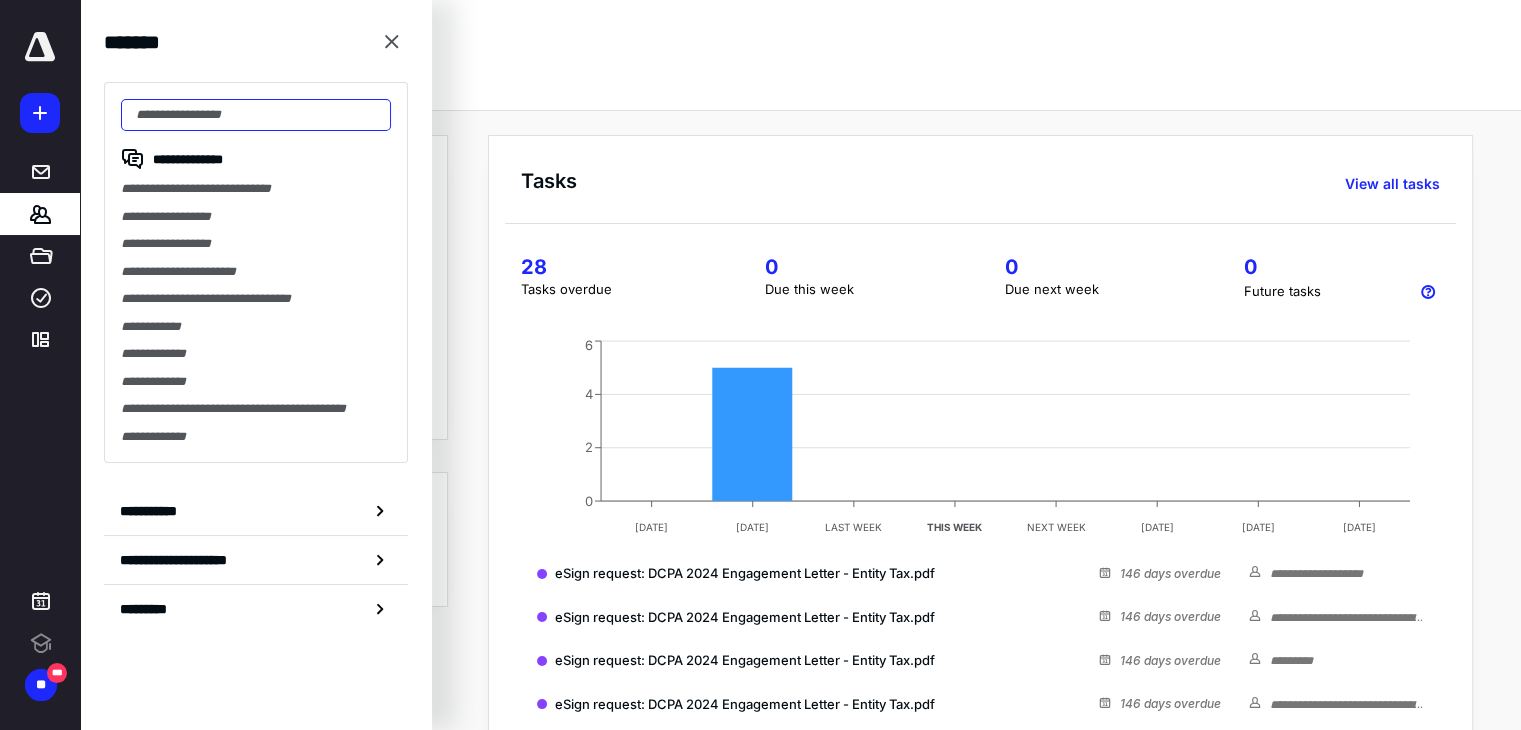 click at bounding box center [256, 115] 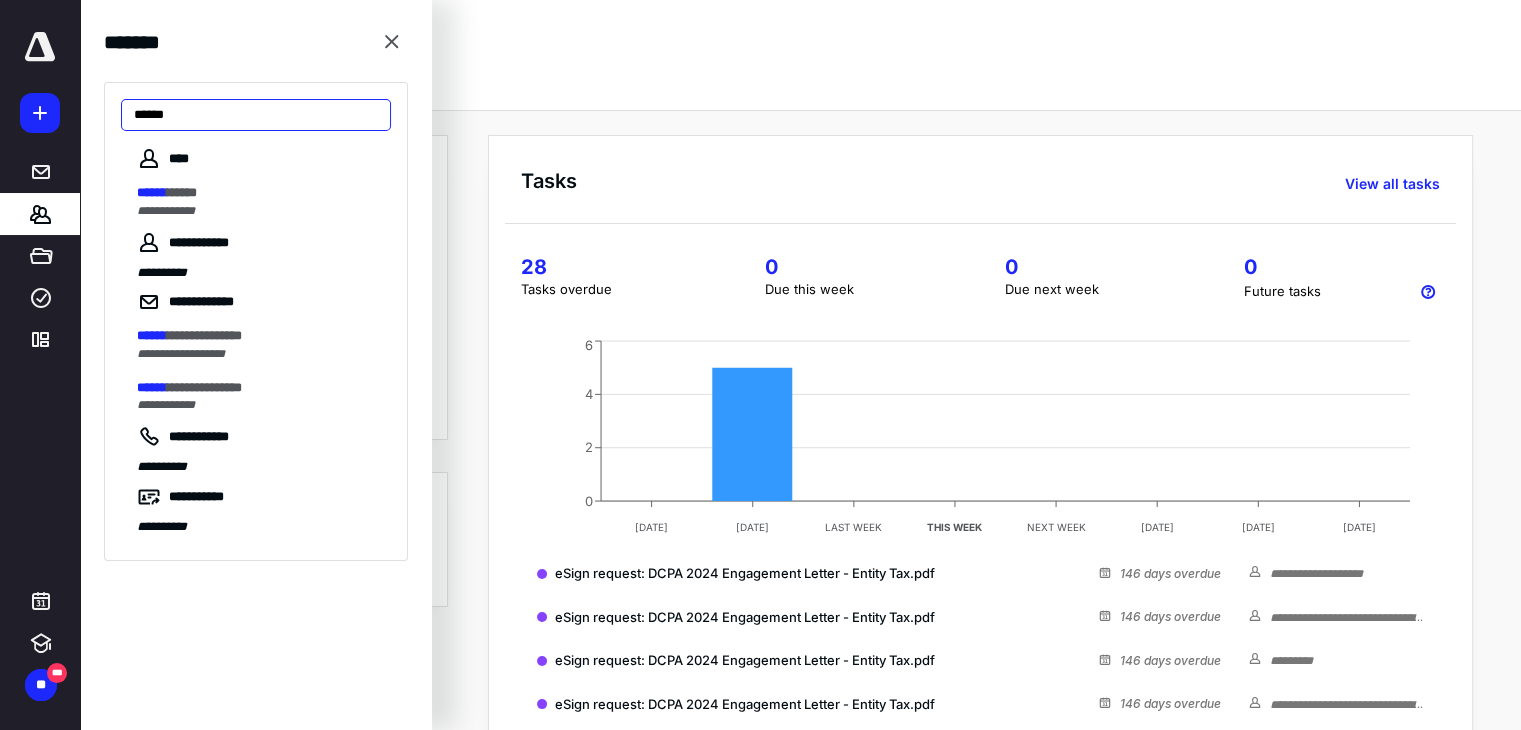 type on "******" 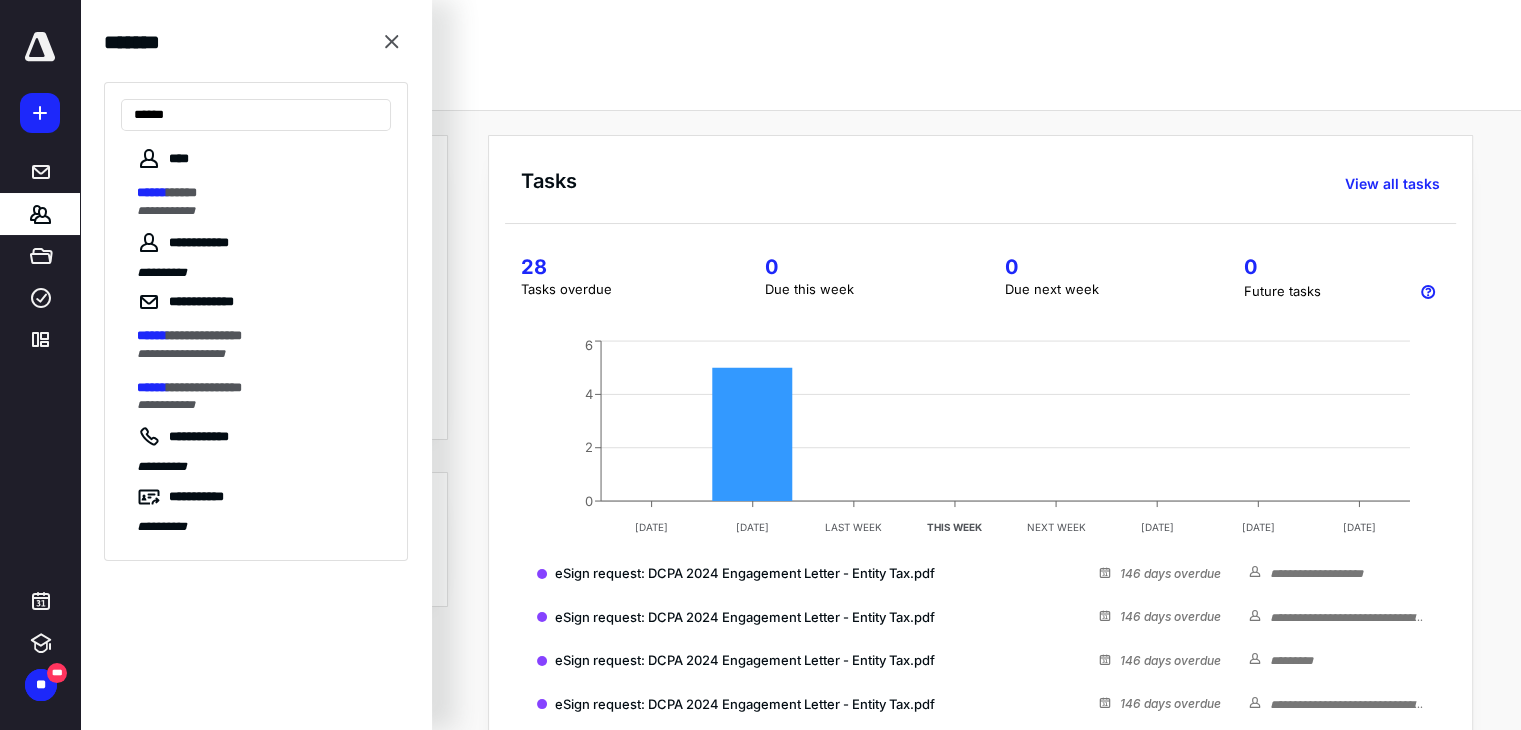 click on "**********" at bounding box center (256, 341) 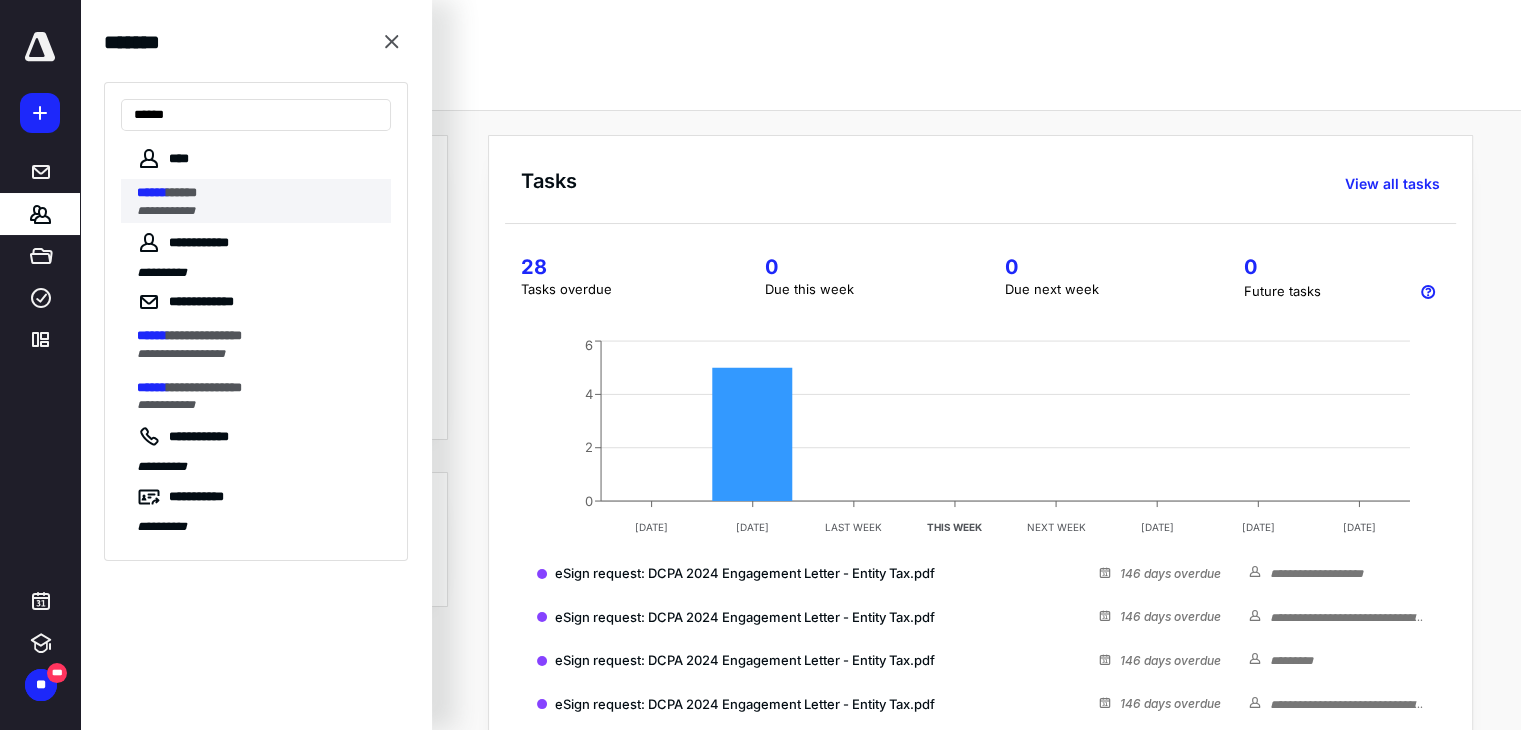 click on "****** *****" at bounding box center [258, 193] 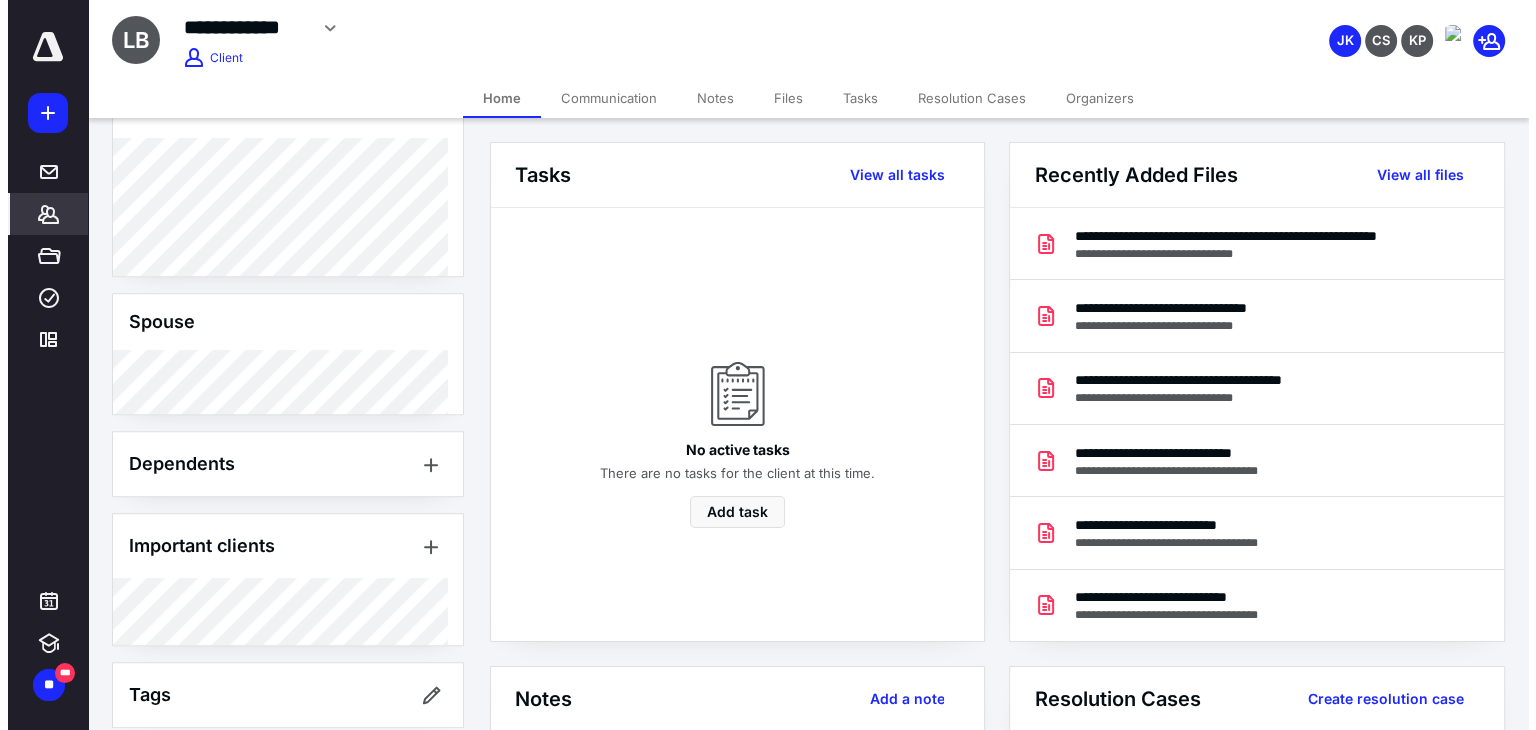 scroll, scrollTop: 825, scrollLeft: 0, axis: vertical 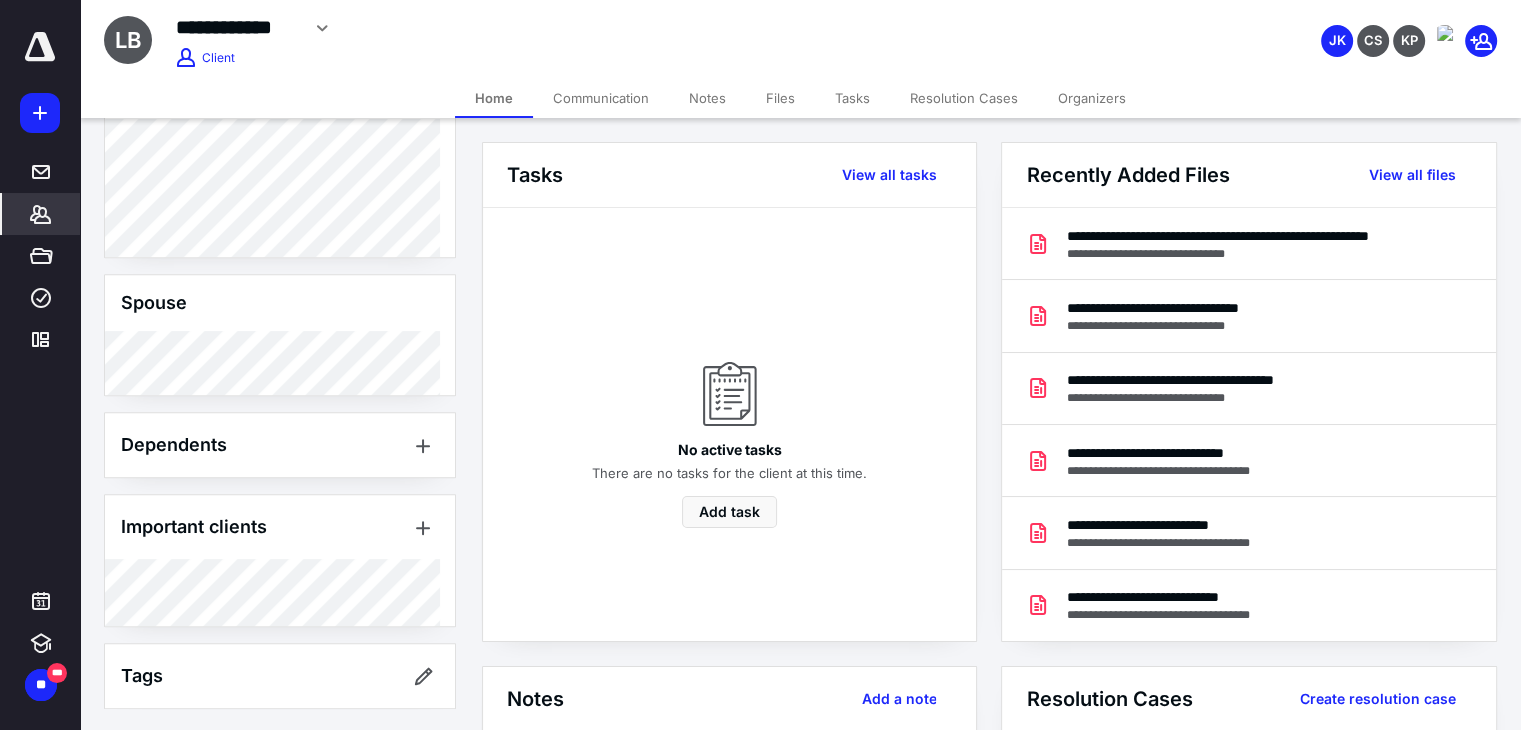 click on "Files" at bounding box center [780, 98] 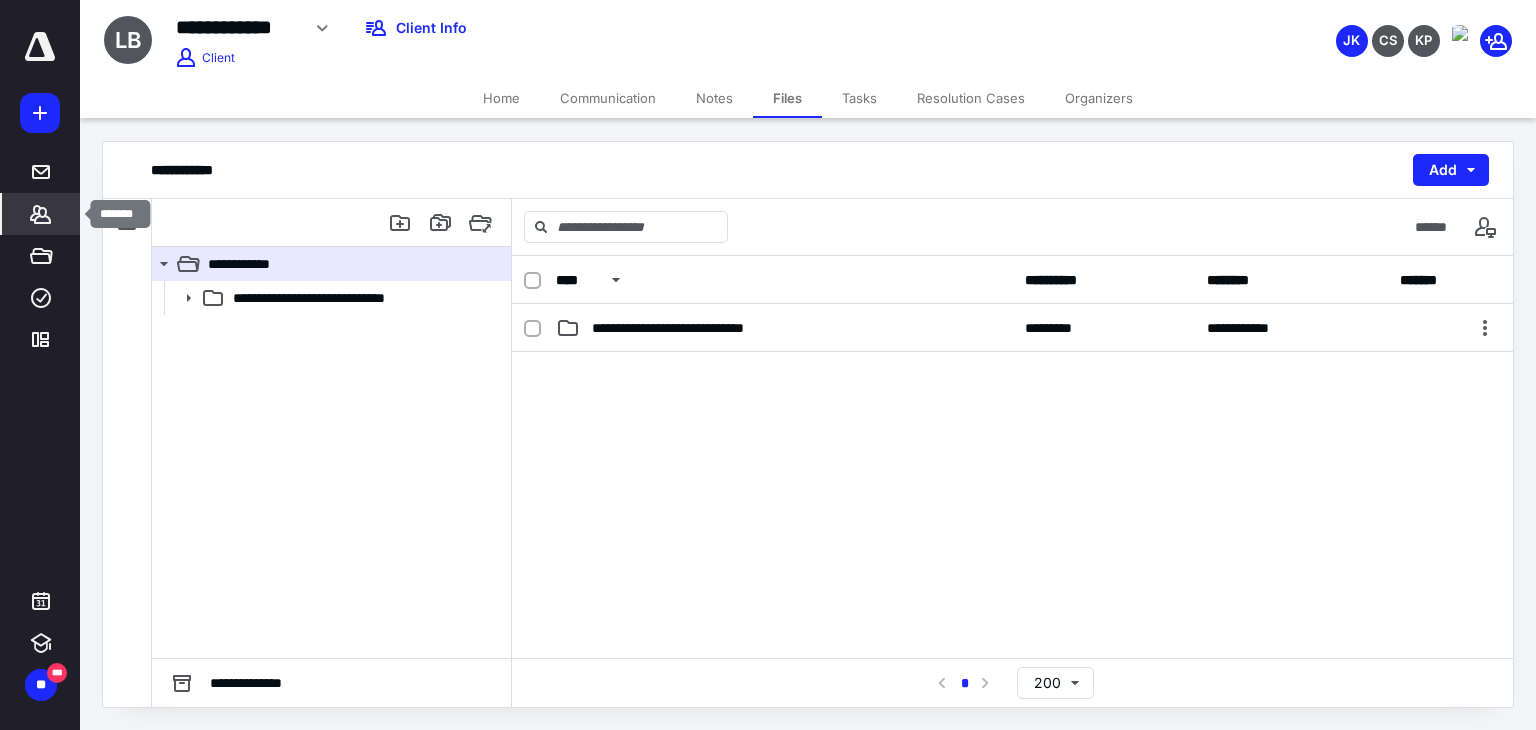 click on "*******" at bounding box center (41, 214) 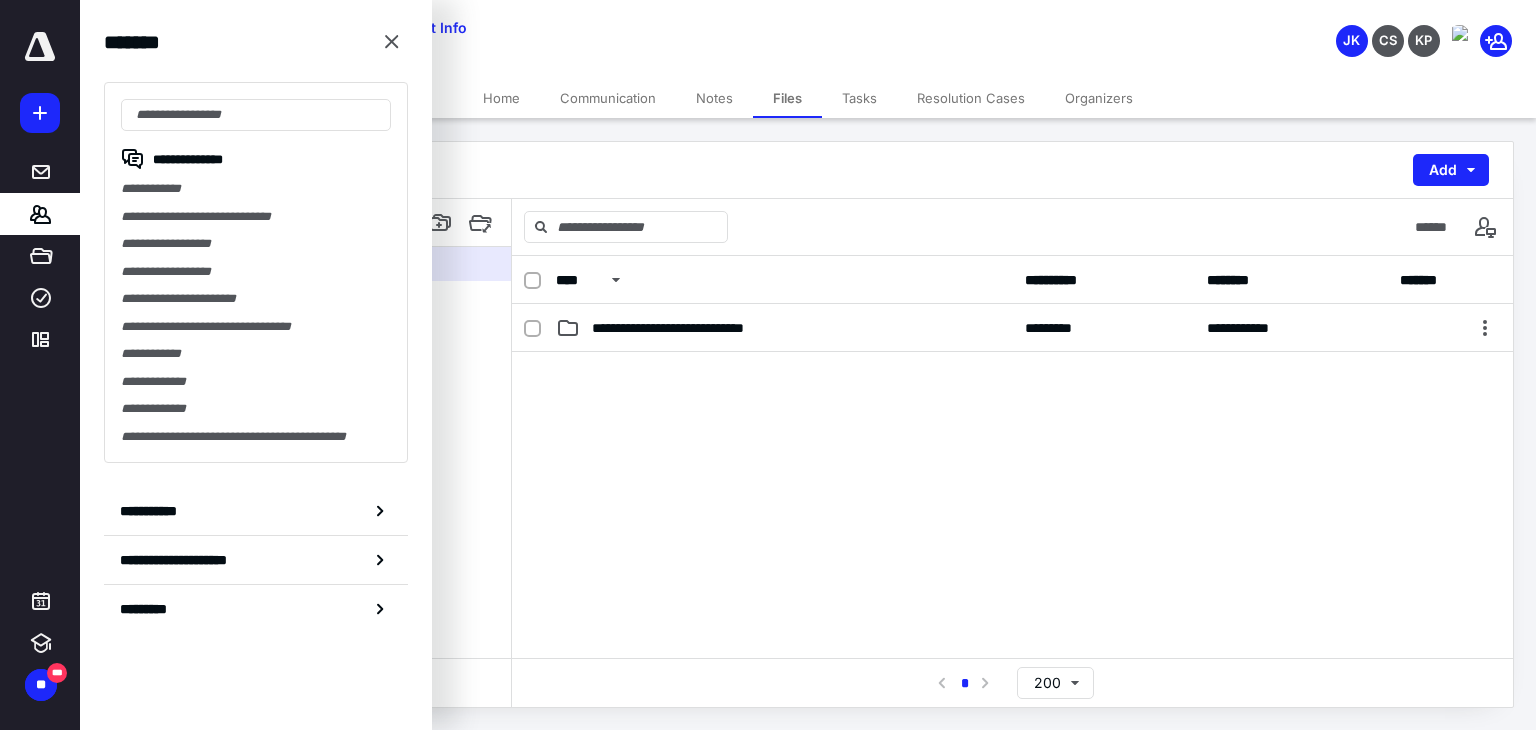 click on "**********" at bounding box center [256, 217] 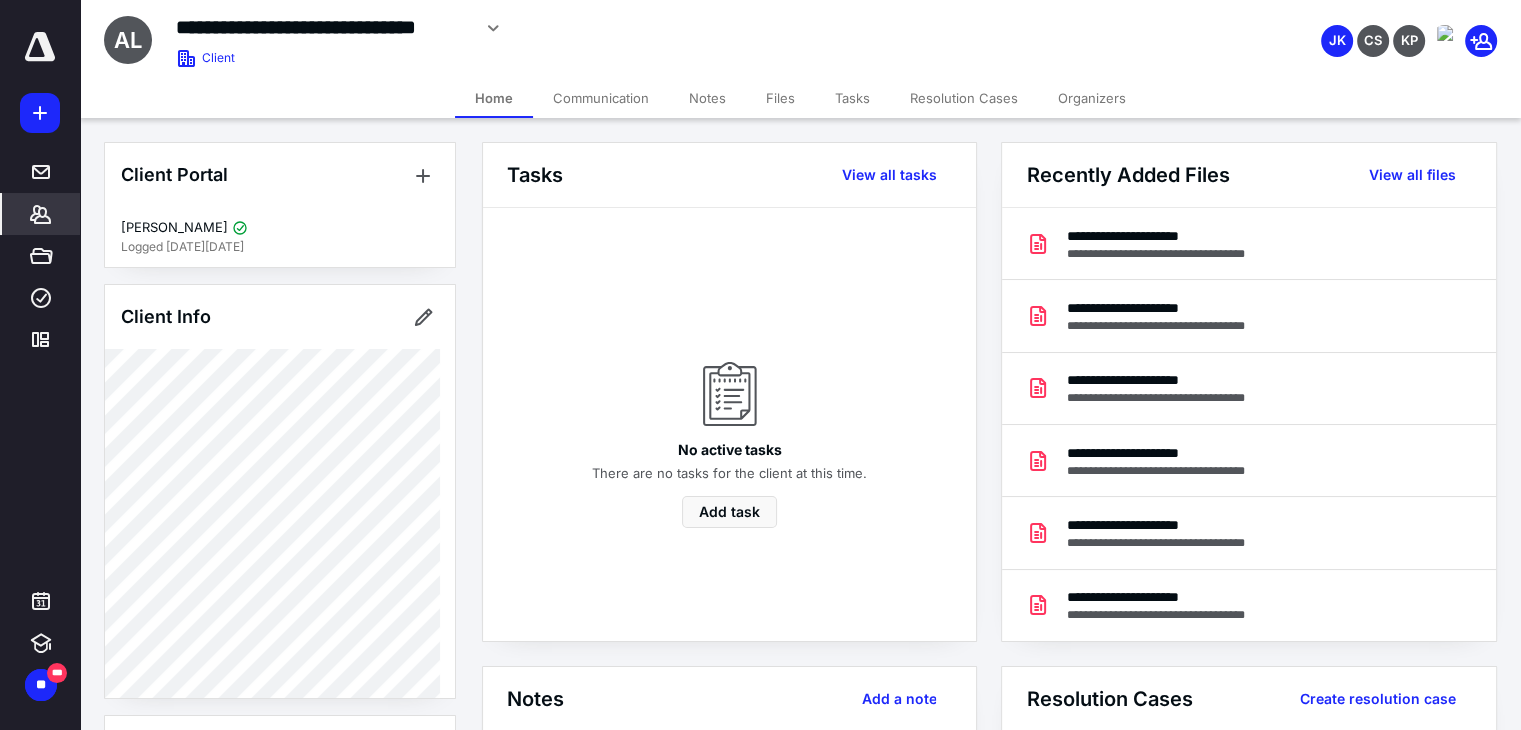 click on "Files" at bounding box center [780, 98] 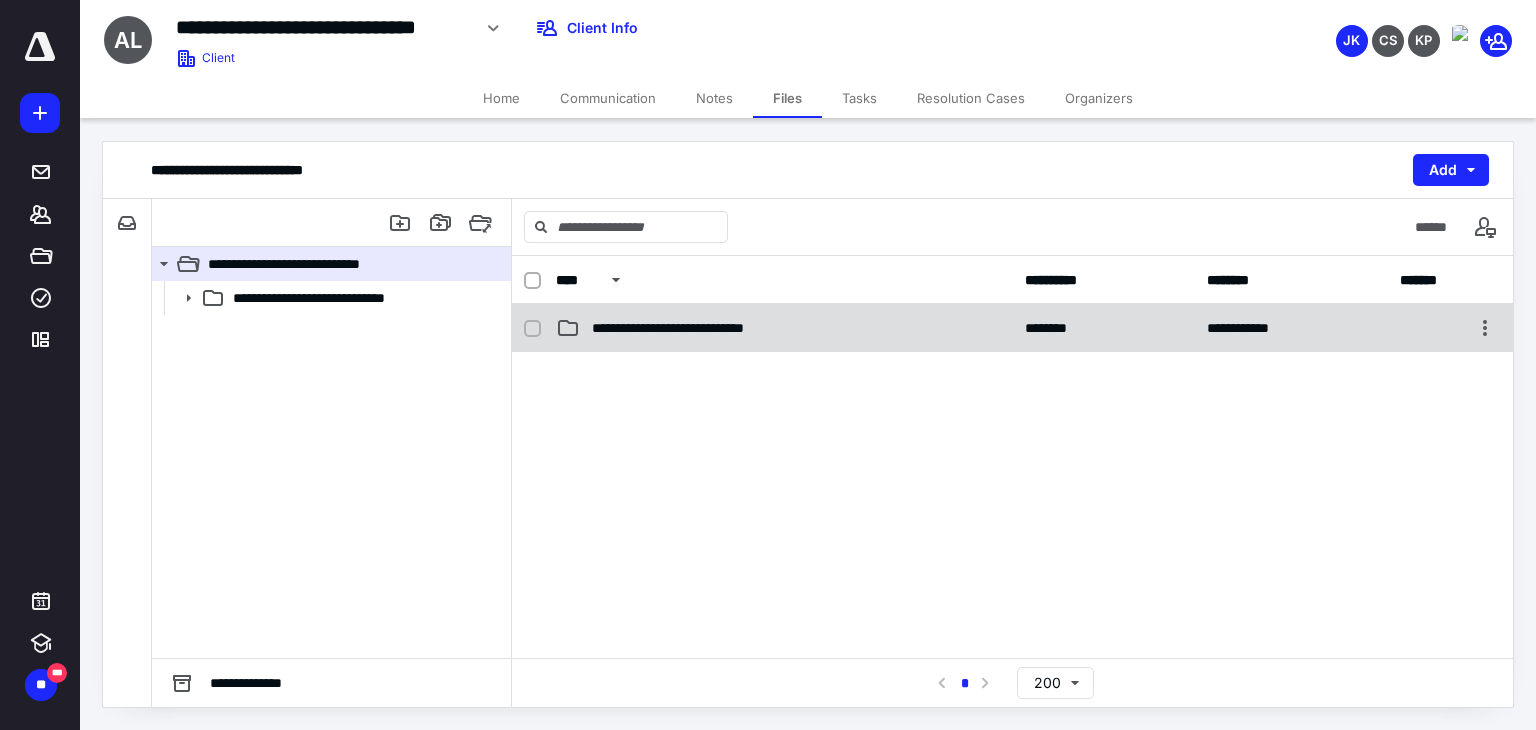 click on "**********" at bounding box center [693, 328] 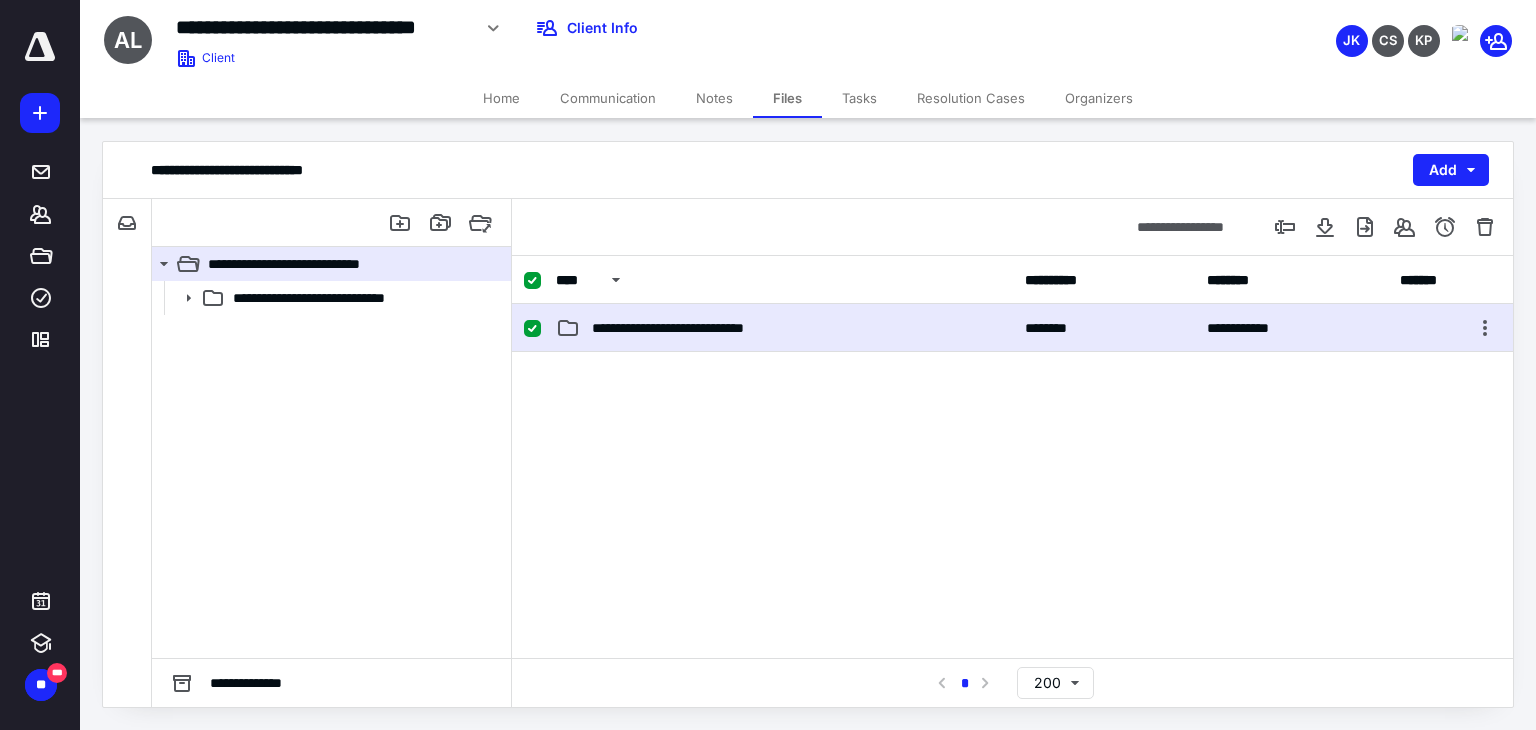 click on "**********" at bounding box center (693, 328) 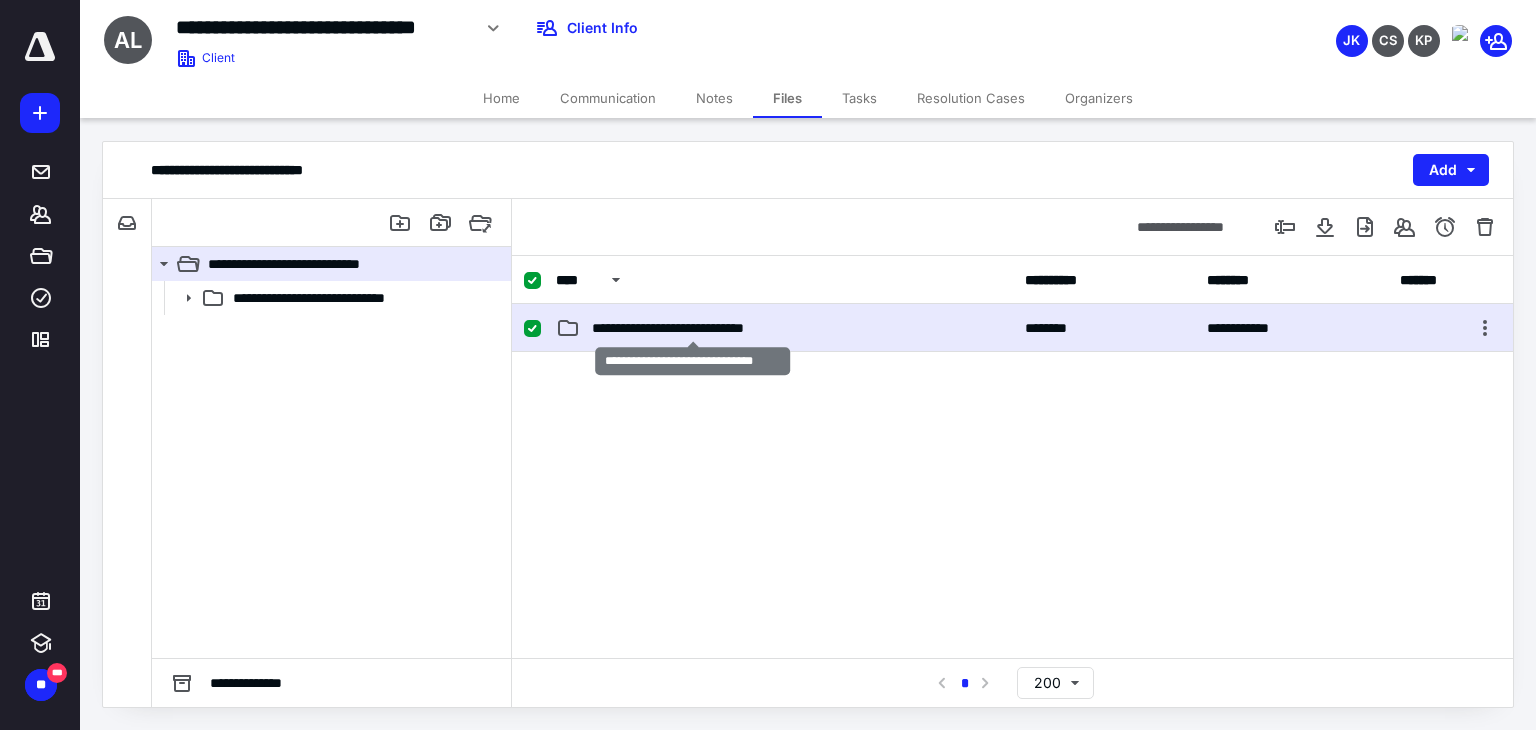 click on "**********" at bounding box center (693, 328) 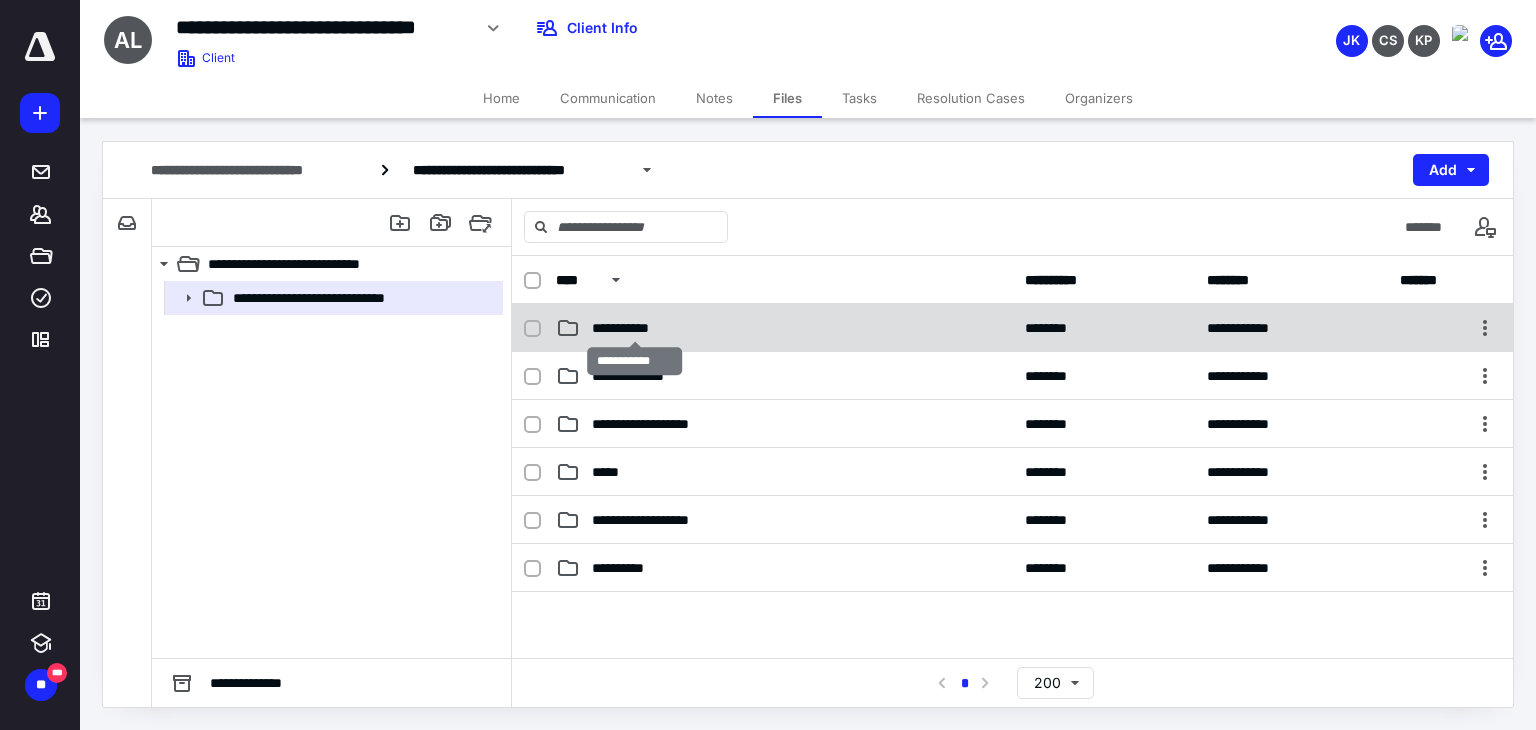 click on "**********" at bounding box center (635, 328) 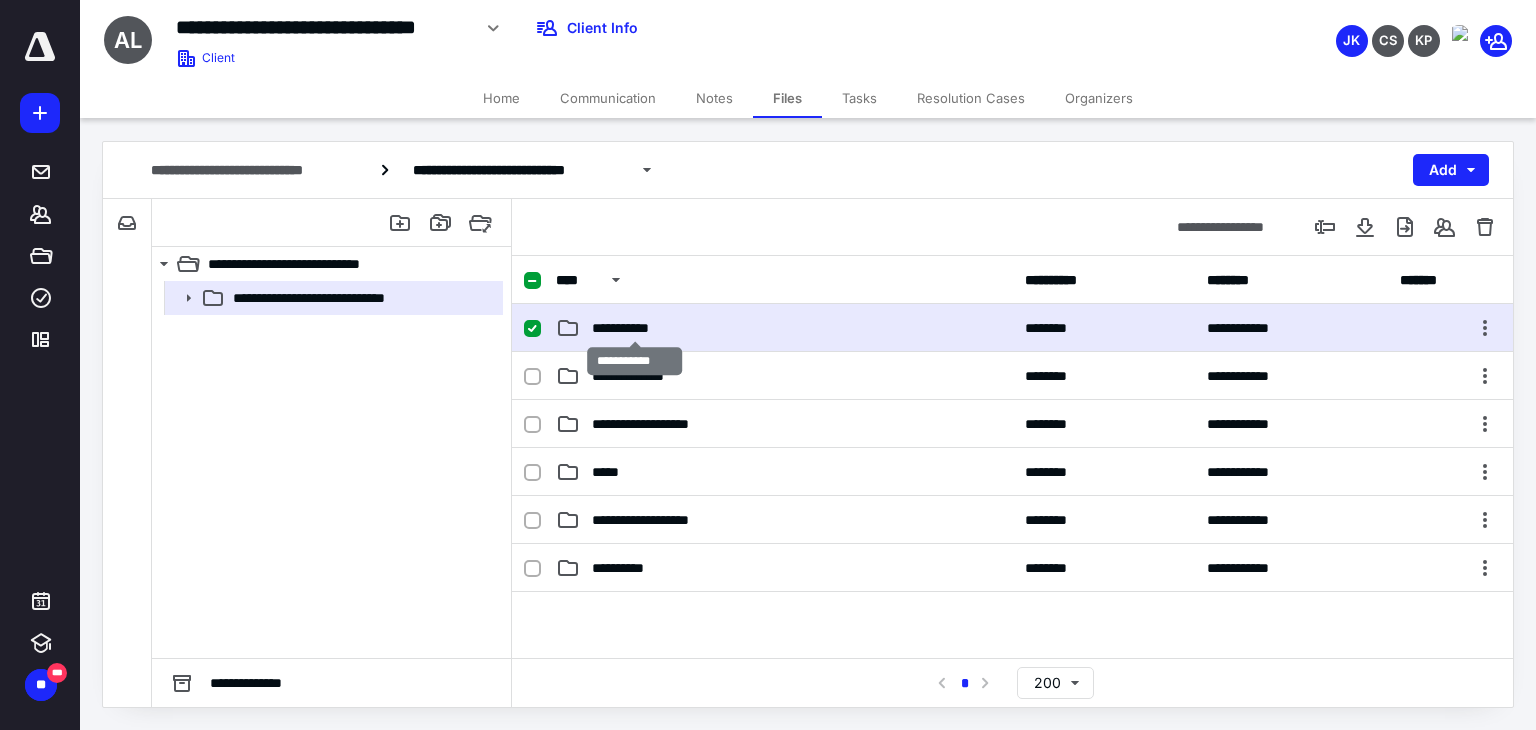 click on "**********" at bounding box center (635, 328) 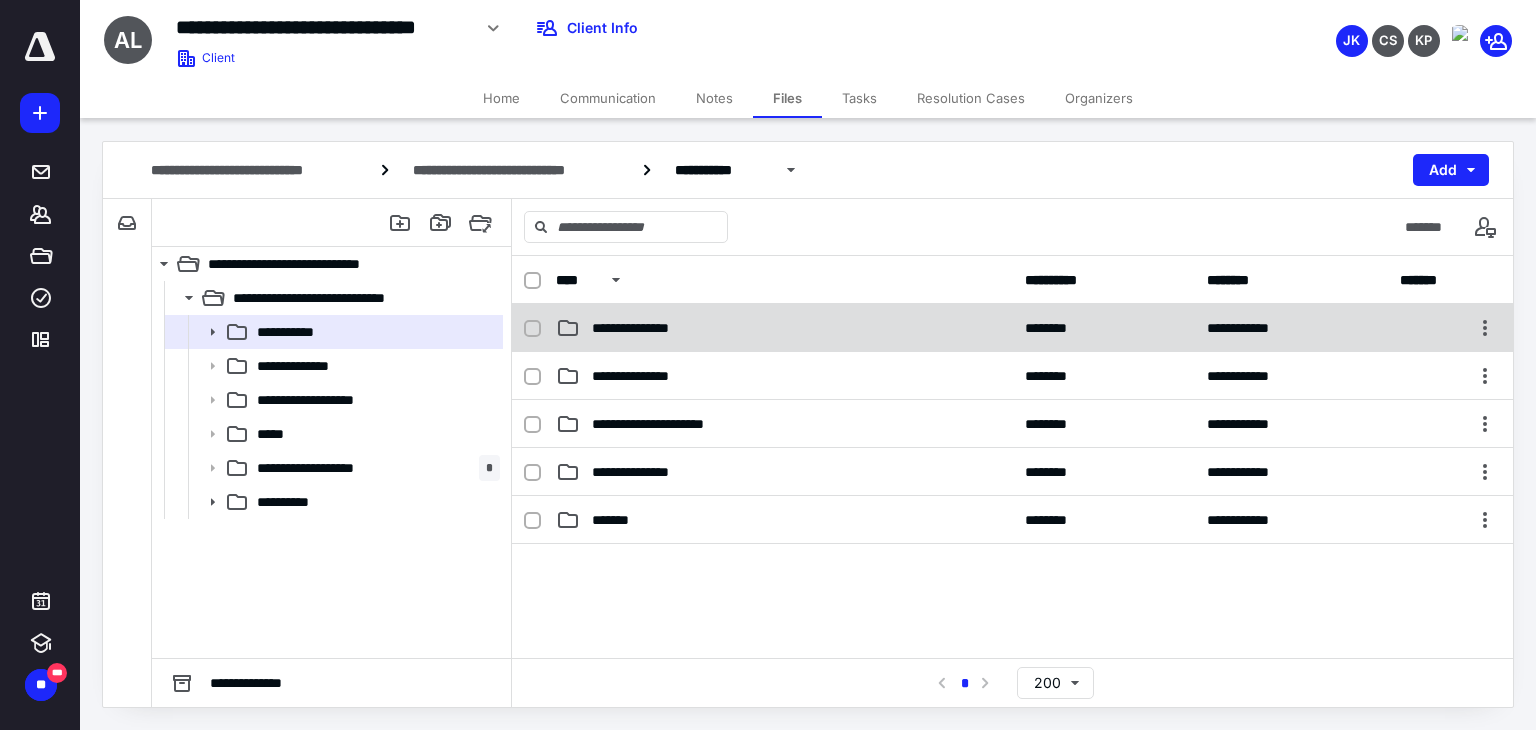 click on "**********" at bounding box center [648, 328] 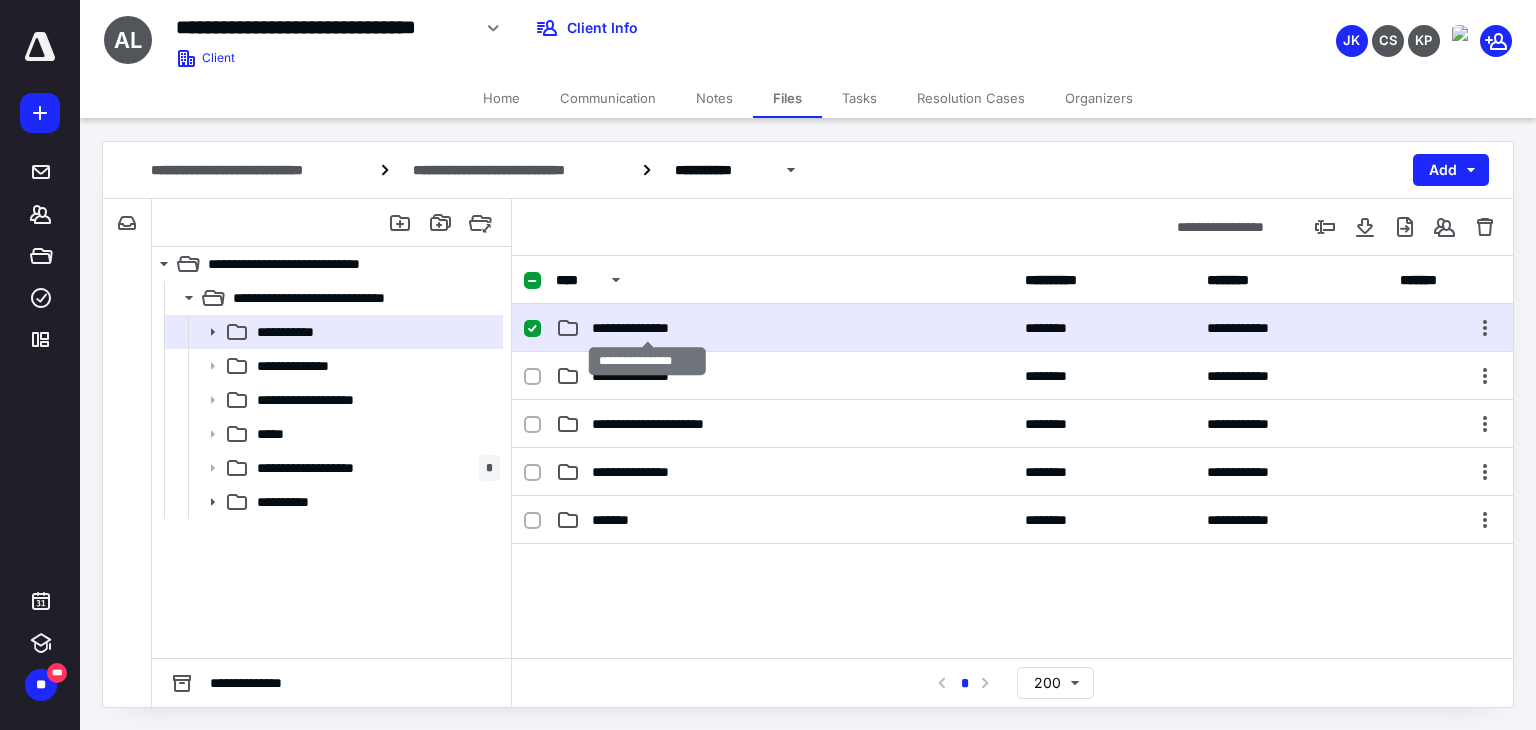 click on "**********" at bounding box center [648, 328] 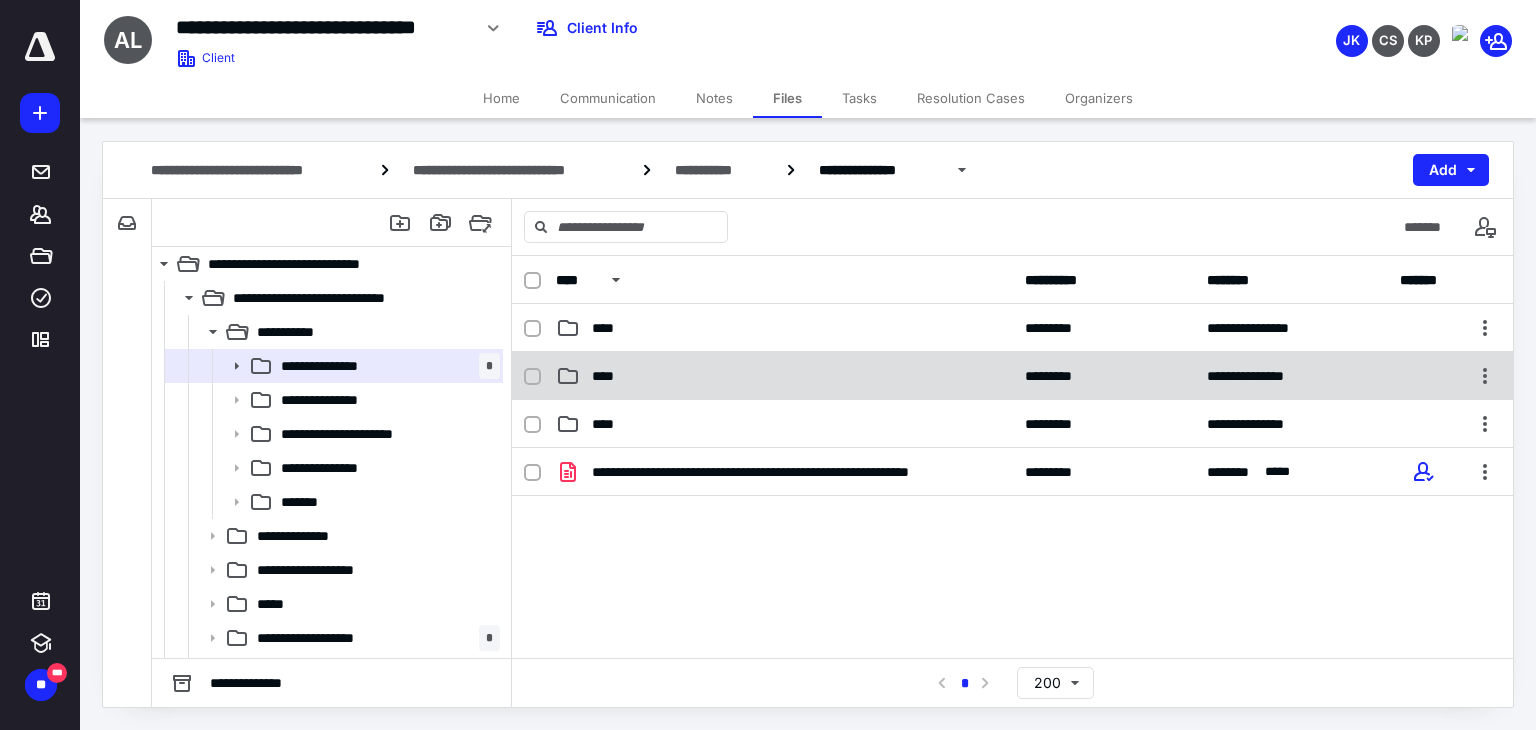 checkbox on "true" 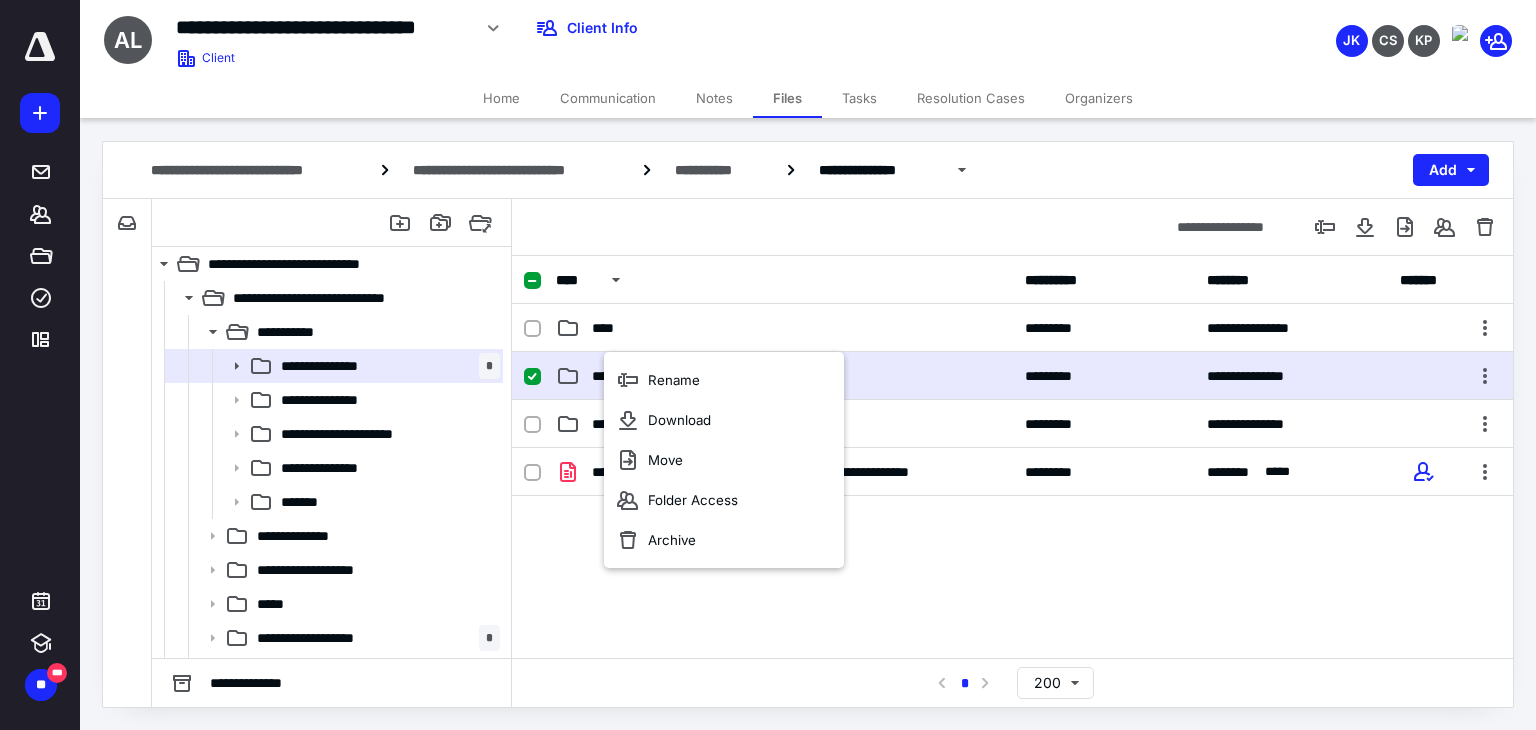 click on "**********" at bounding box center [1012, 598] 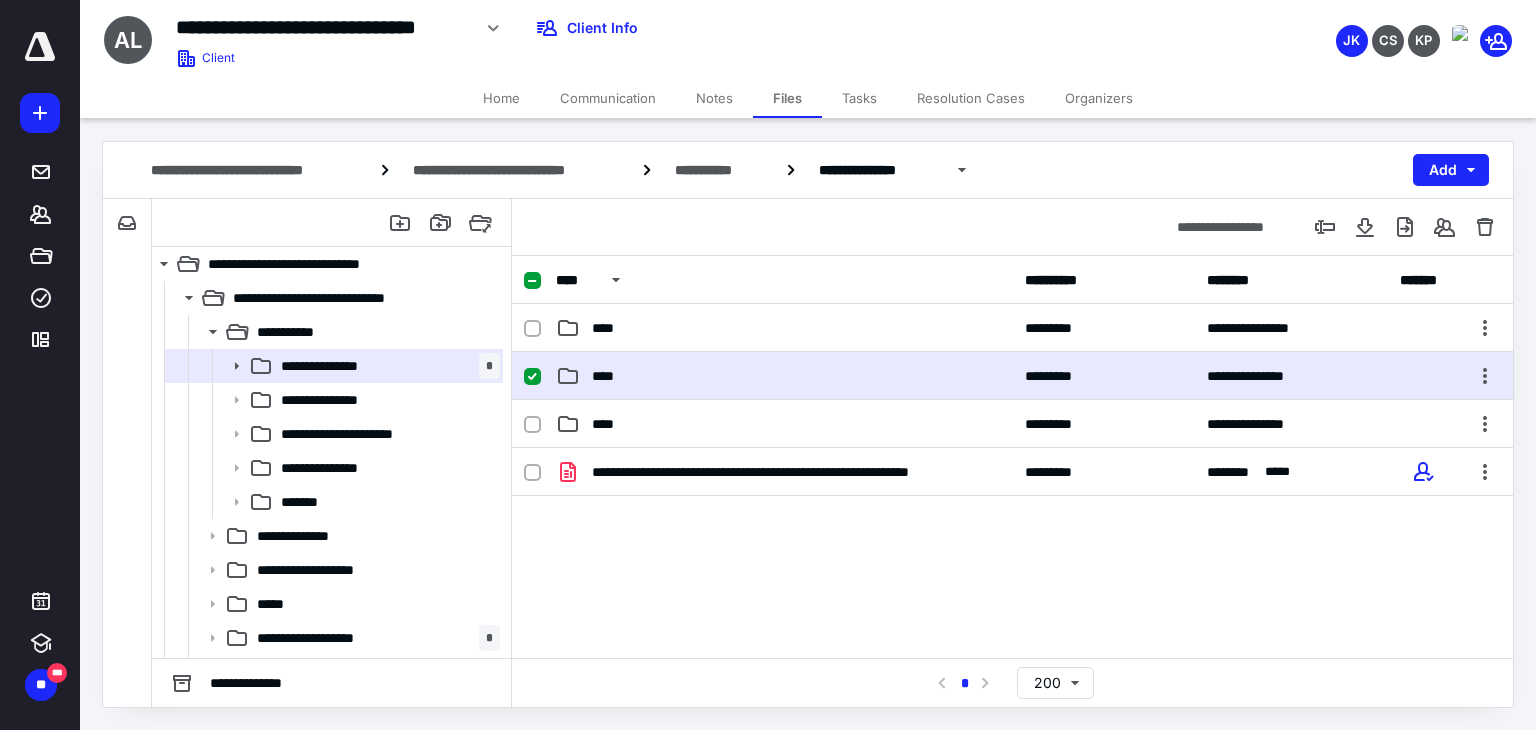 click on "**********" at bounding box center (1012, 376) 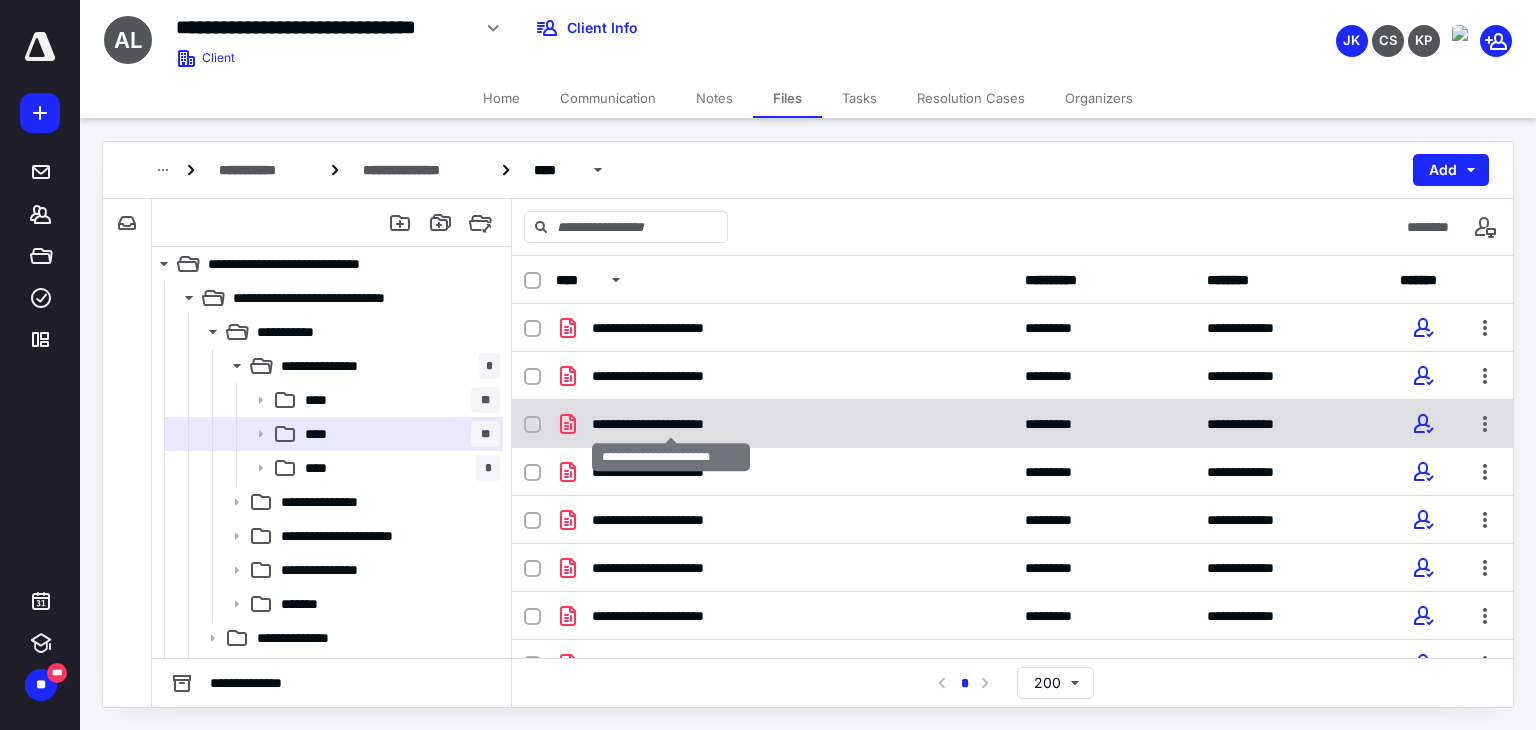 click on "**********" at bounding box center [671, 424] 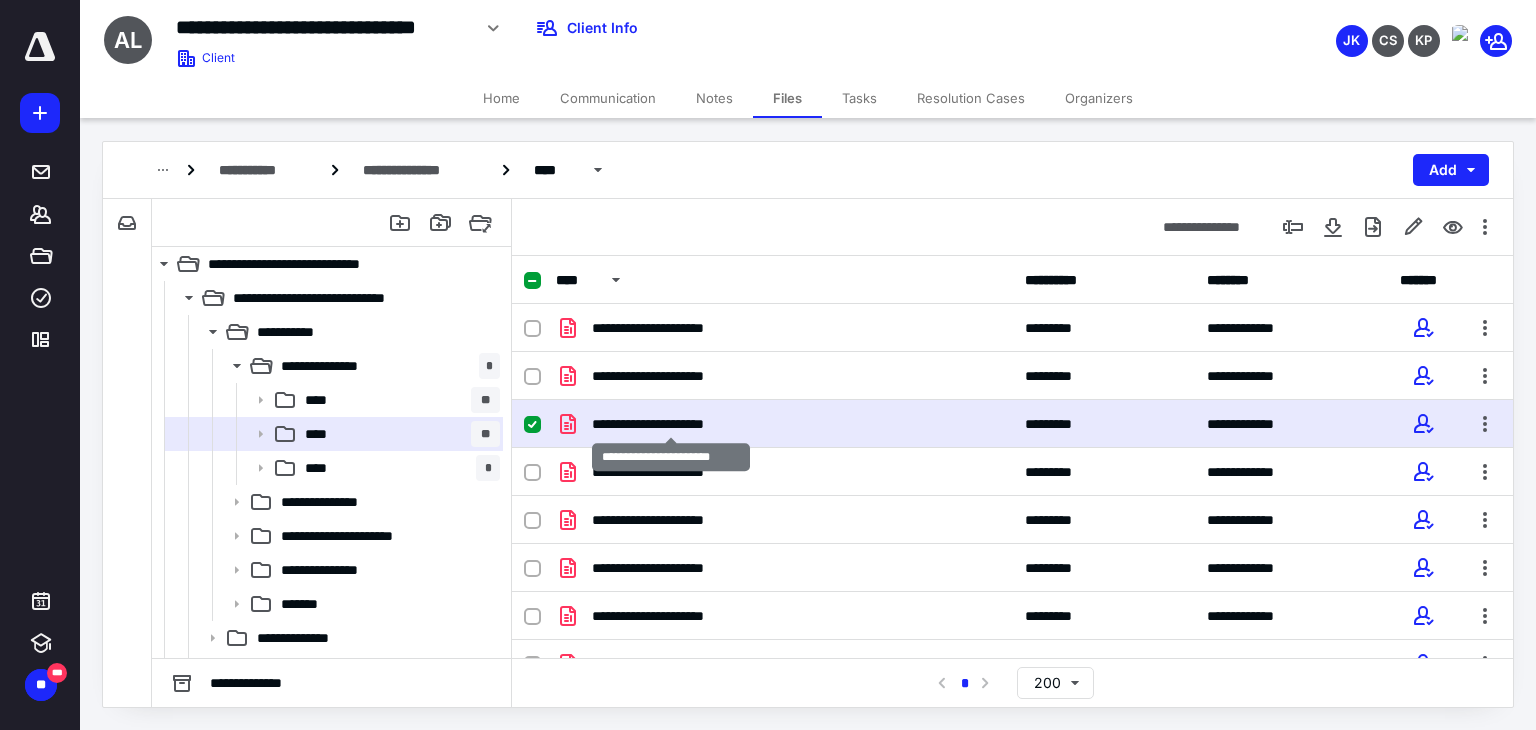 click on "**********" at bounding box center (671, 424) 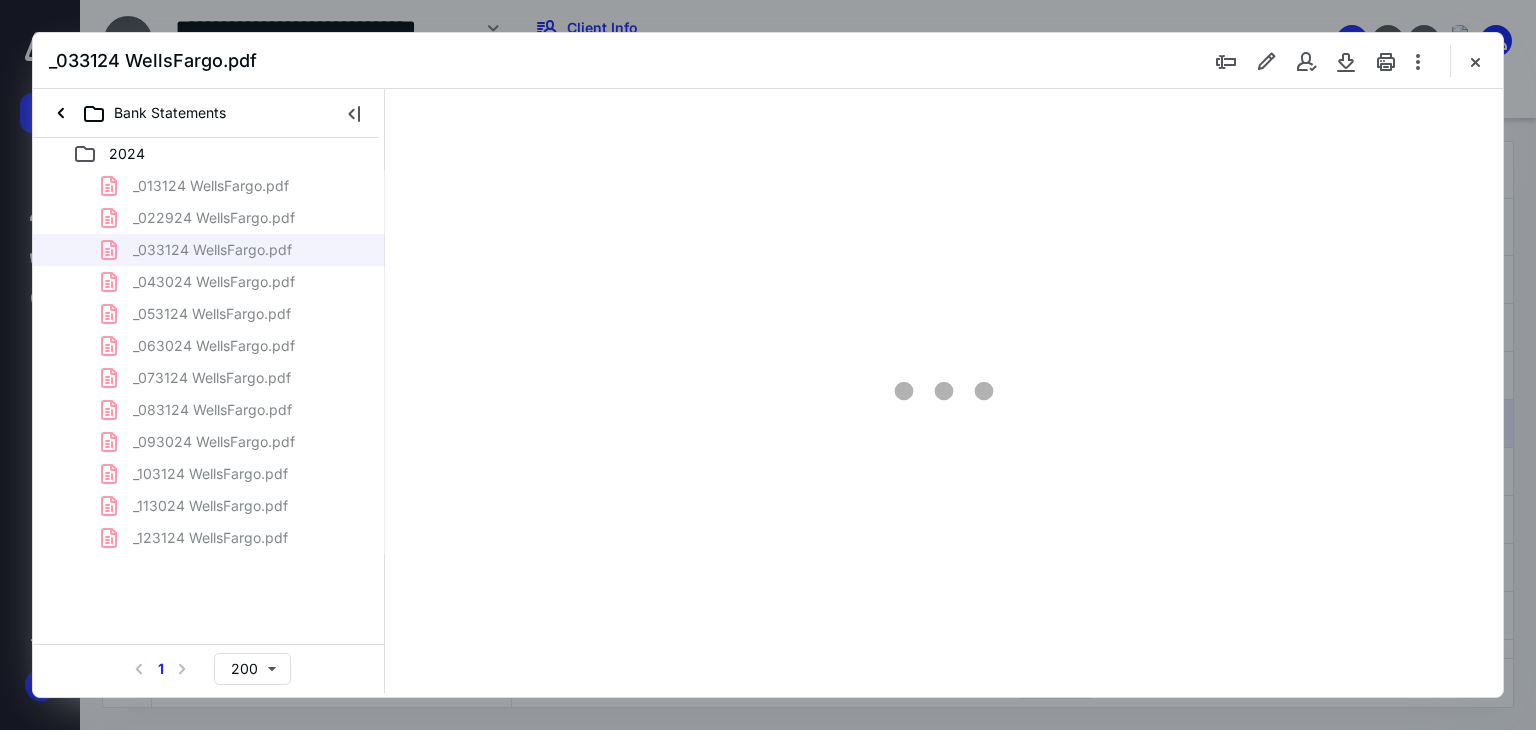scroll, scrollTop: 0, scrollLeft: 0, axis: both 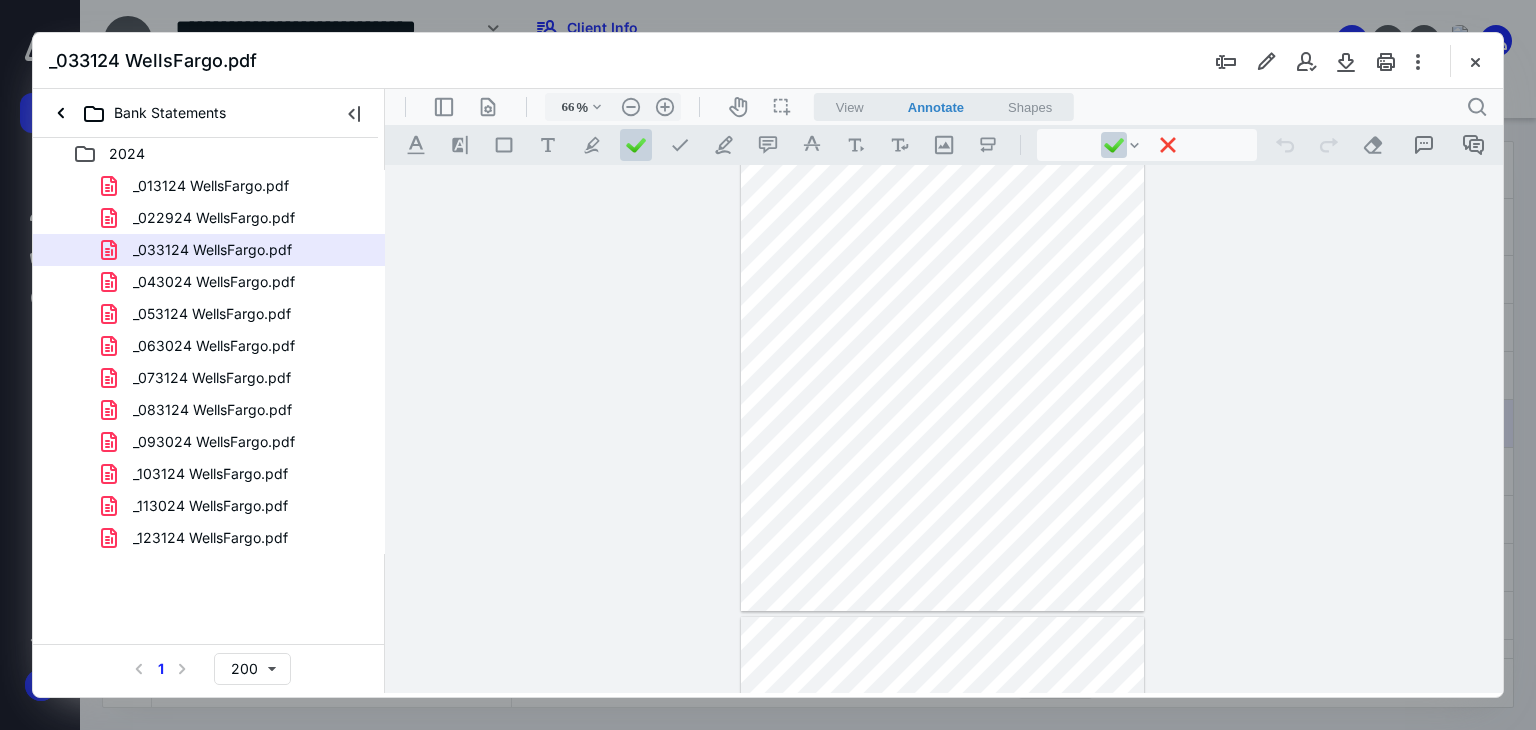 click at bounding box center [944, 429] 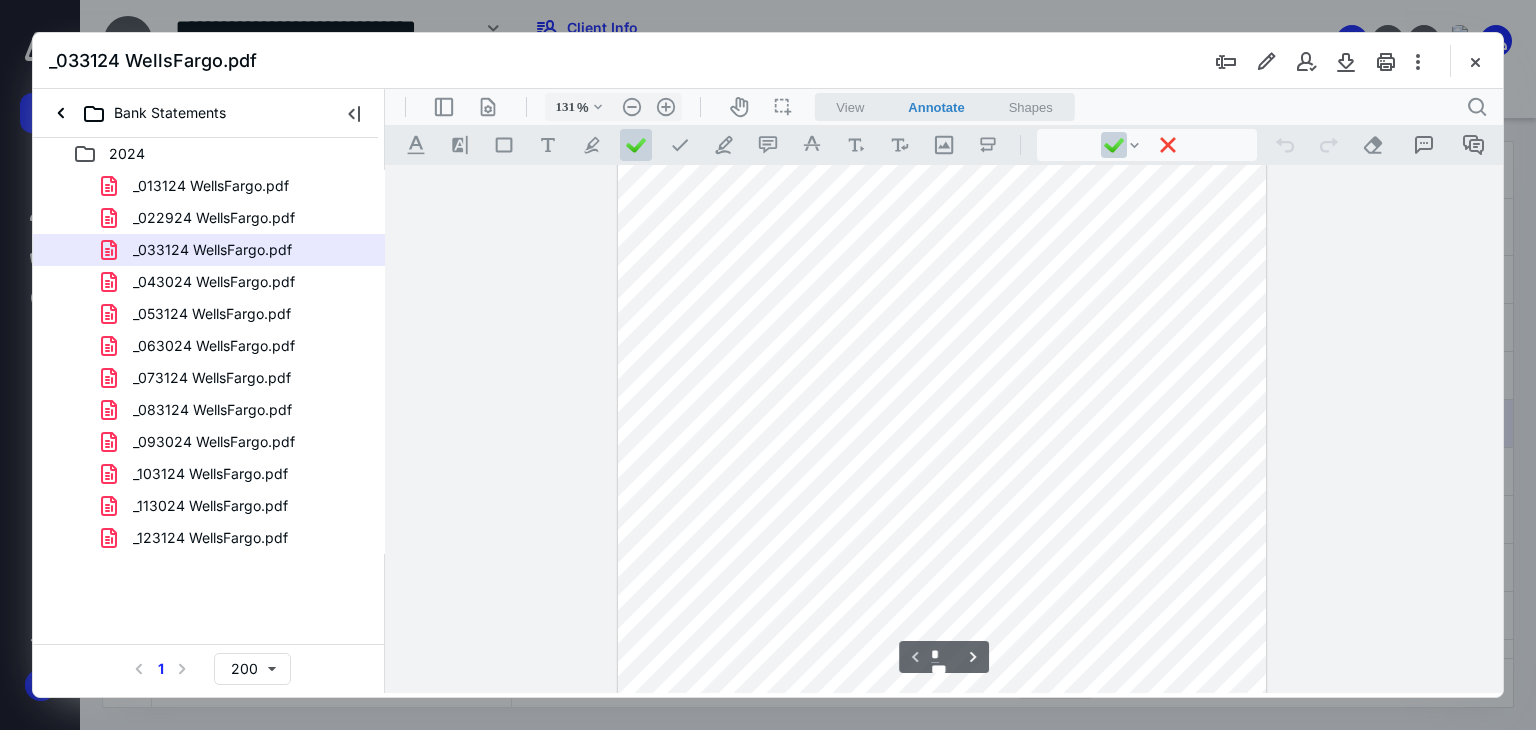 scroll, scrollTop: 364, scrollLeft: 0, axis: vertical 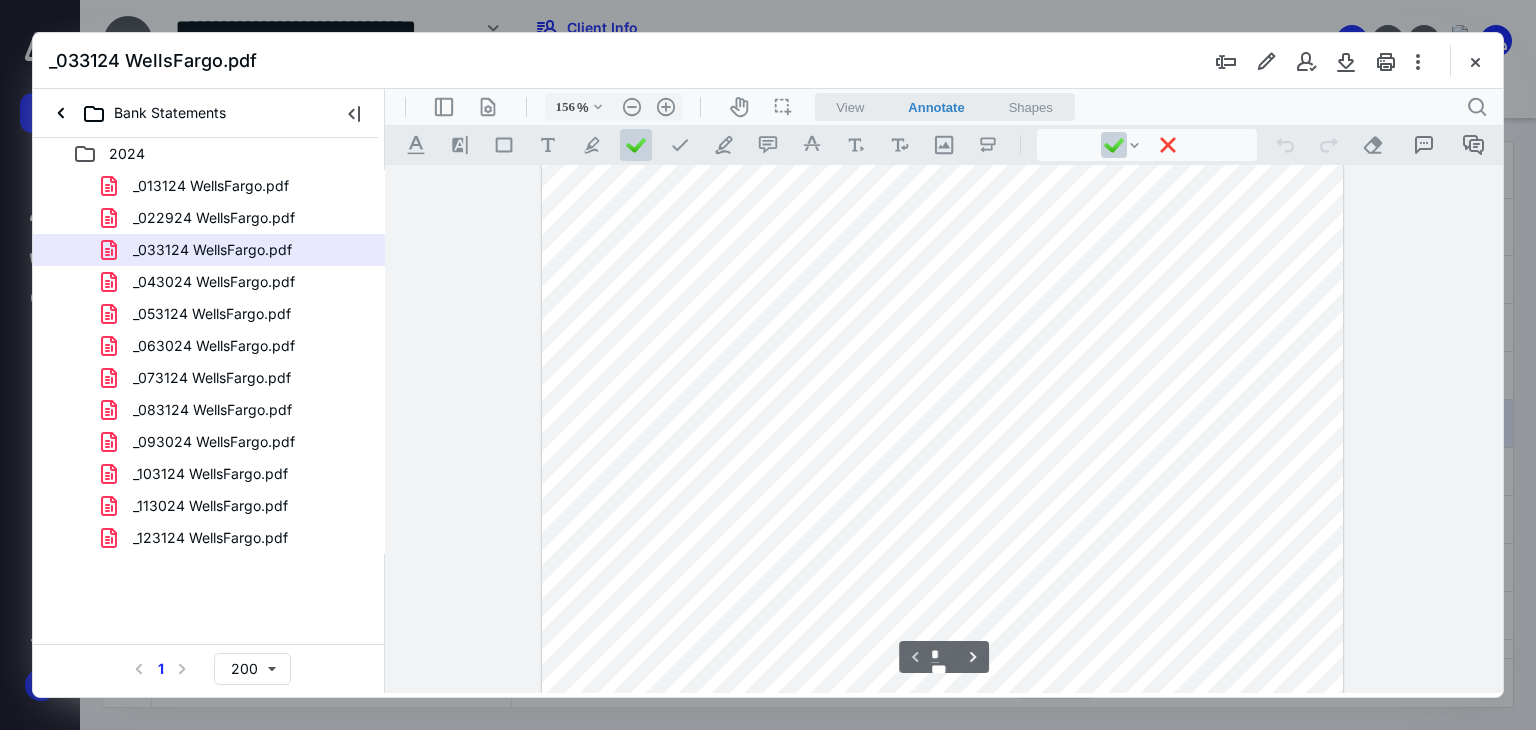 type on "206" 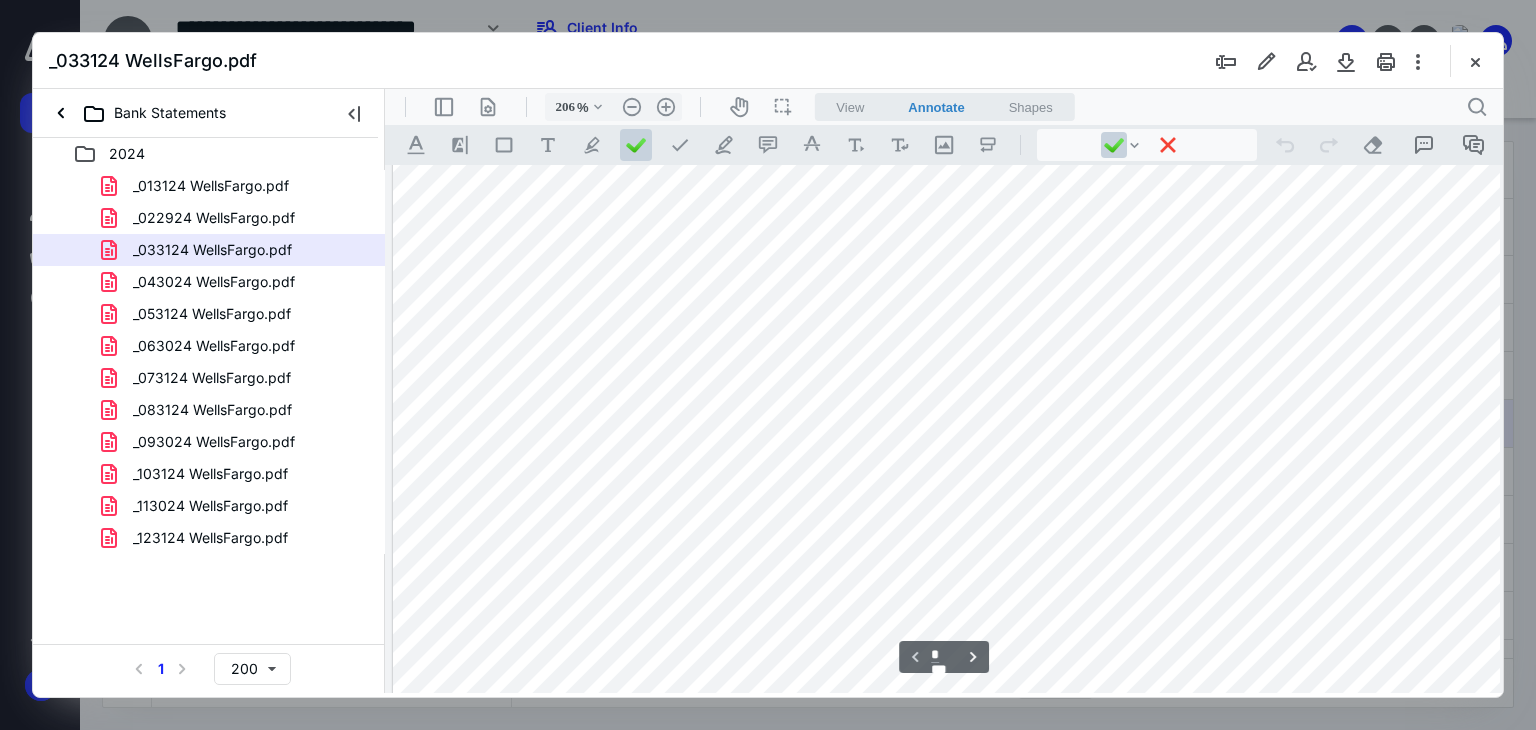 scroll, scrollTop: 699, scrollLeft: 137, axis: both 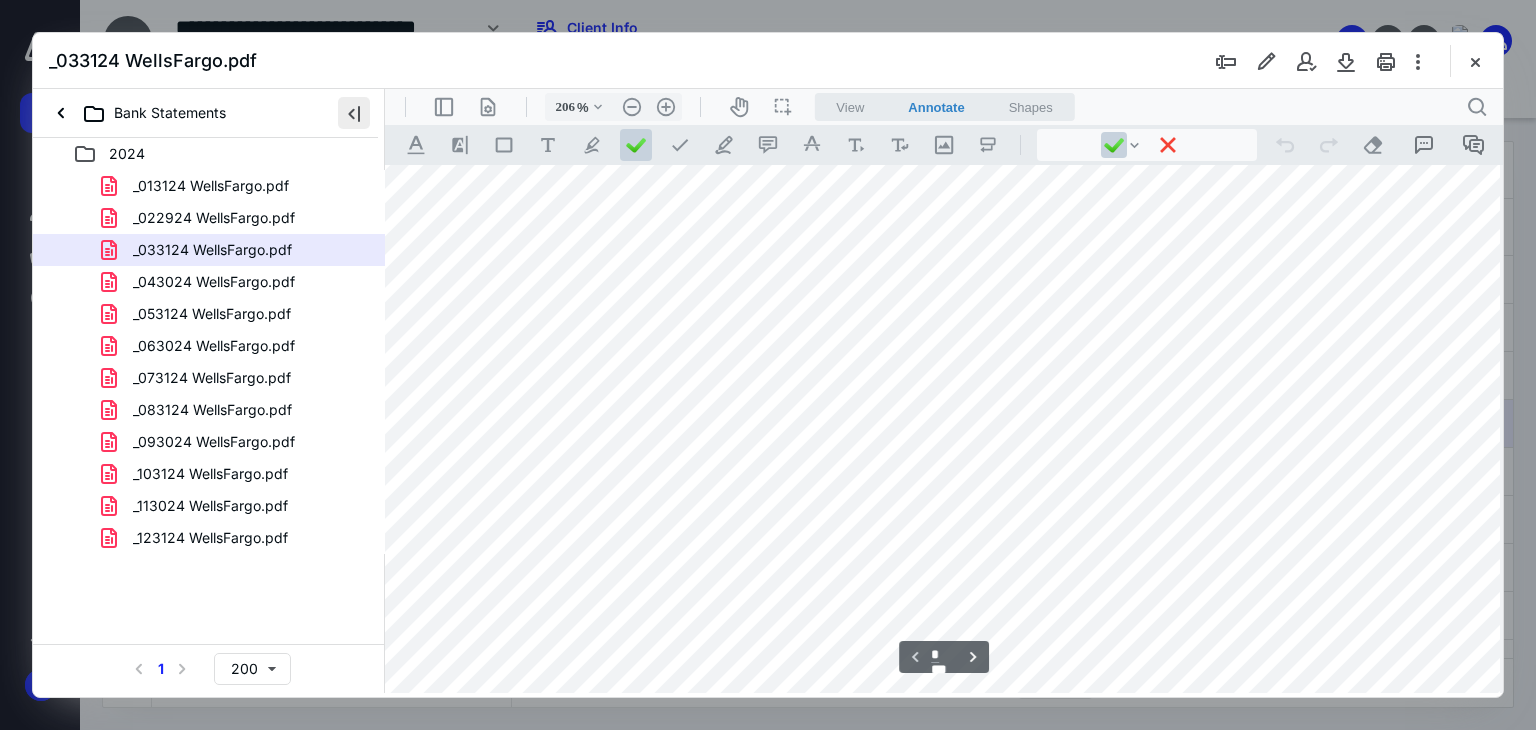 click at bounding box center (354, 113) 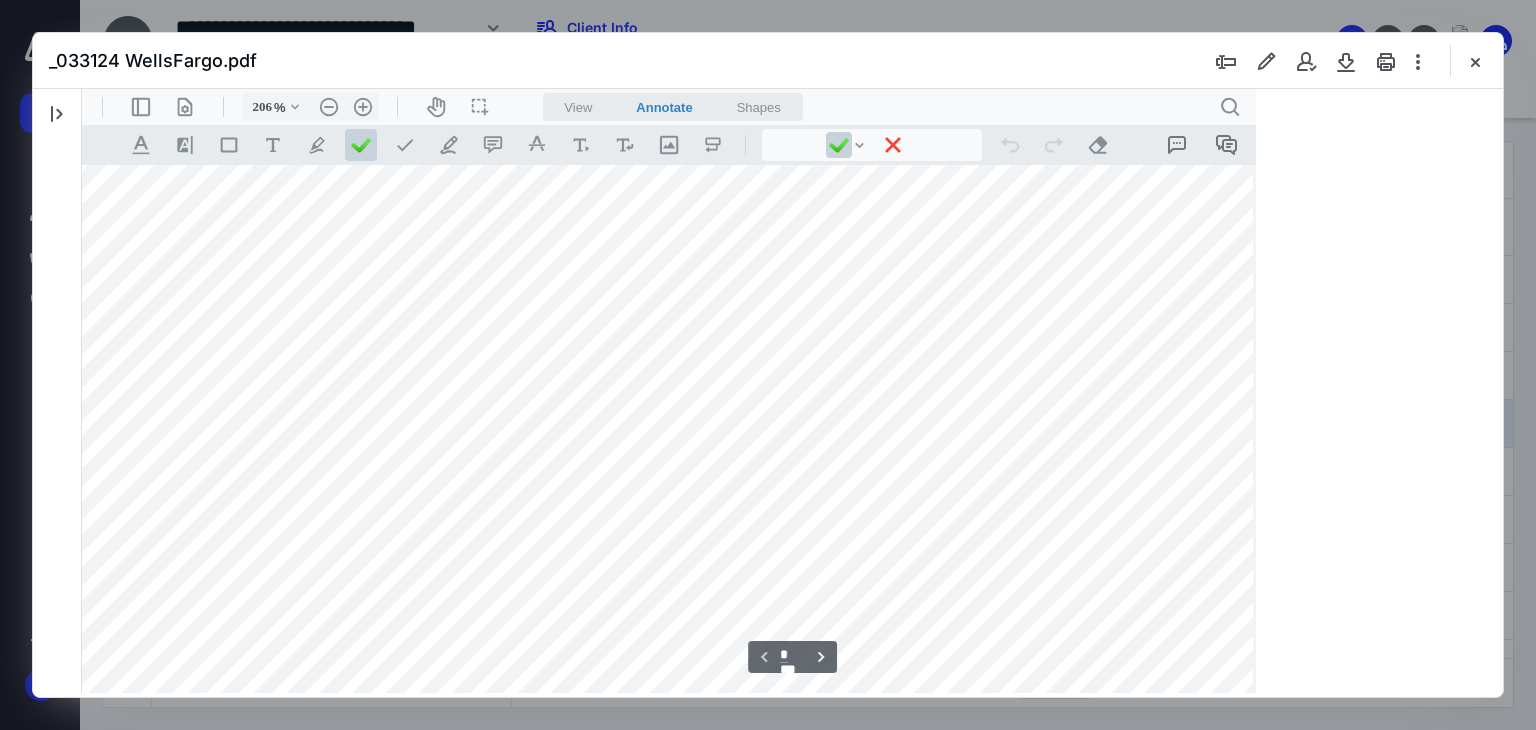 scroll, scrollTop: 699, scrollLeft: 20, axis: both 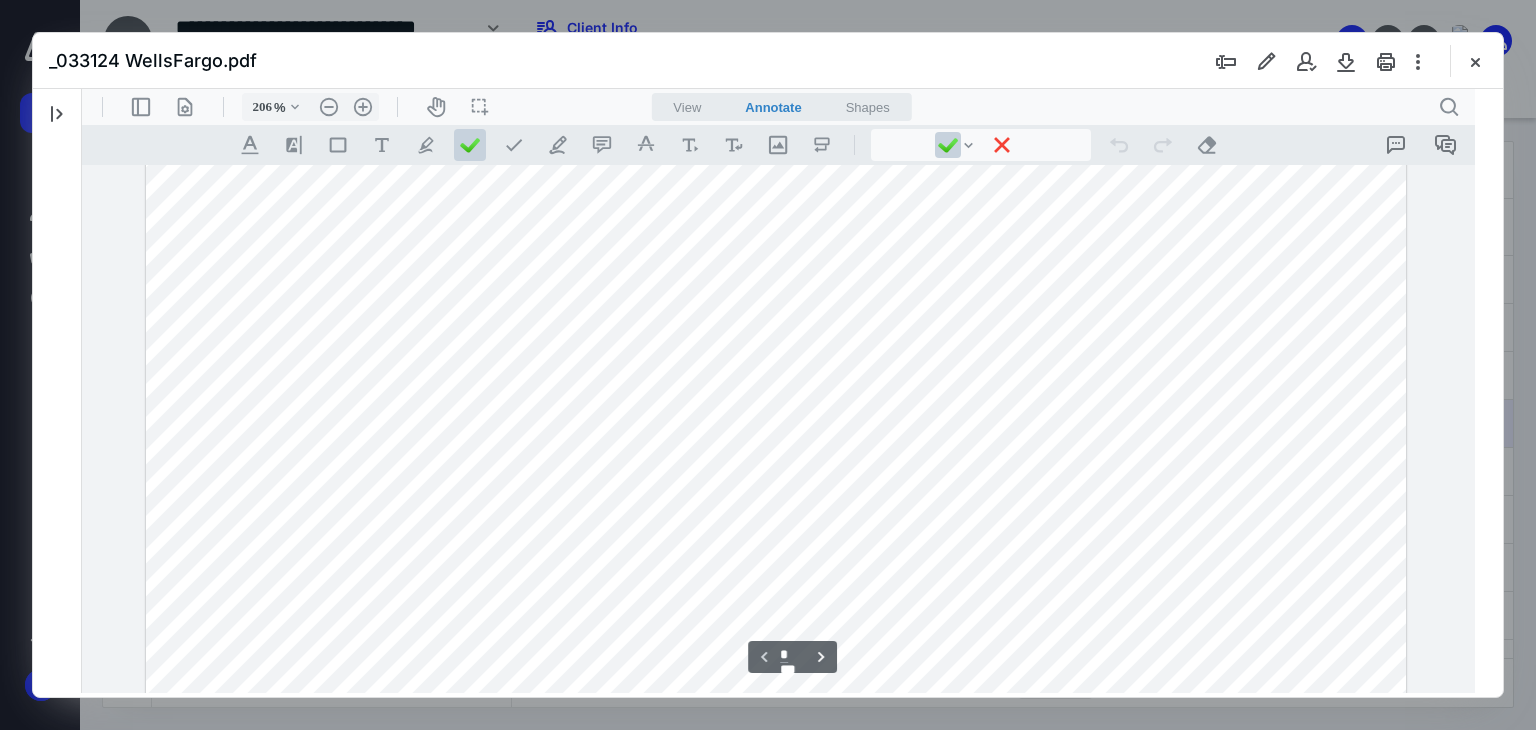type 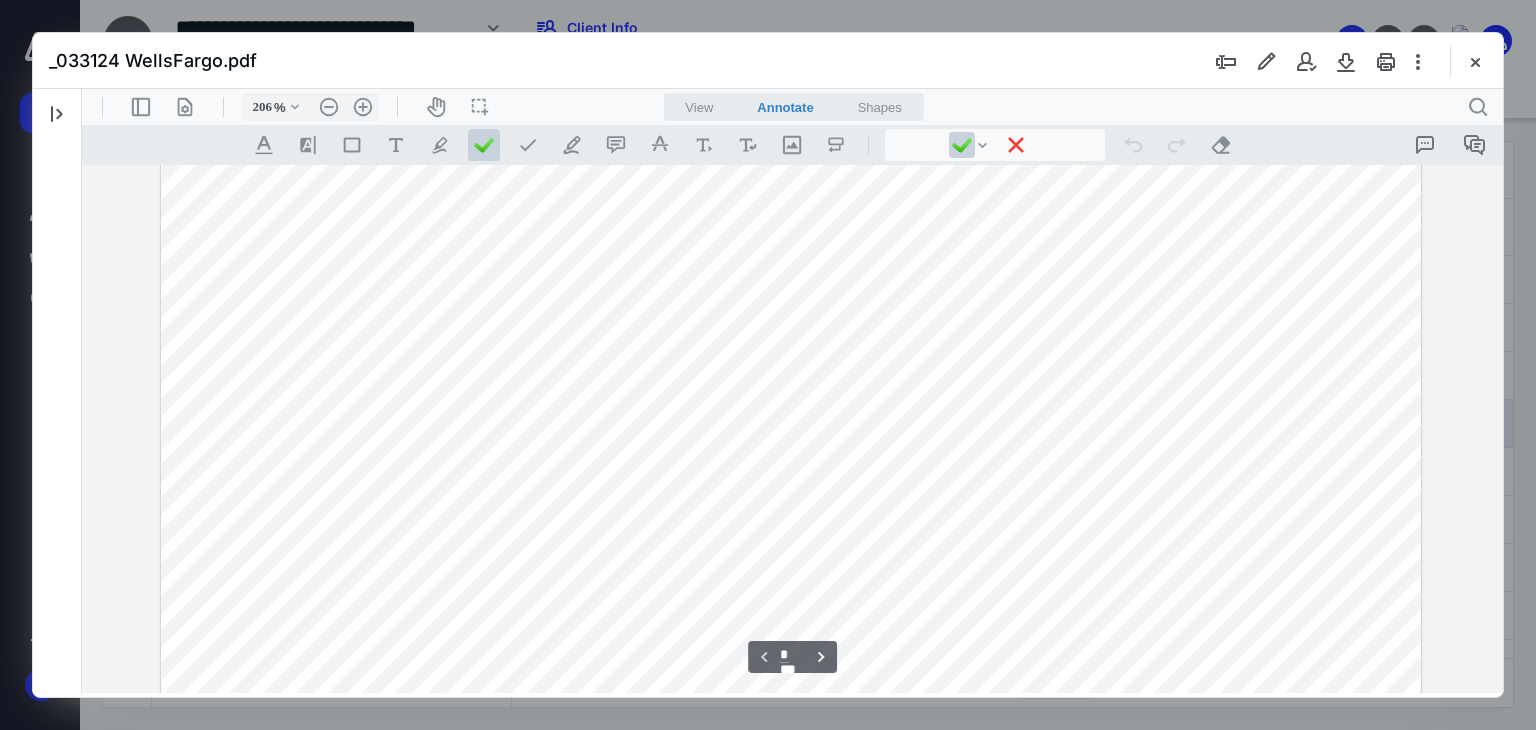 type on "156" 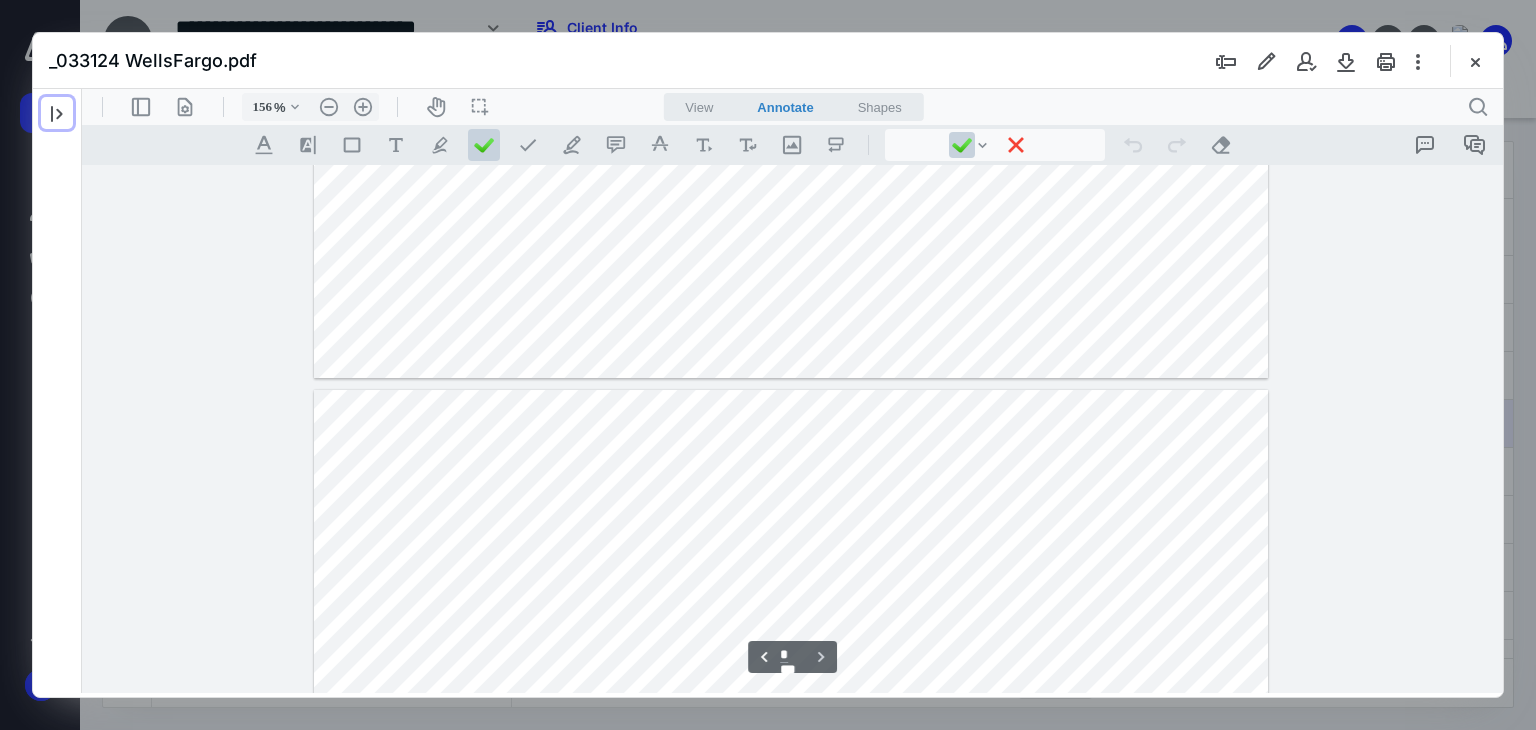 scroll, scrollTop: 1118, scrollLeft: 0, axis: vertical 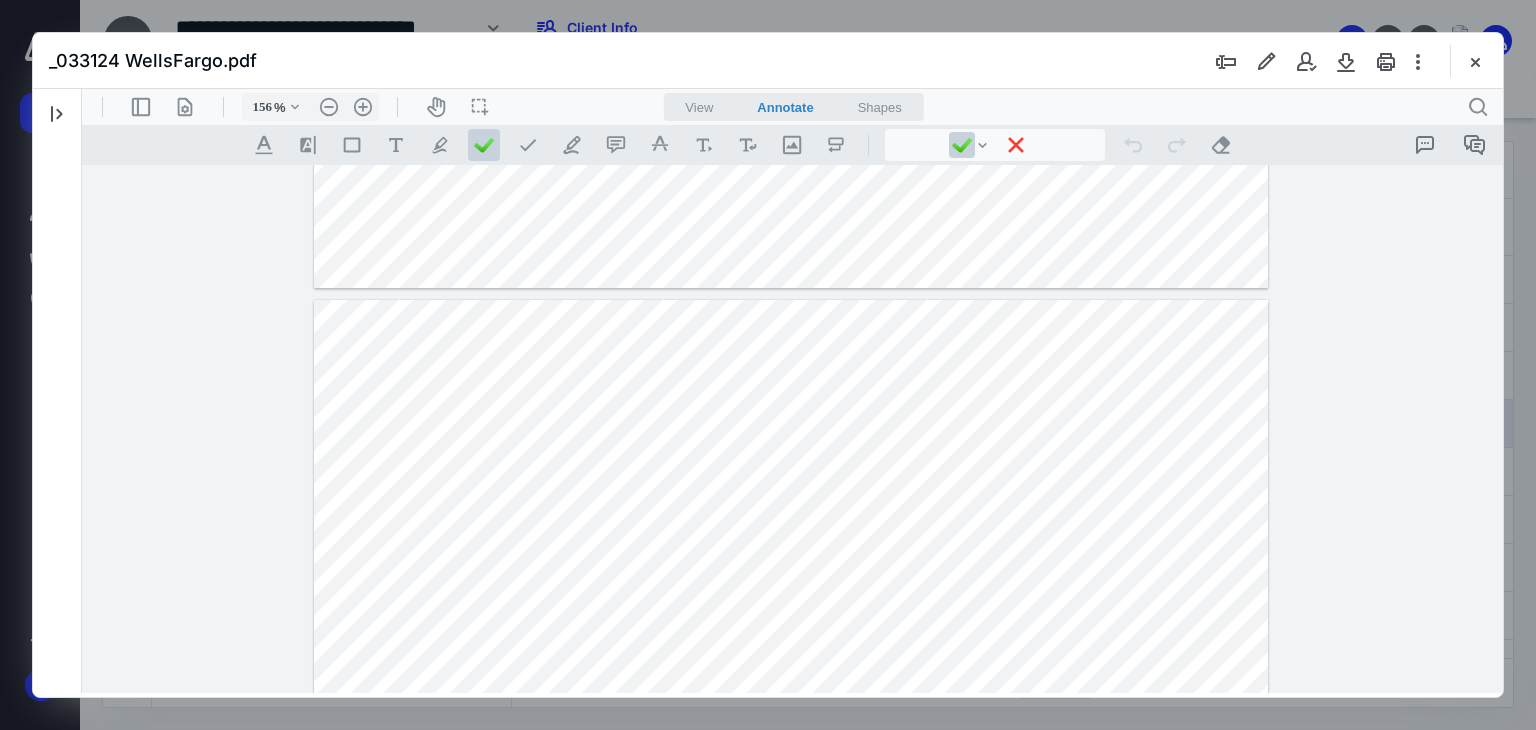 click on "_033124 WellsFargo.pdf" at bounding box center (768, 61) 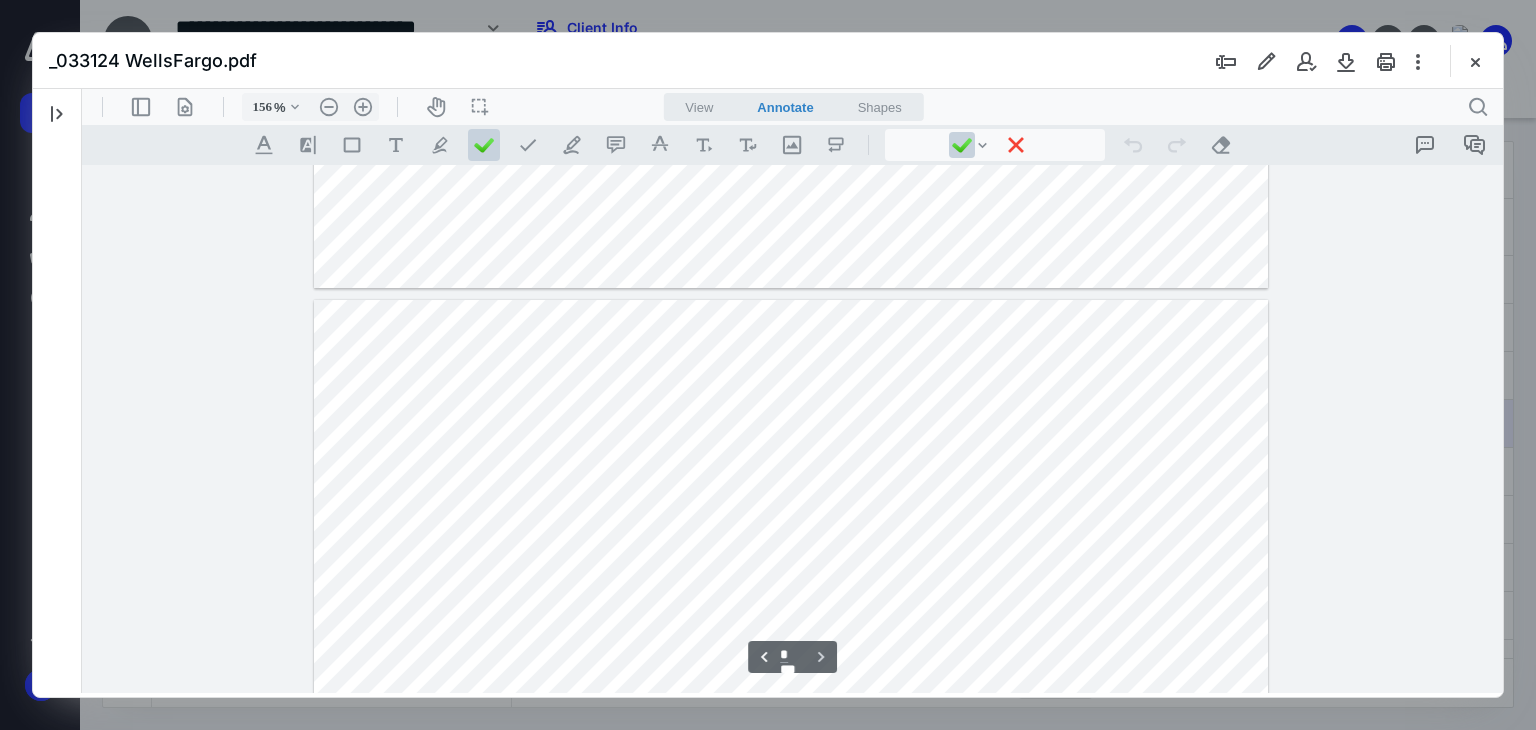 scroll, scrollTop: 1652, scrollLeft: 0, axis: vertical 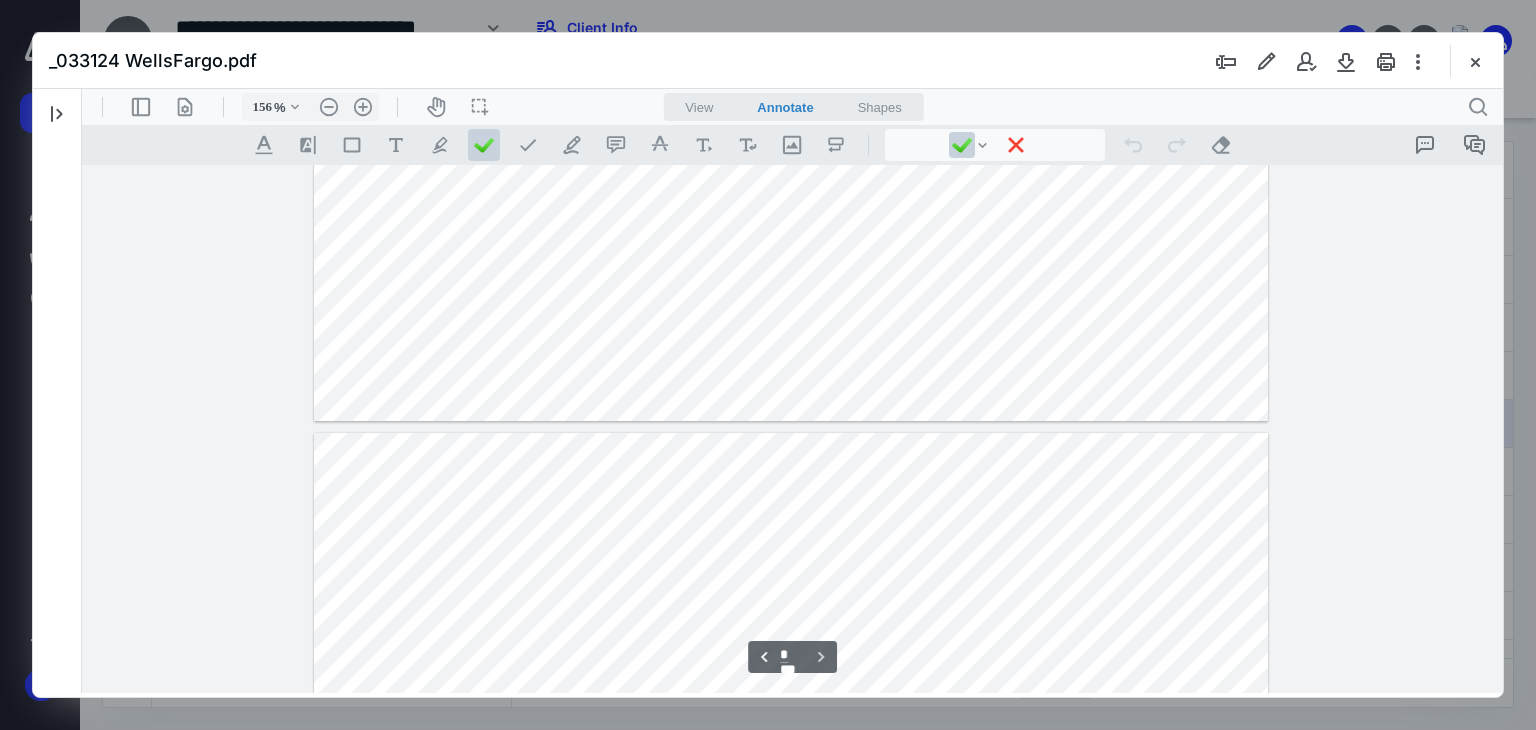 type on "*" 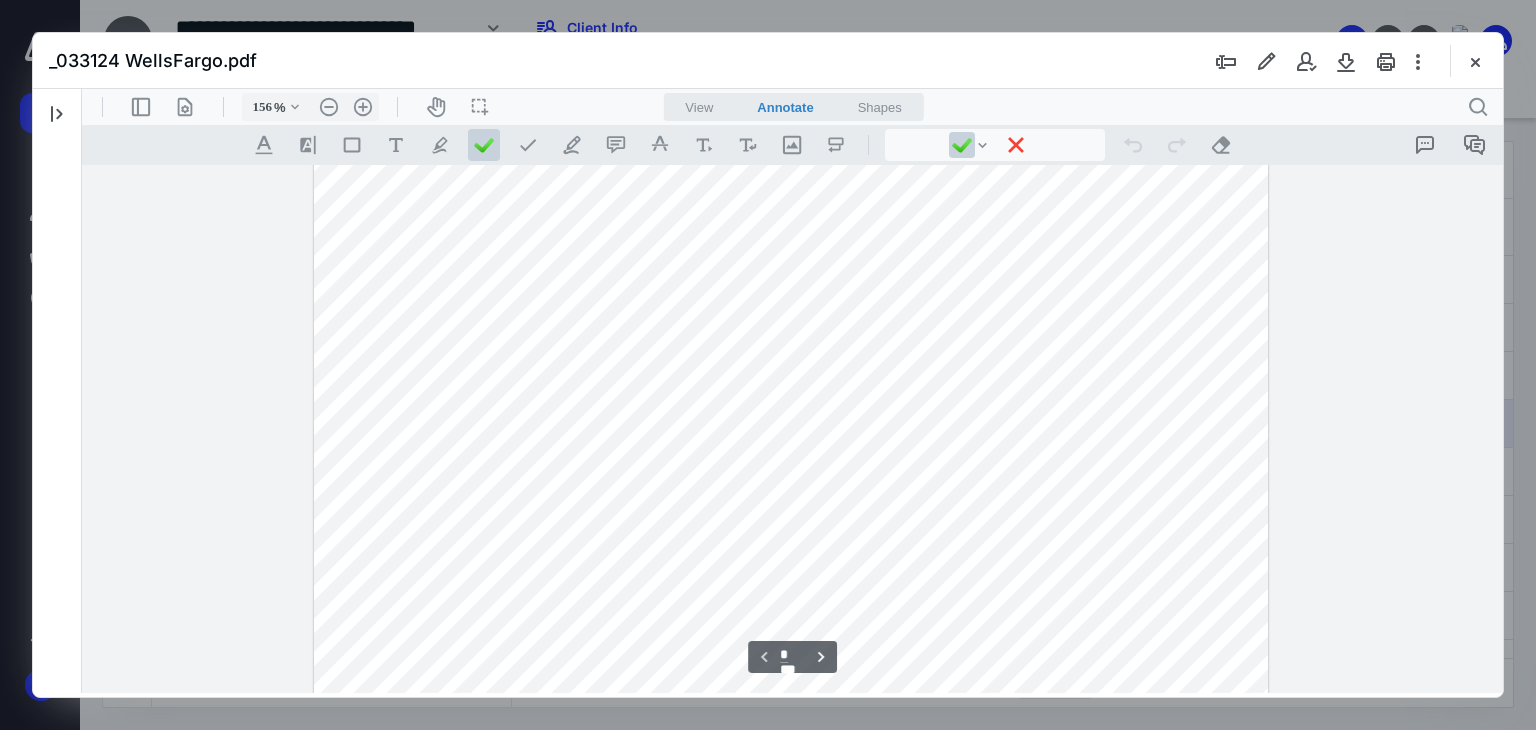scroll, scrollTop: 266, scrollLeft: 0, axis: vertical 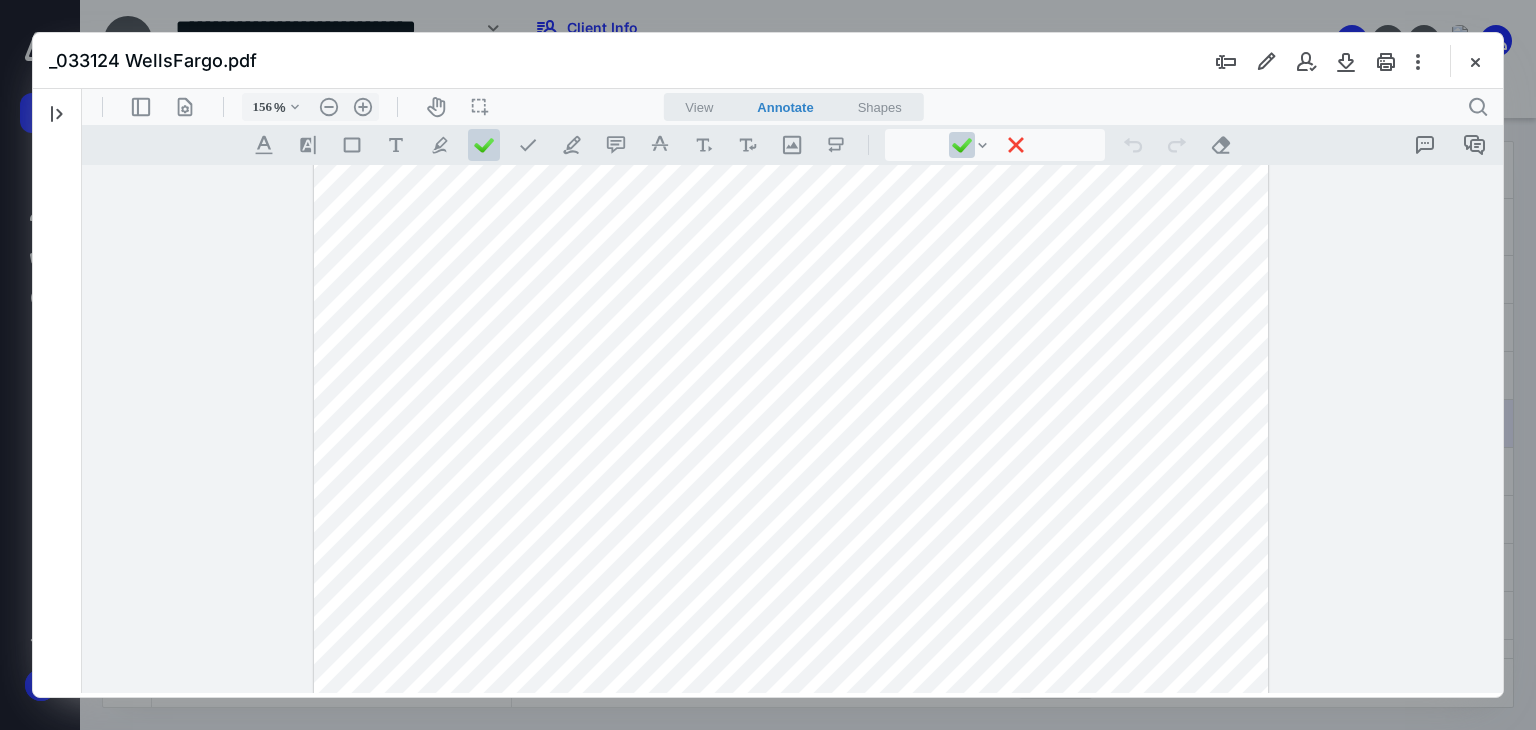 click at bounding box center (793, 429) 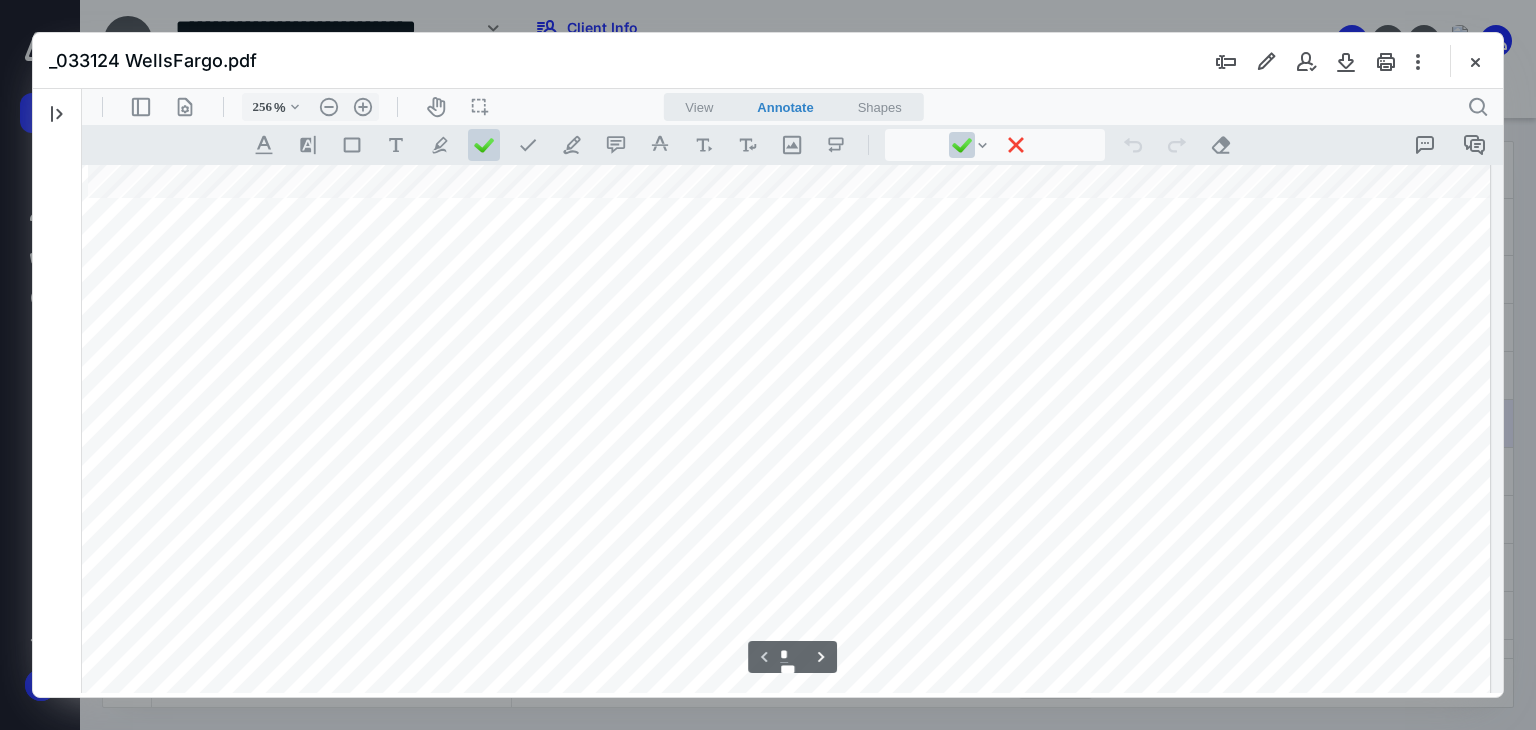 scroll, scrollTop: 923, scrollLeft: 174, axis: both 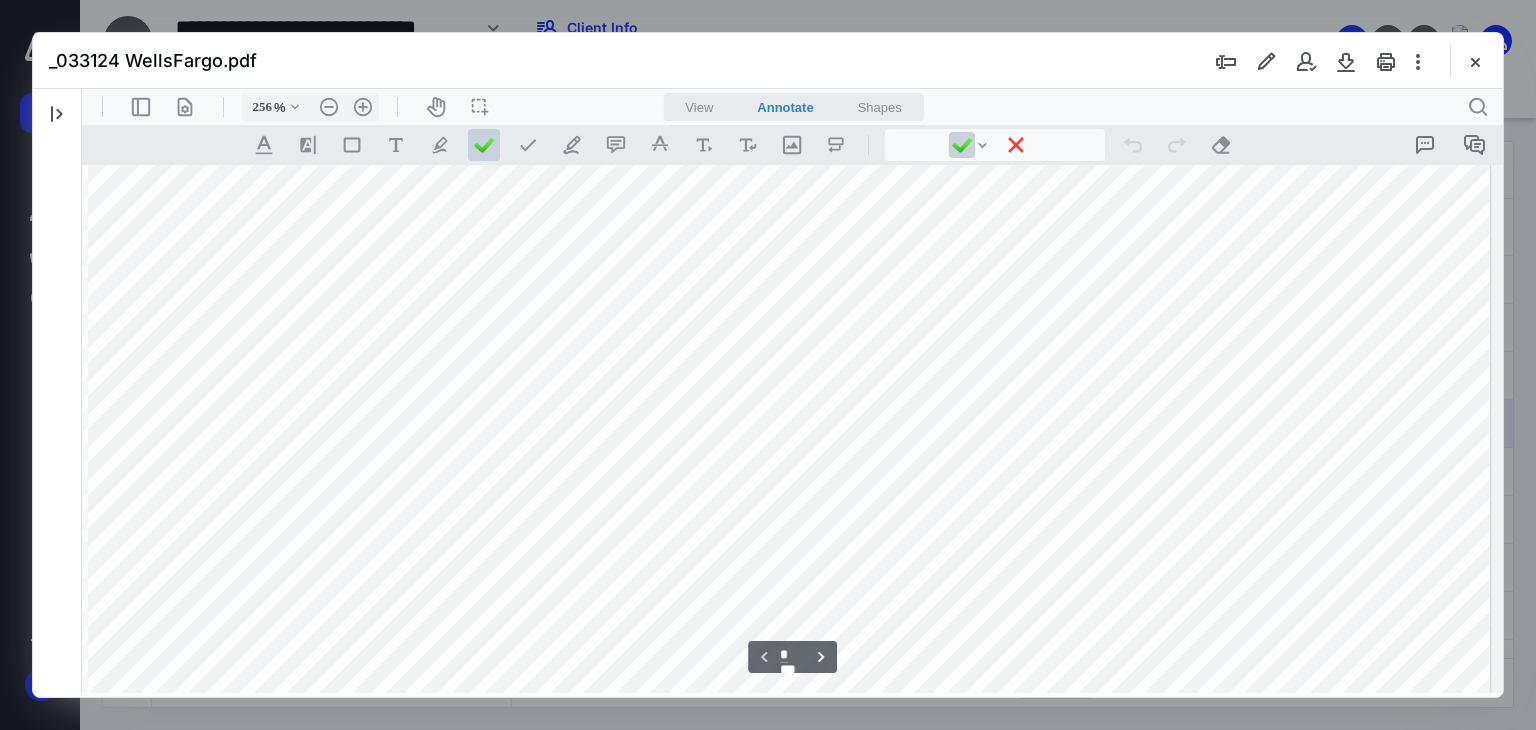 type on "156" 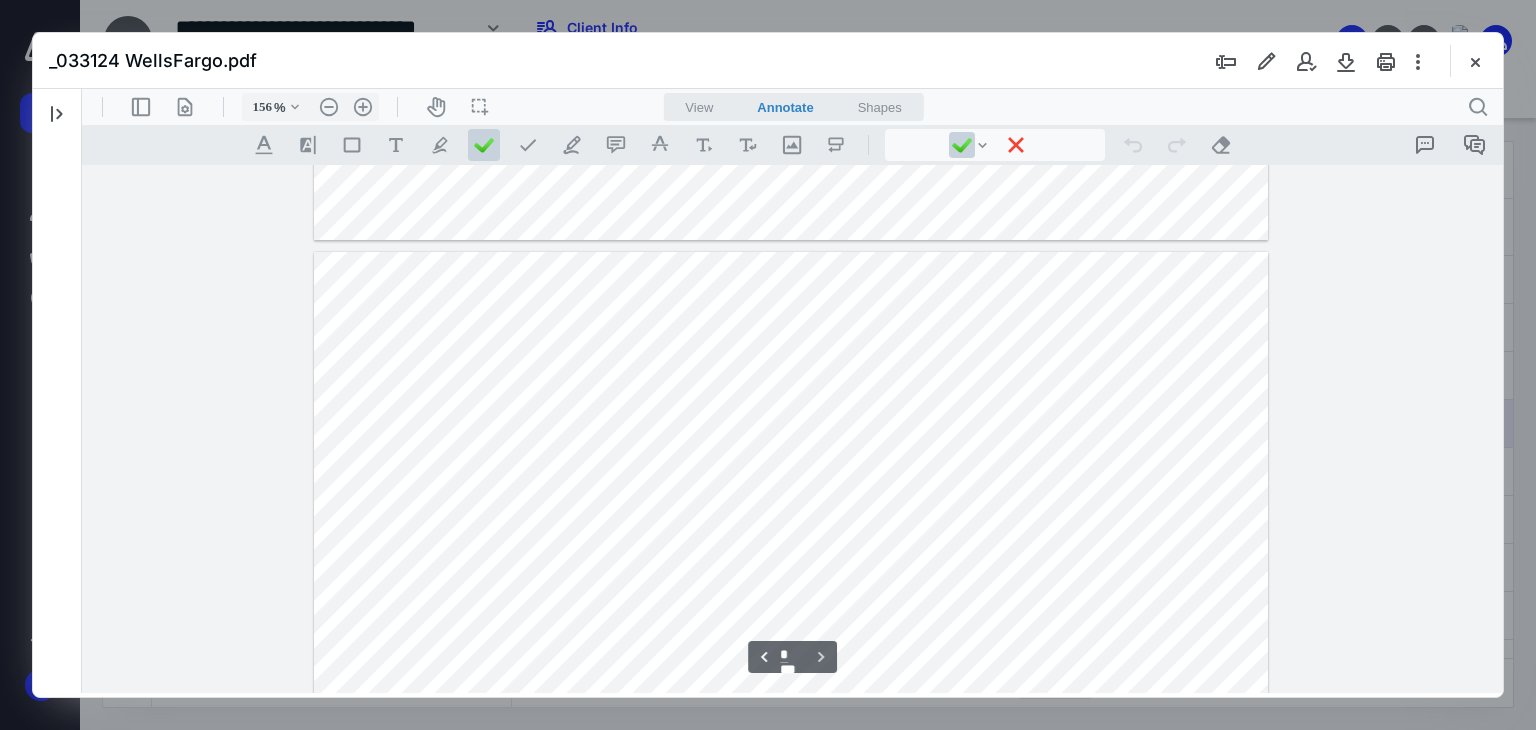 scroll, scrollTop: 1362, scrollLeft: 0, axis: vertical 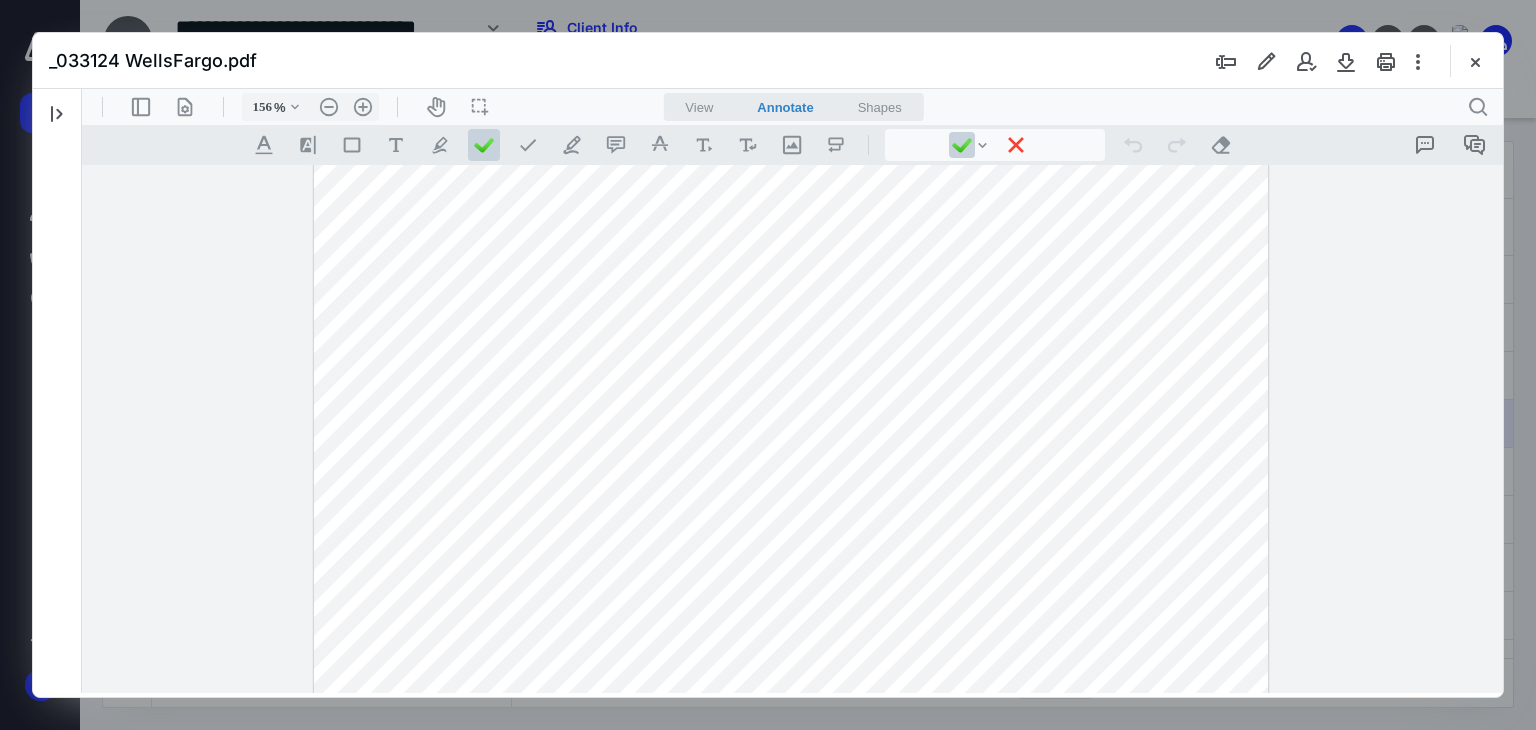 click at bounding box center [793, 429] 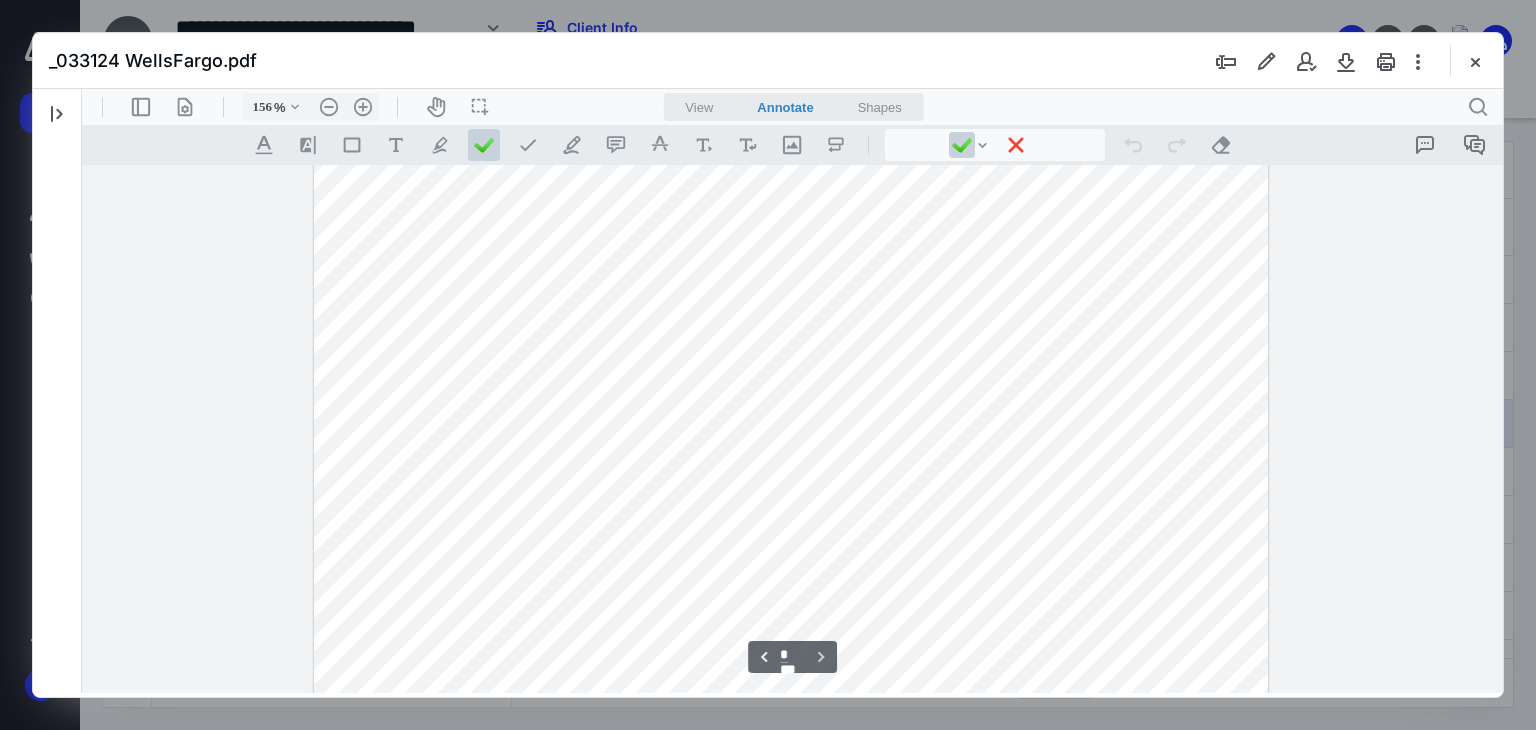 scroll, scrollTop: 1362, scrollLeft: 0, axis: vertical 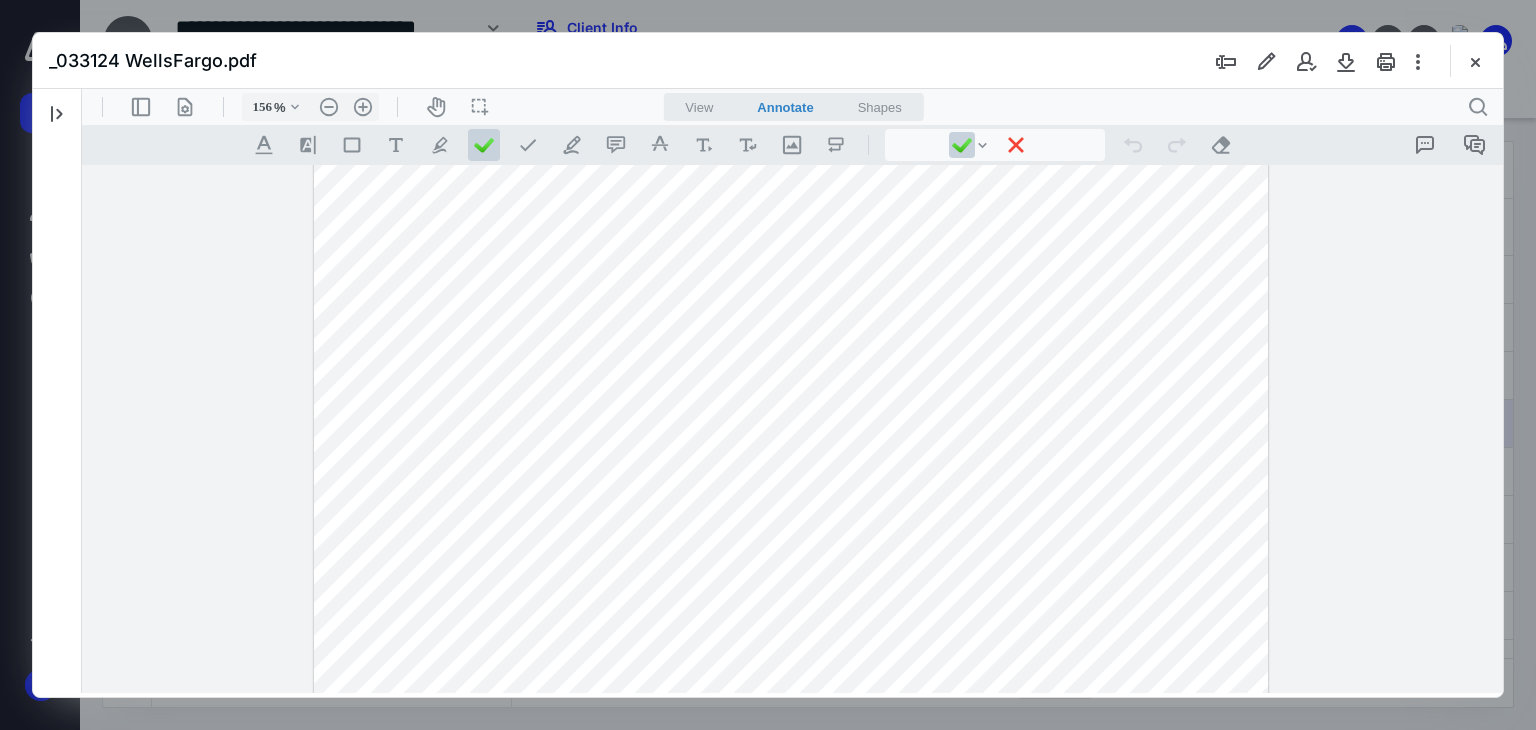 type on "*" 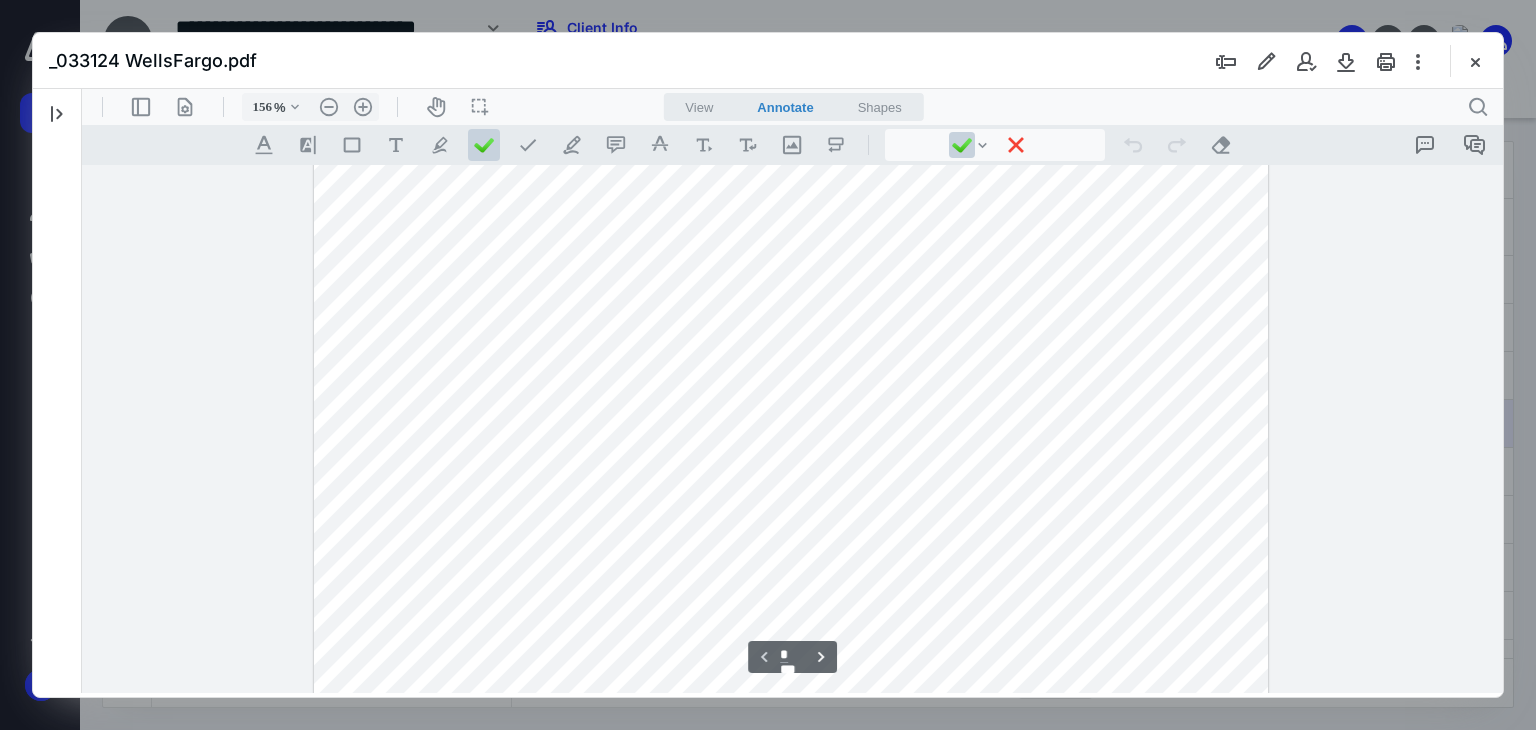 scroll, scrollTop: 428, scrollLeft: 0, axis: vertical 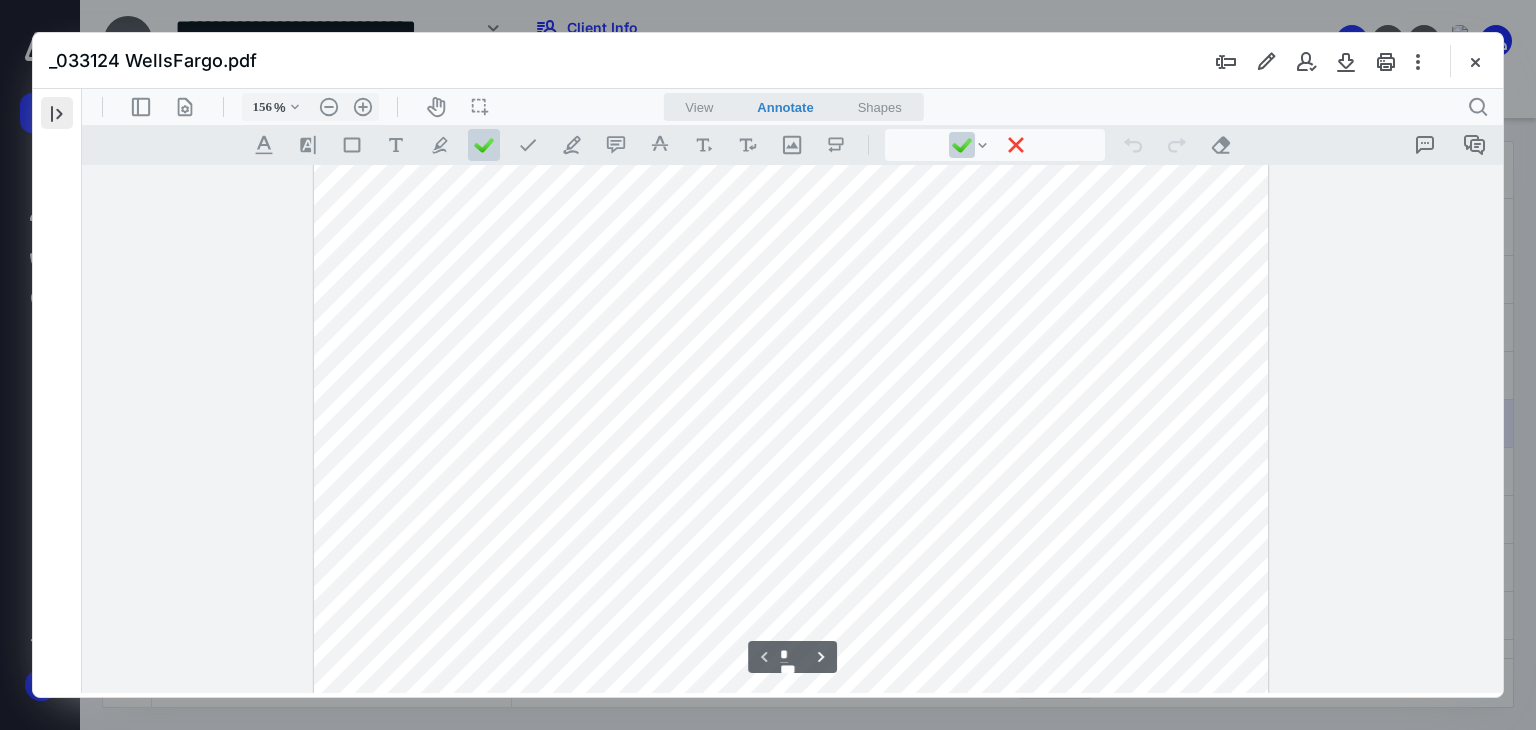 click at bounding box center [57, 113] 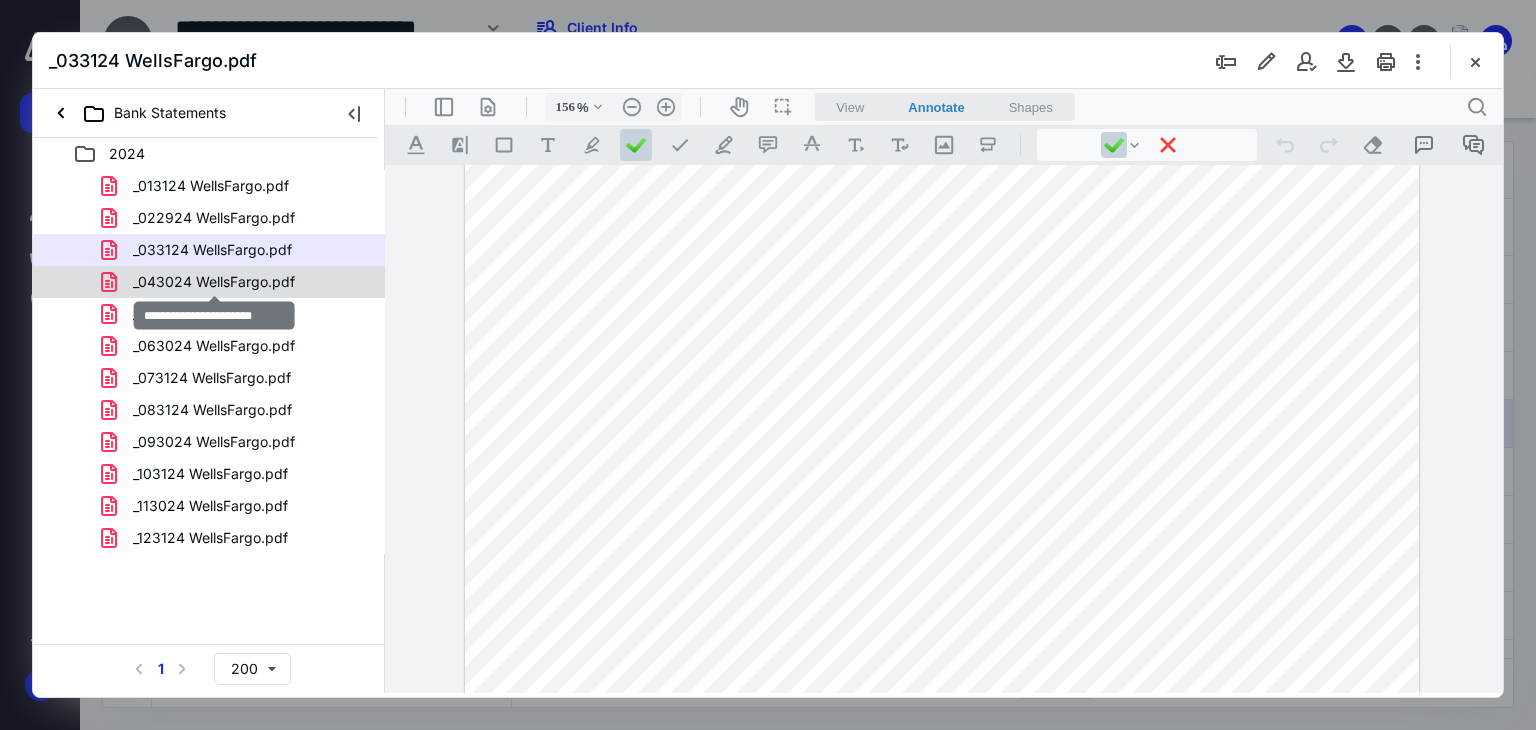 click on "_043024 WellsFargo.pdf" at bounding box center (214, 282) 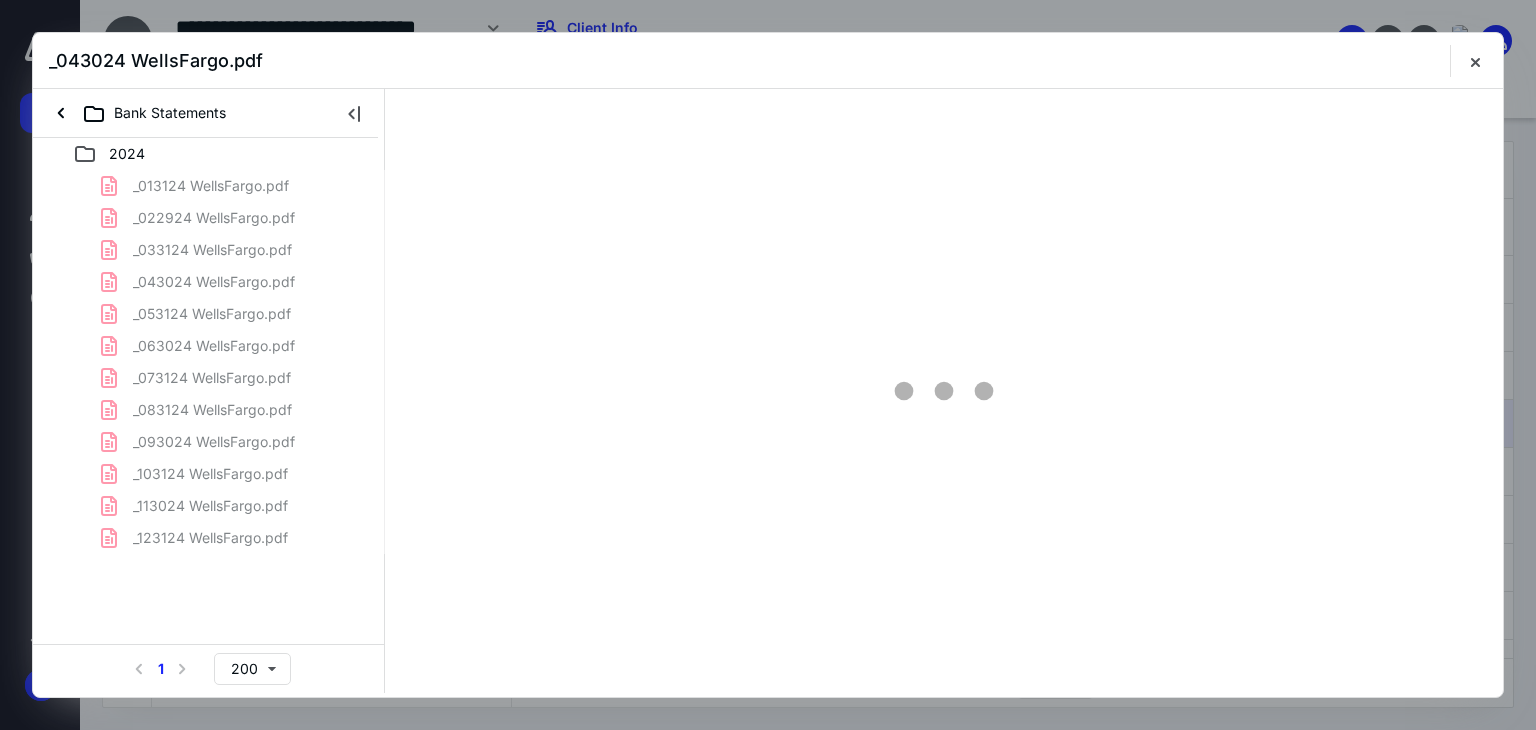 click on "_013124 WellsFargo.pdf _022924 WellsFargo.pdf _033124 WellsFargo.pdf _043024 WellsFargo.pdf _053124 WellsFargo.pdf _063024 WellsFargo.pdf _073124 WellsFargo.pdf _083124 WellsFargo.pdf _093024 WellsFargo.pdf _103124 WellsFargo.pdf _113024 WellsFargo.pdf _123124 WellsFargo.pdf" at bounding box center [209, 362] 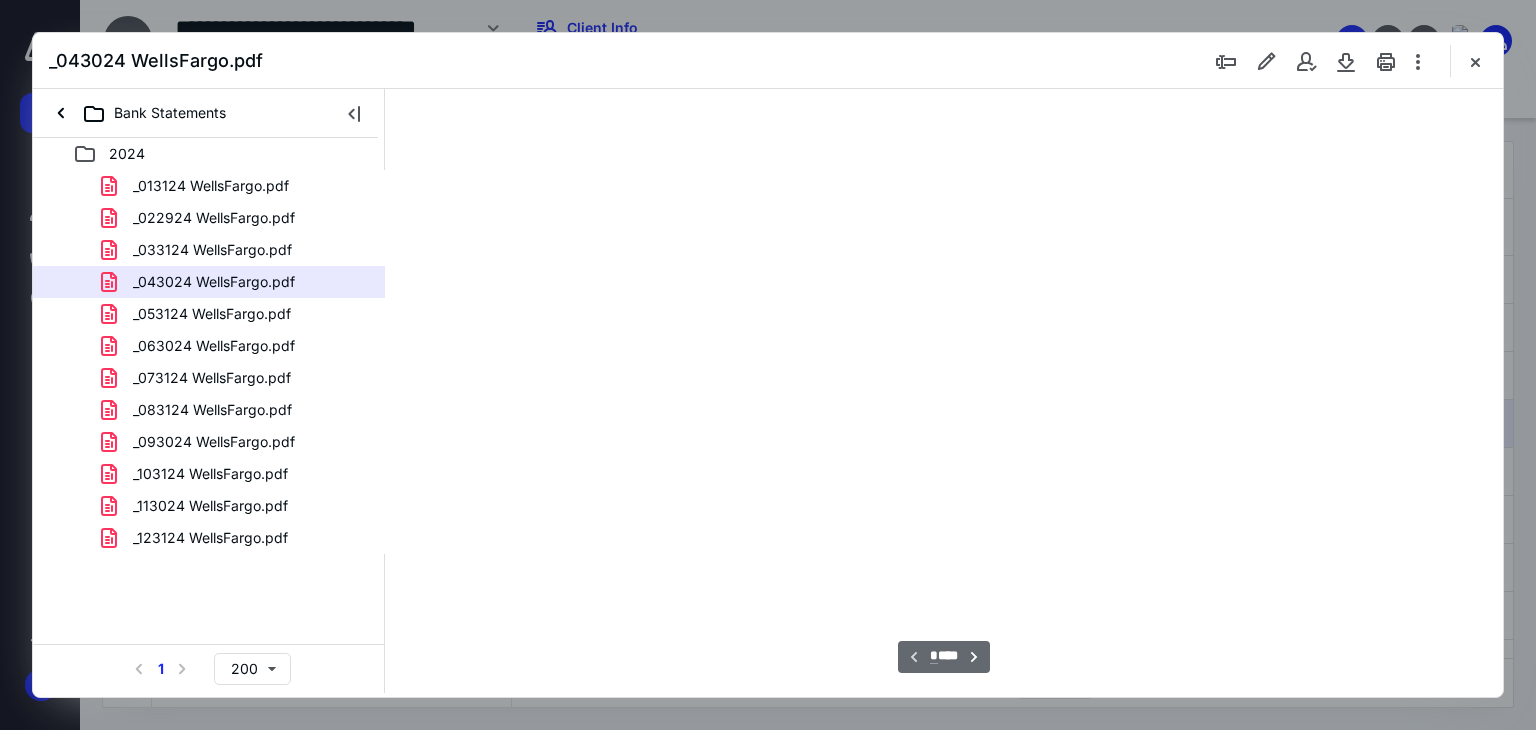 scroll, scrollTop: 79, scrollLeft: 0, axis: vertical 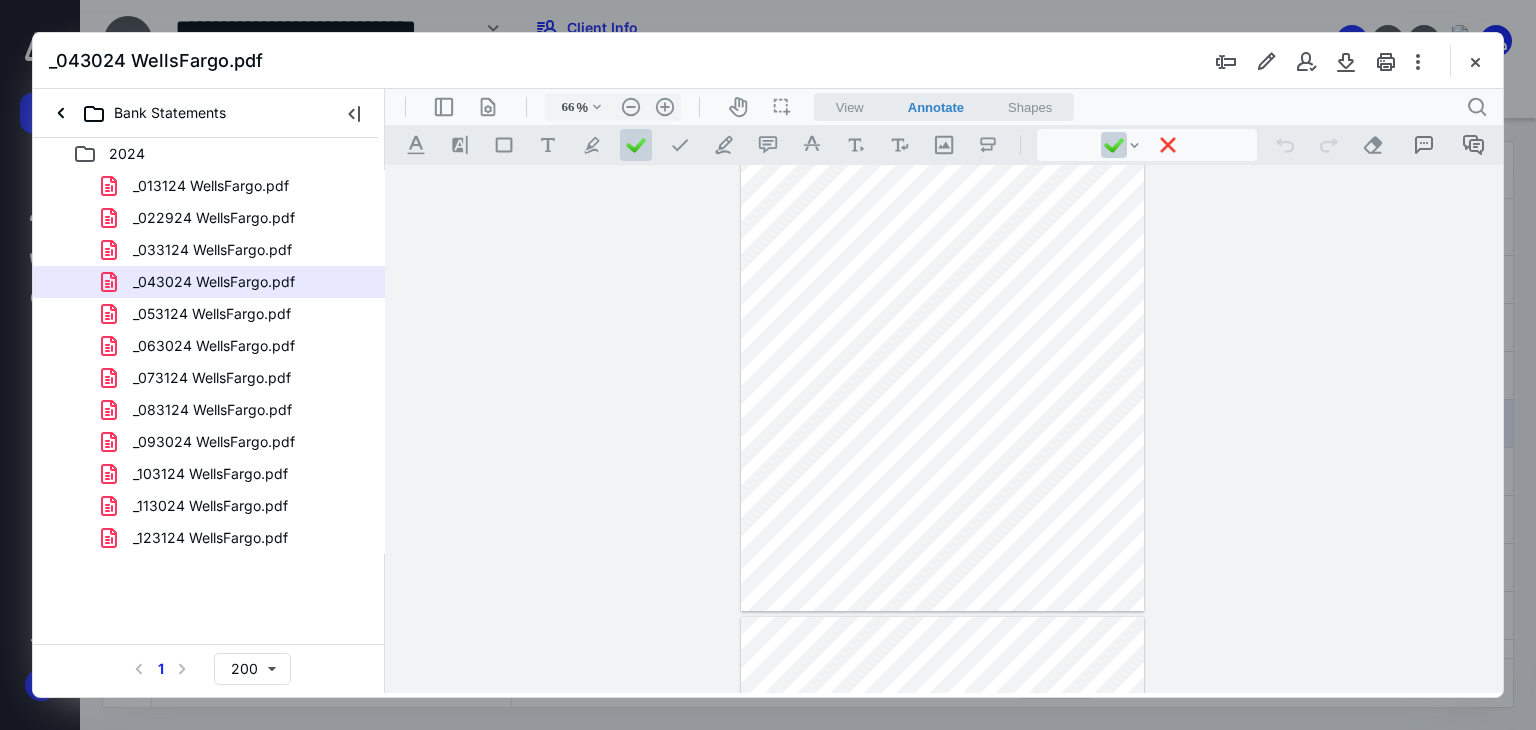 click at bounding box center (944, 429) 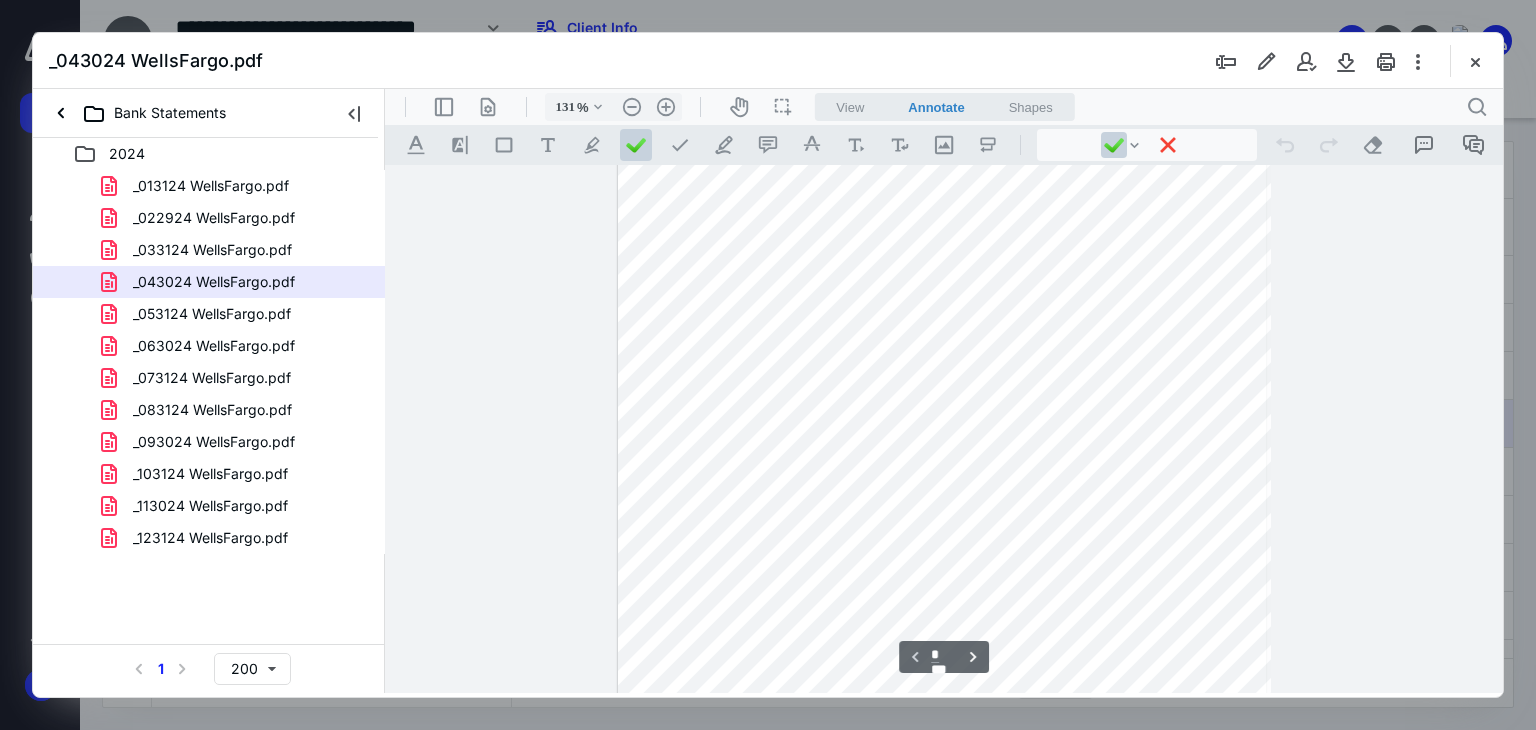 scroll, scrollTop: 370, scrollLeft: 0, axis: vertical 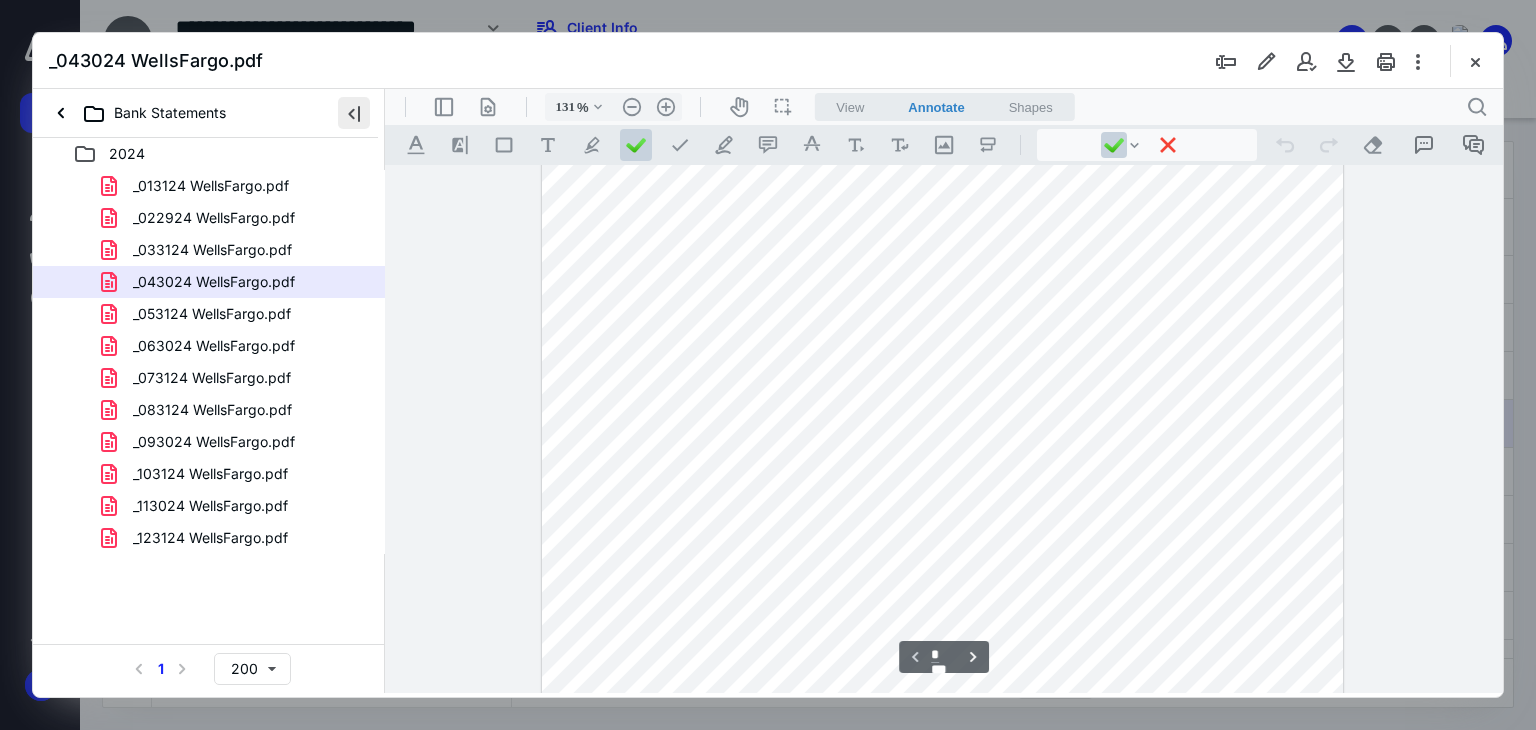 click at bounding box center [354, 113] 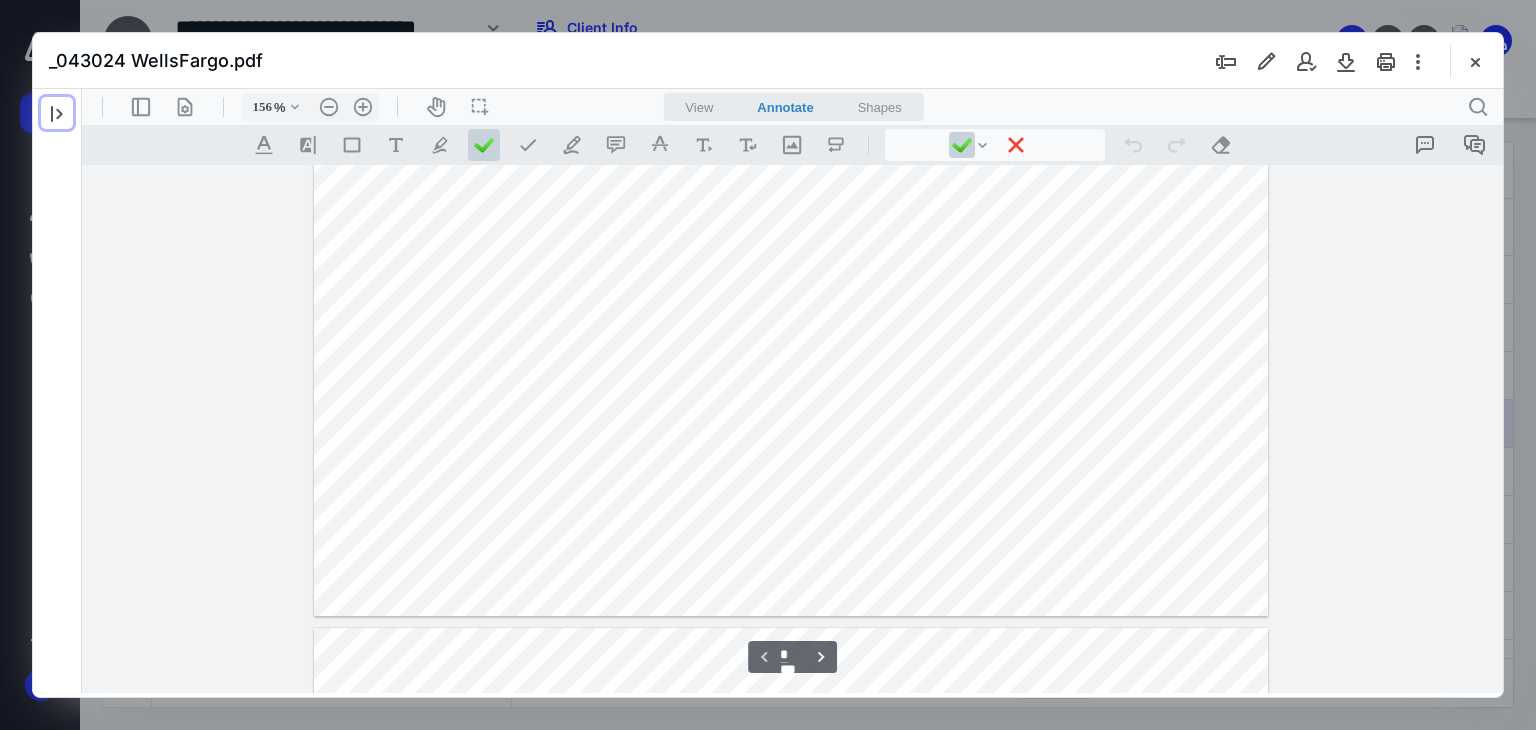 scroll, scrollTop: 820, scrollLeft: 0, axis: vertical 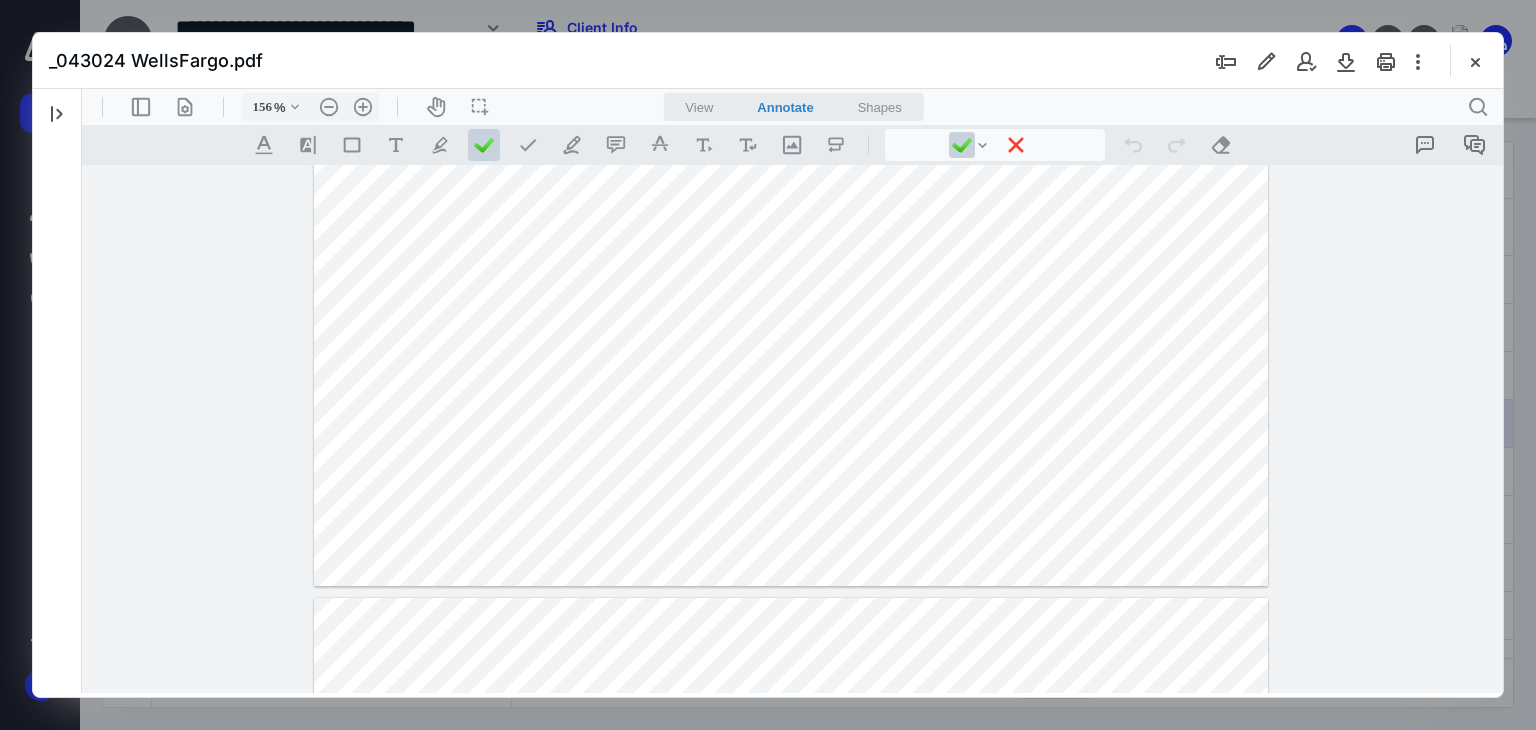 click at bounding box center [793, 429] 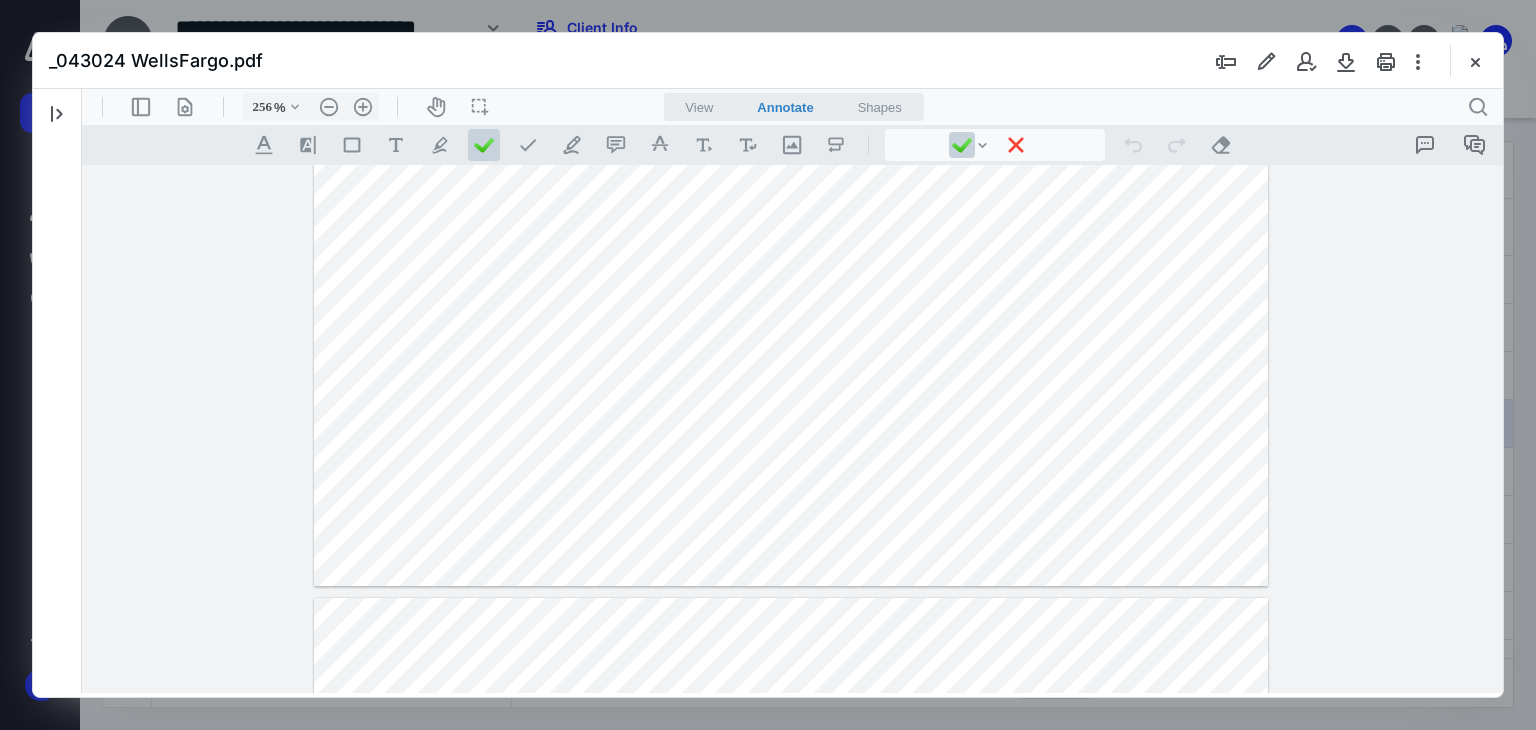 scroll, scrollTop: 1532, scrollLeft: 160, axis: both 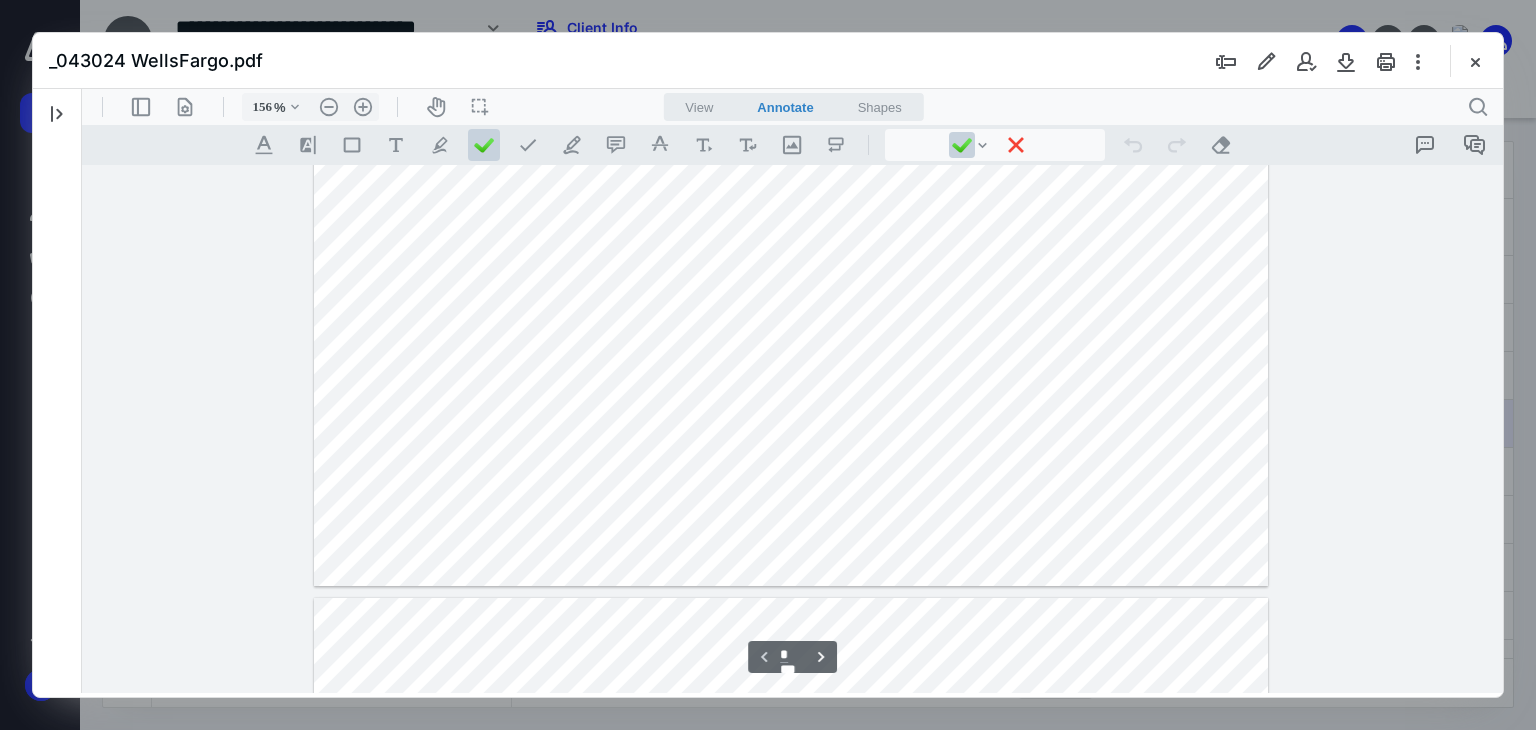 type on "206" 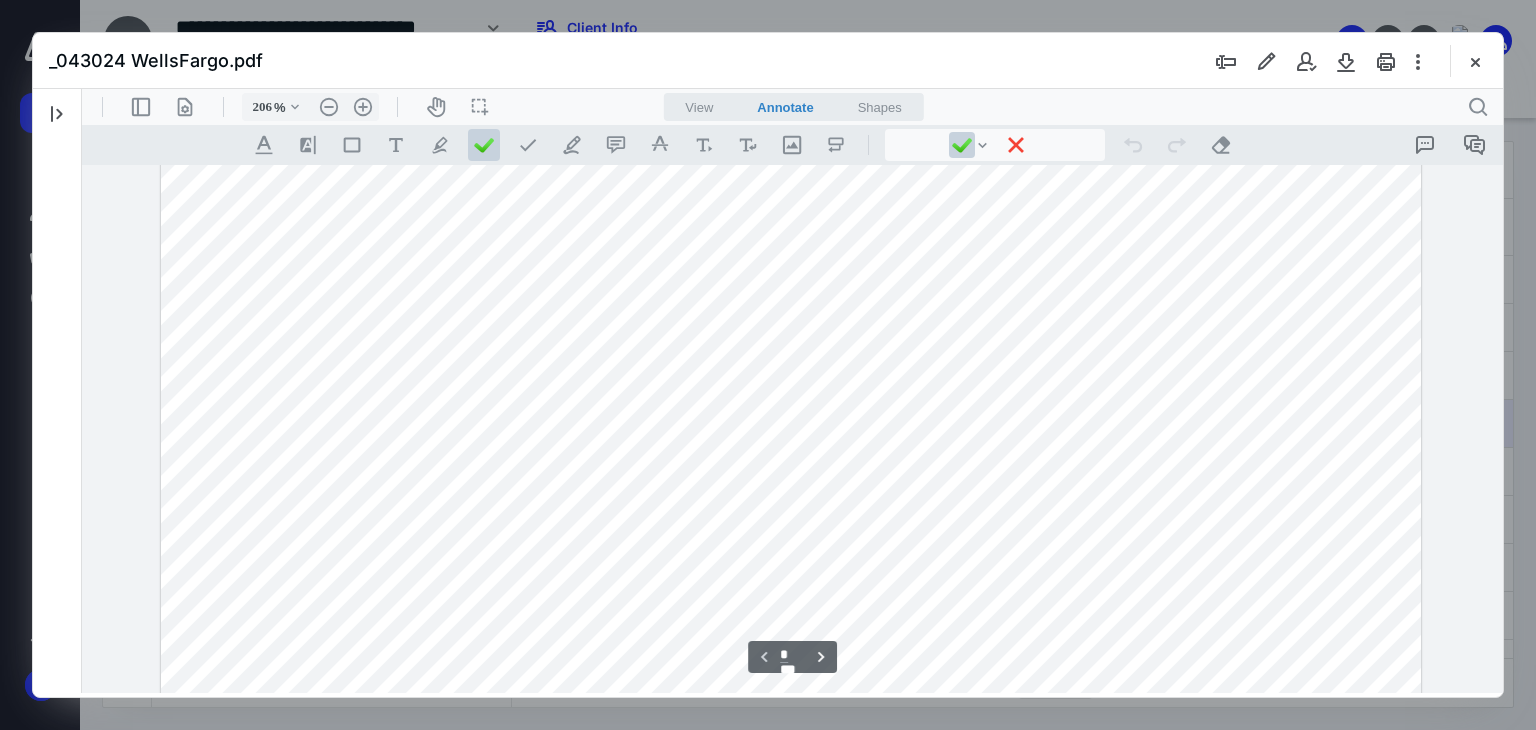 scroll, scrollTop: 0, scrollLeft: 0, axis: both 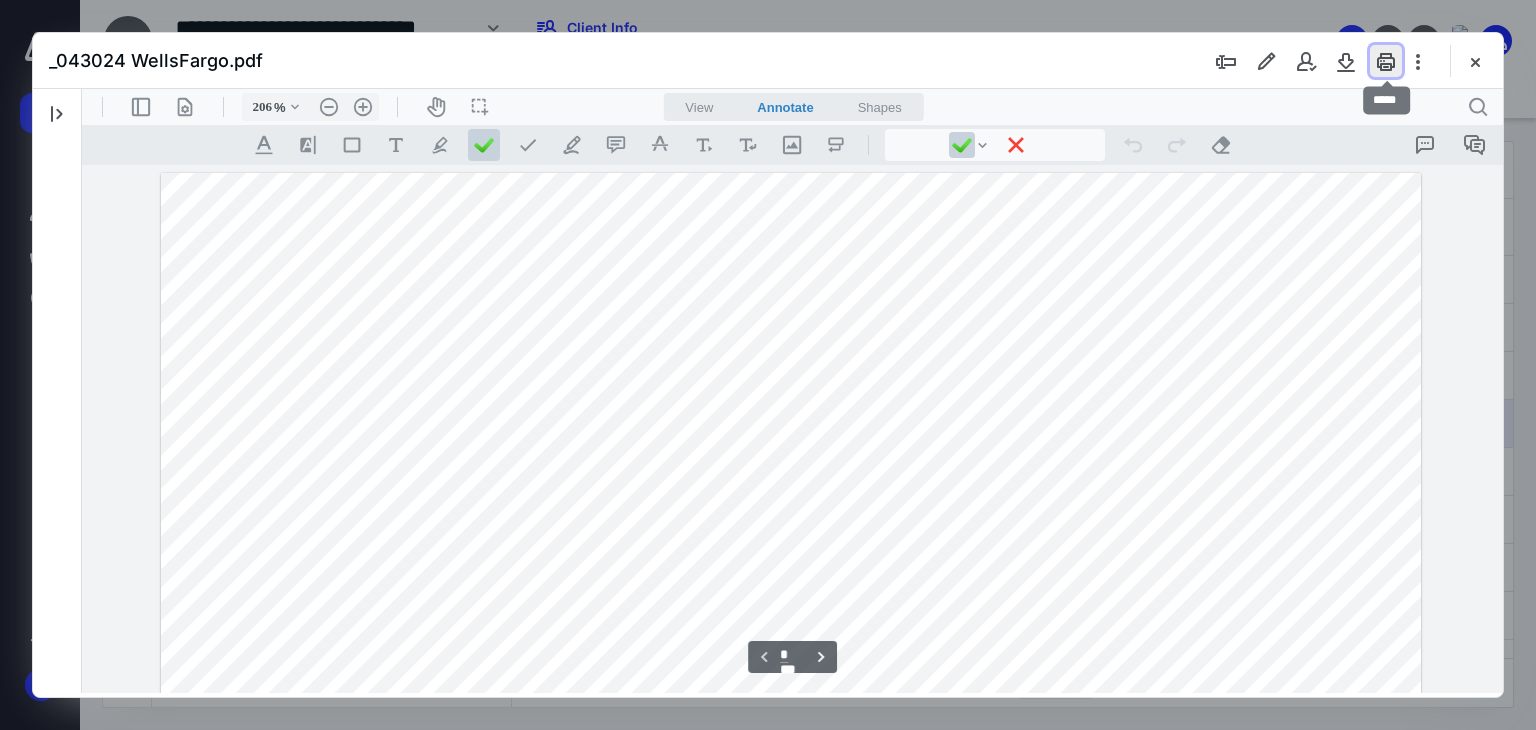 click at bounding box center [1386, 61] 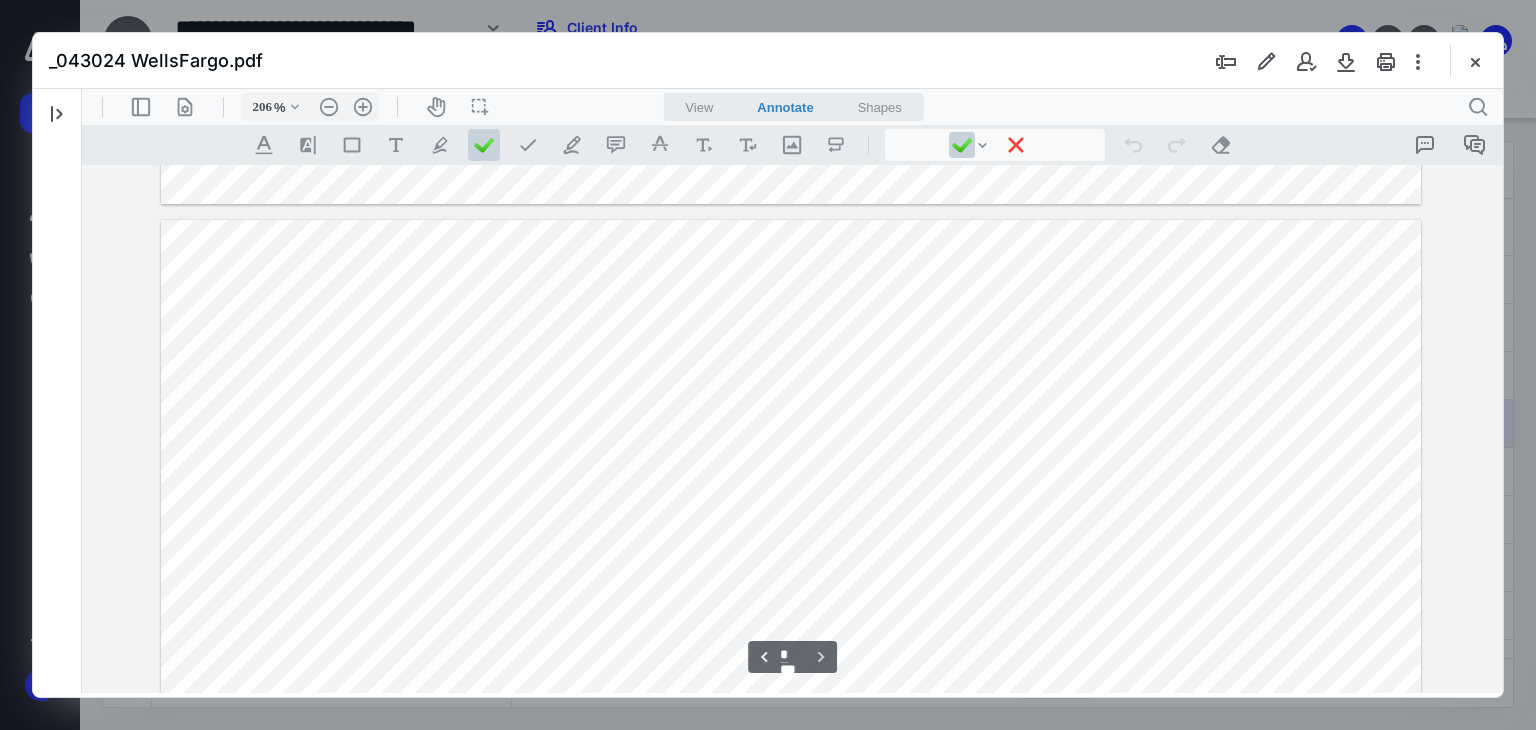 scroll, scrollTop: 1733, scrollLeft: 0, axis: vertical 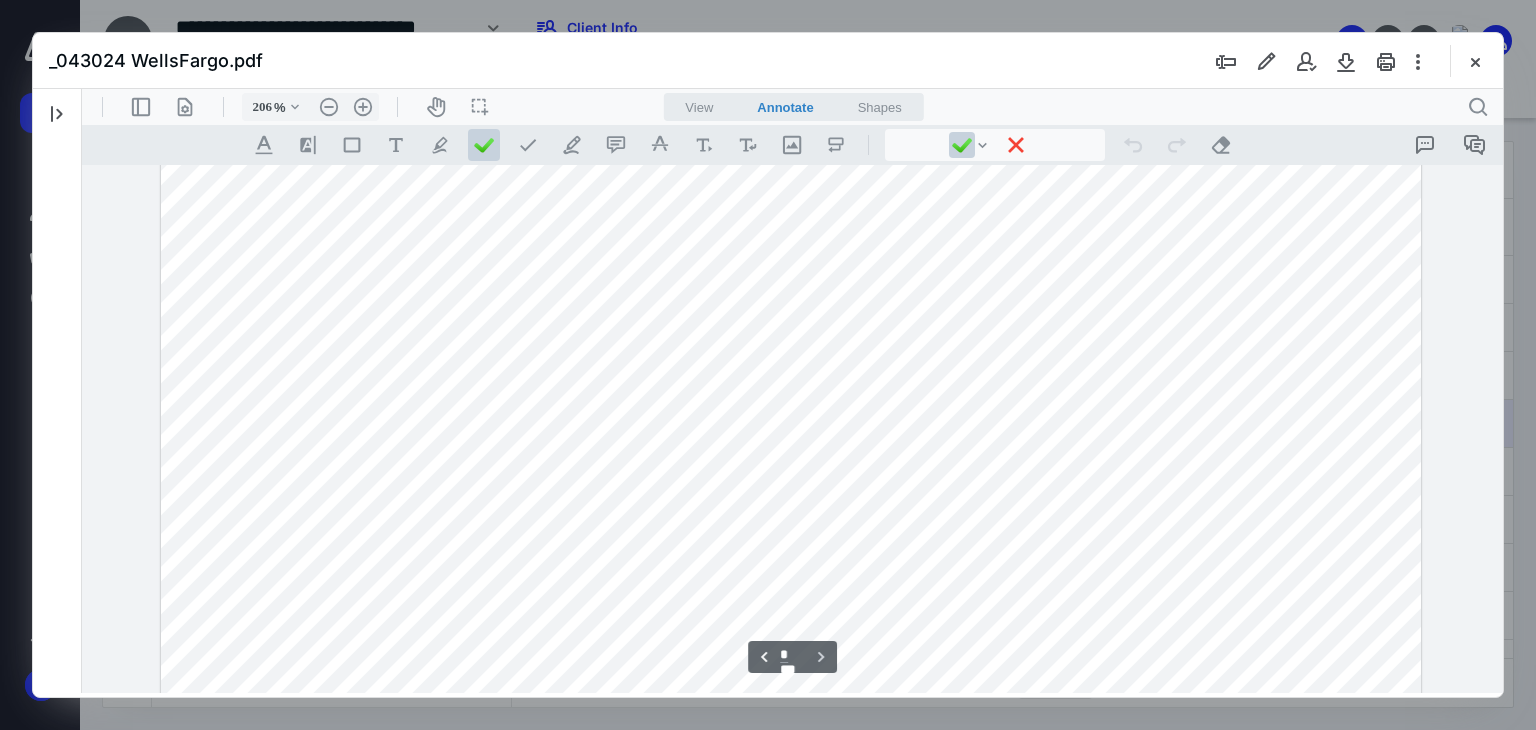 type on "*" 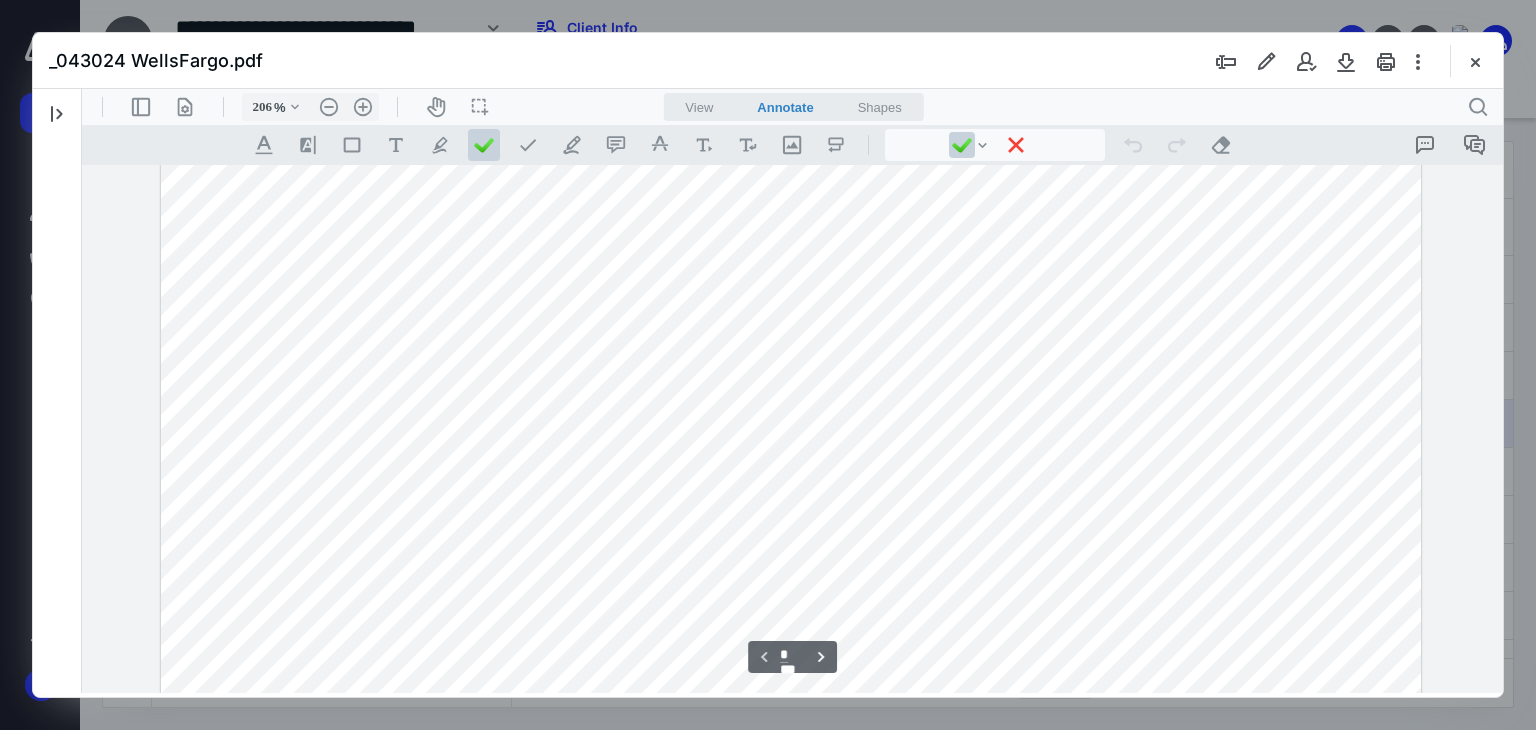 scroll, scrollTop: 533, scrollLeft: 0, axis: vertical 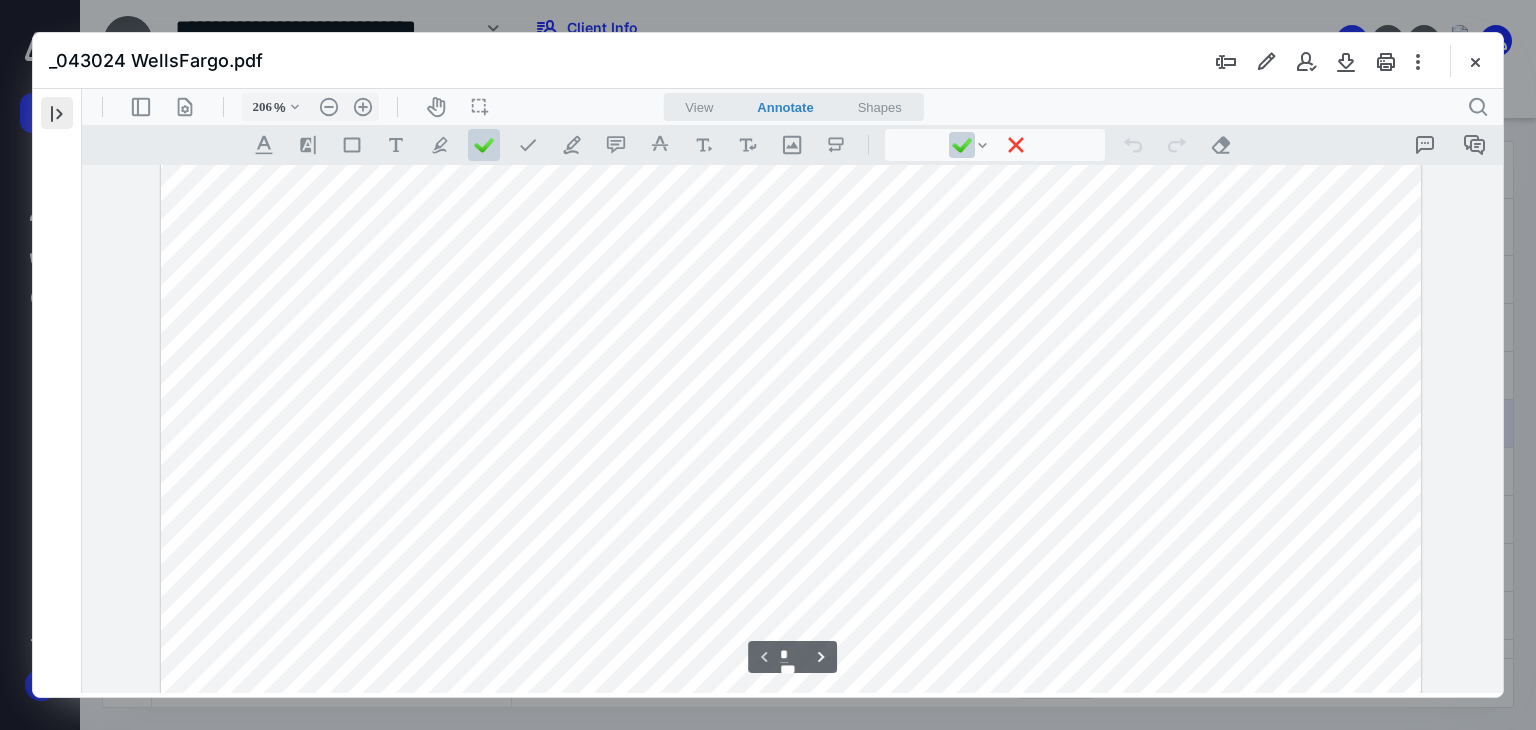 drag, startPoint x: 46, startPoint y: 109, endPoint x: 69, endPoint y: 116, distance: 24.04163 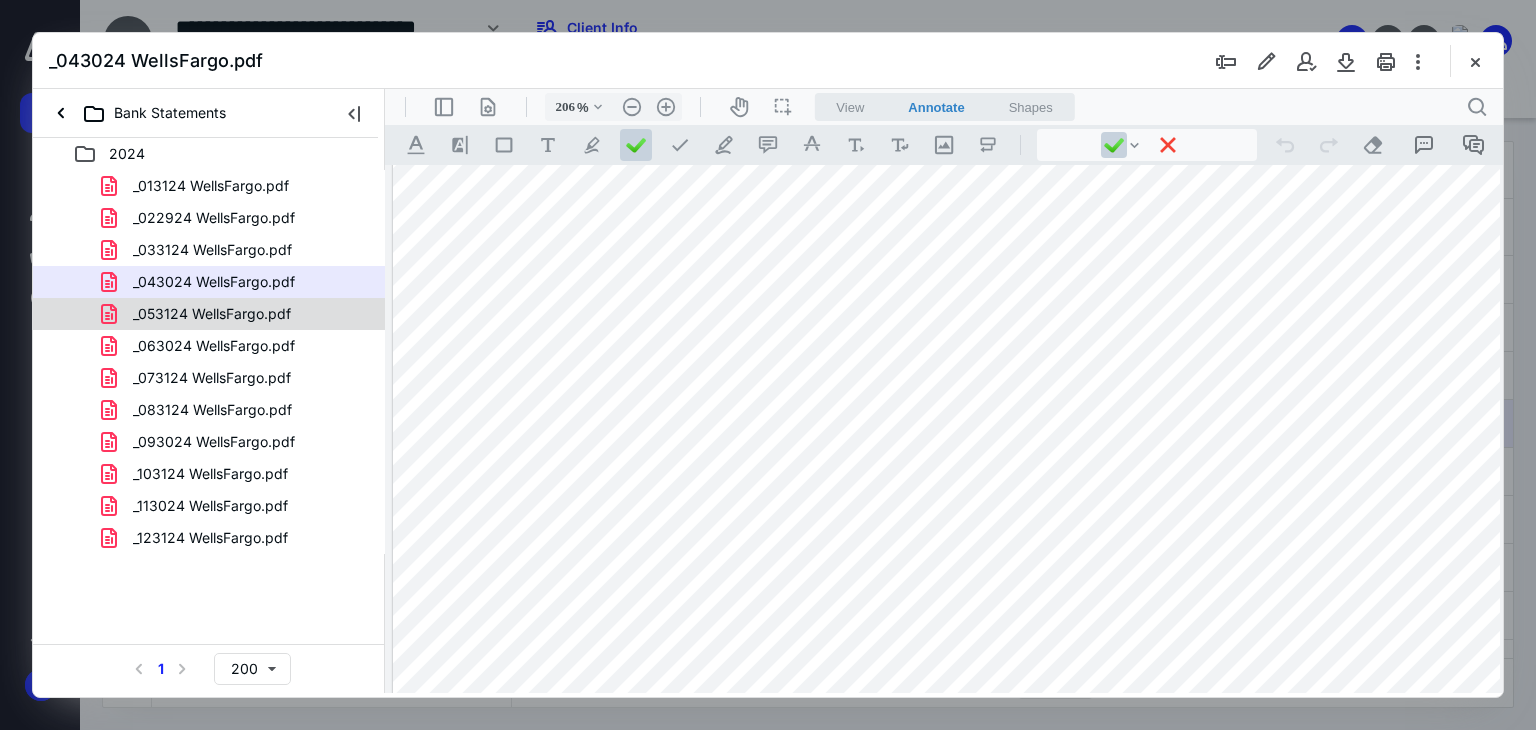 click on "_053124 WellsFargo.pdf" at bounding box center [212, 314] 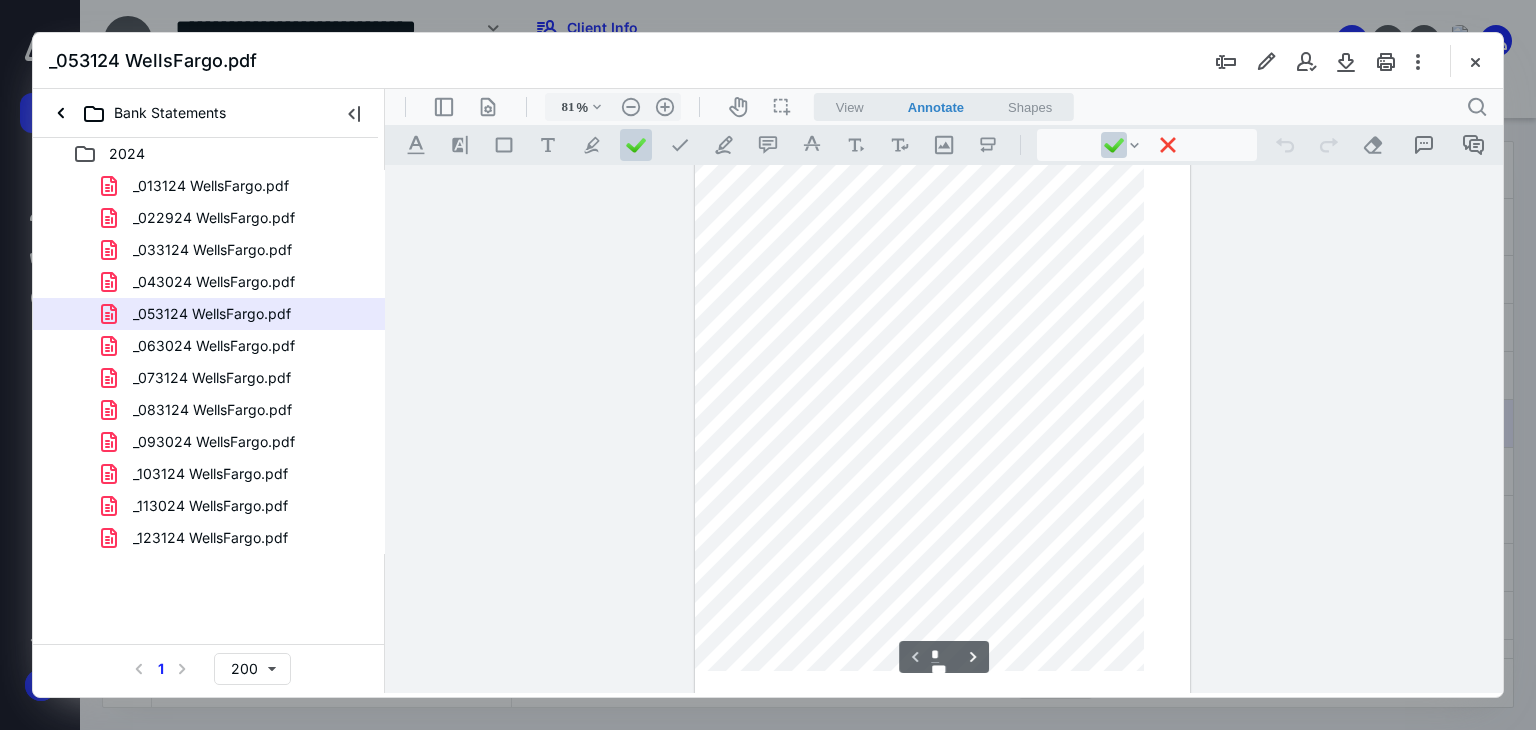 type on "106" 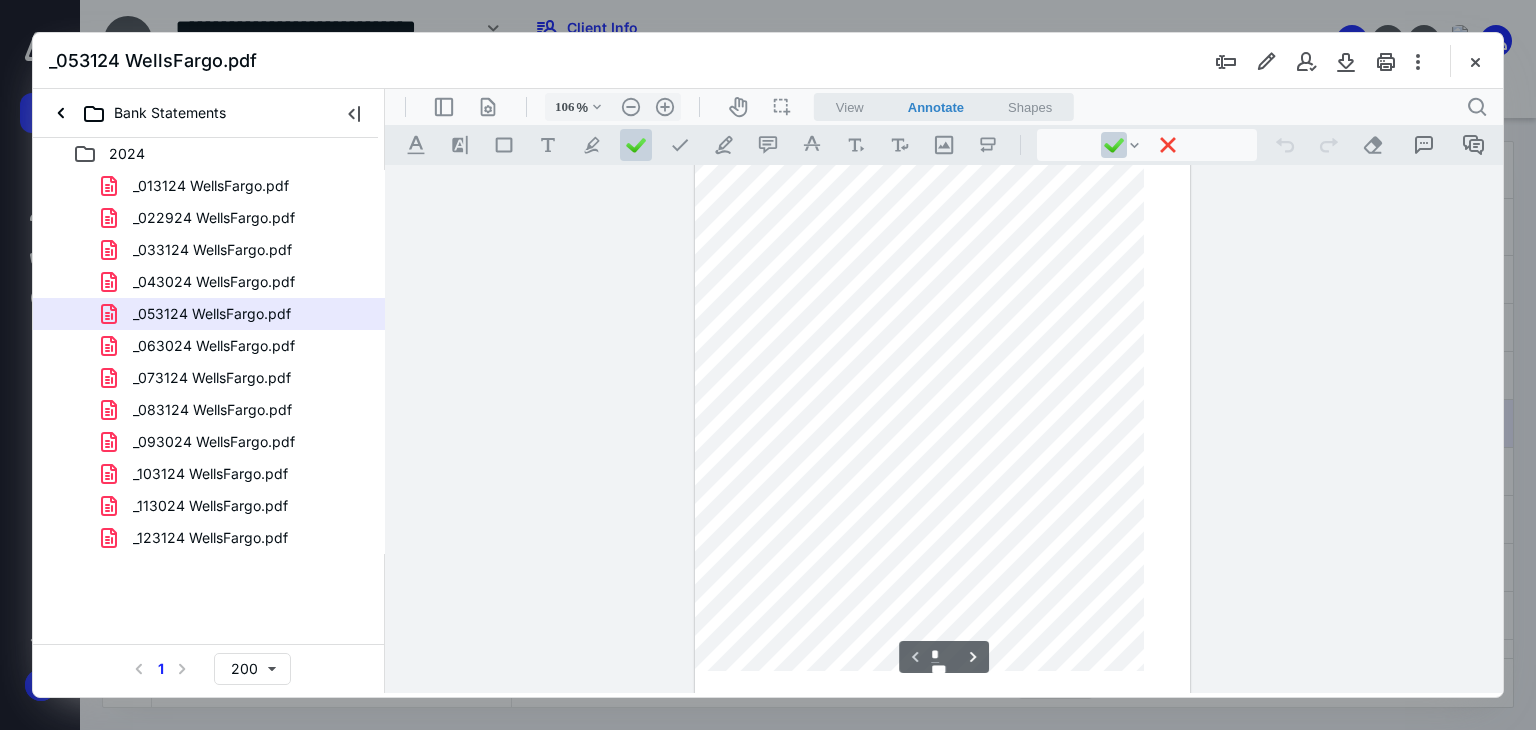 scroll, scrollTop: 337, scrollLeft: 0, axis: vertical 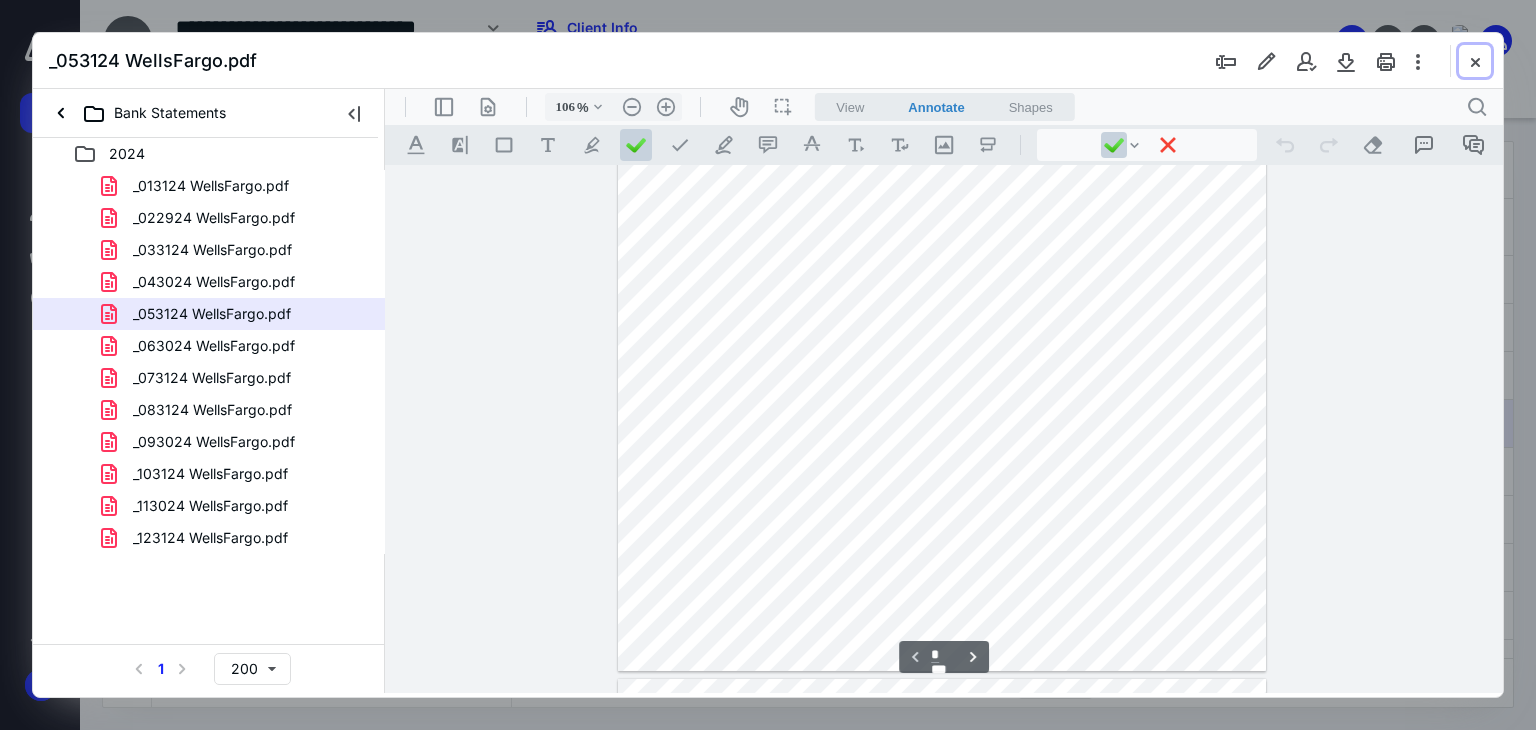 click at bounding box center (1475, 61) 